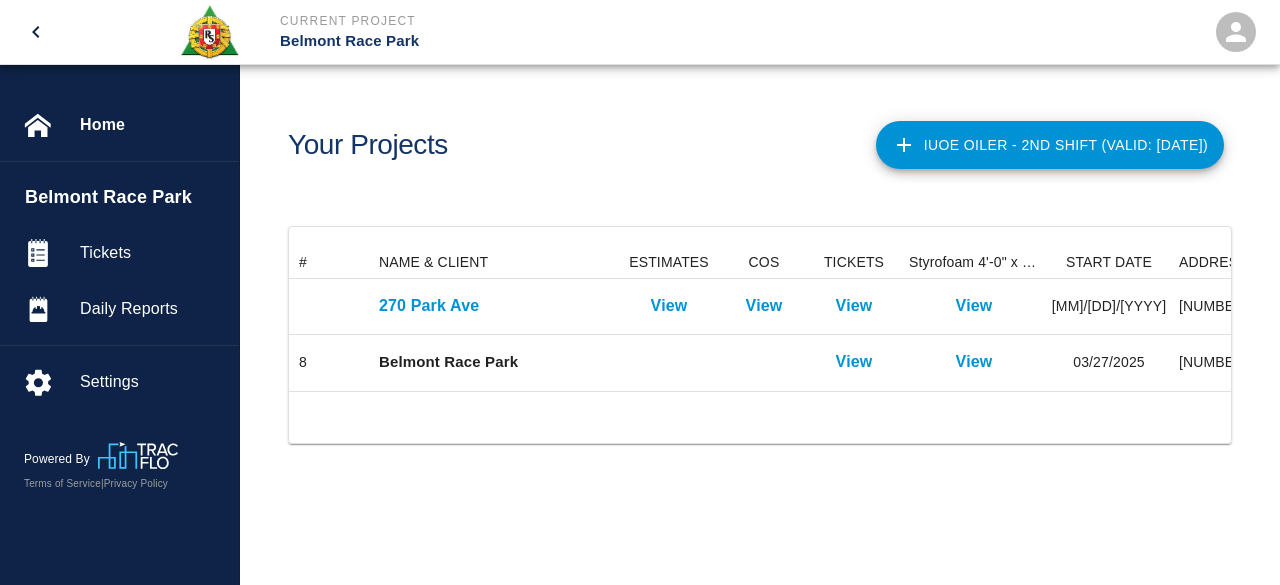 scroll, scrollTop: 0, scrollLeft: 0, axis: both 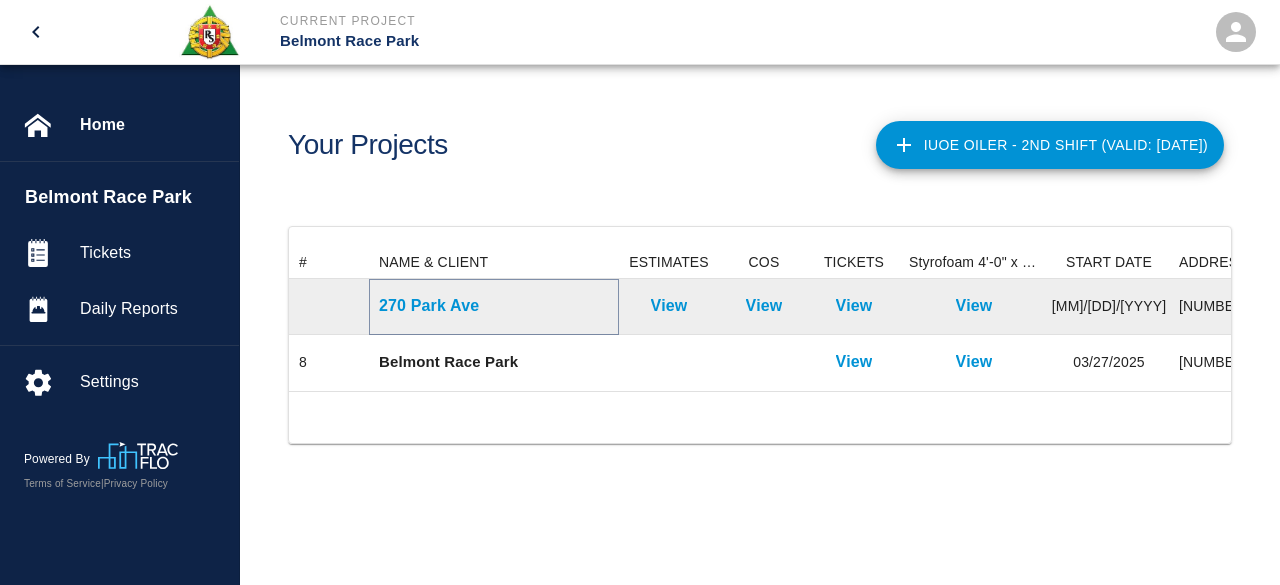 click on "270 Park Ave" at bounding box center (494, 306) 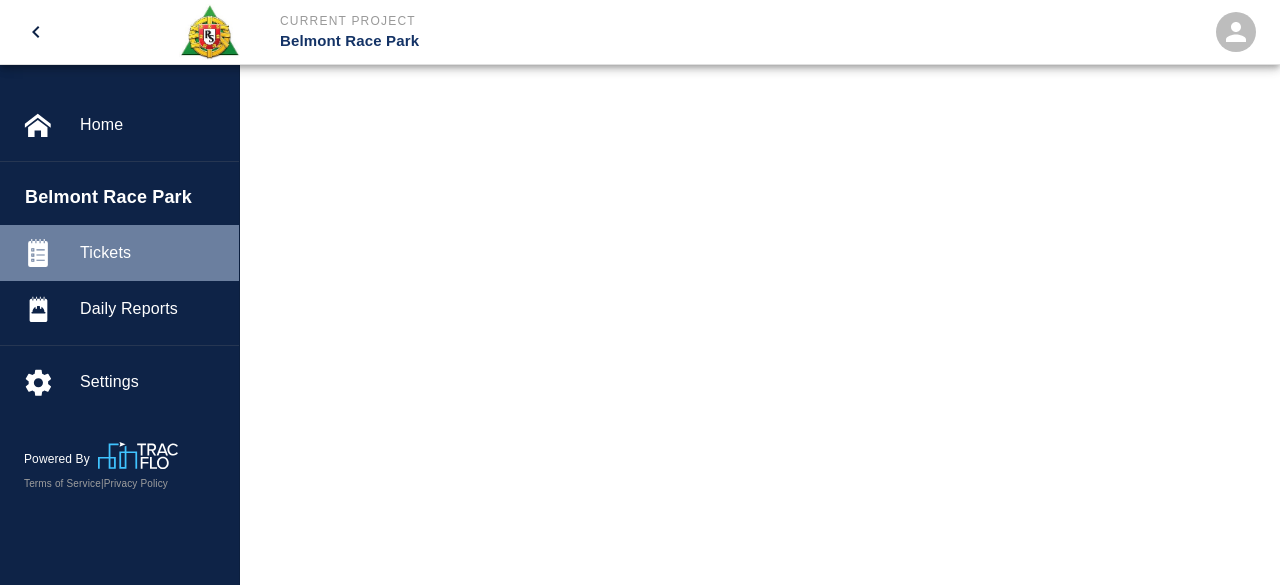 click on "Tickets" at bounding box center [151, 253] 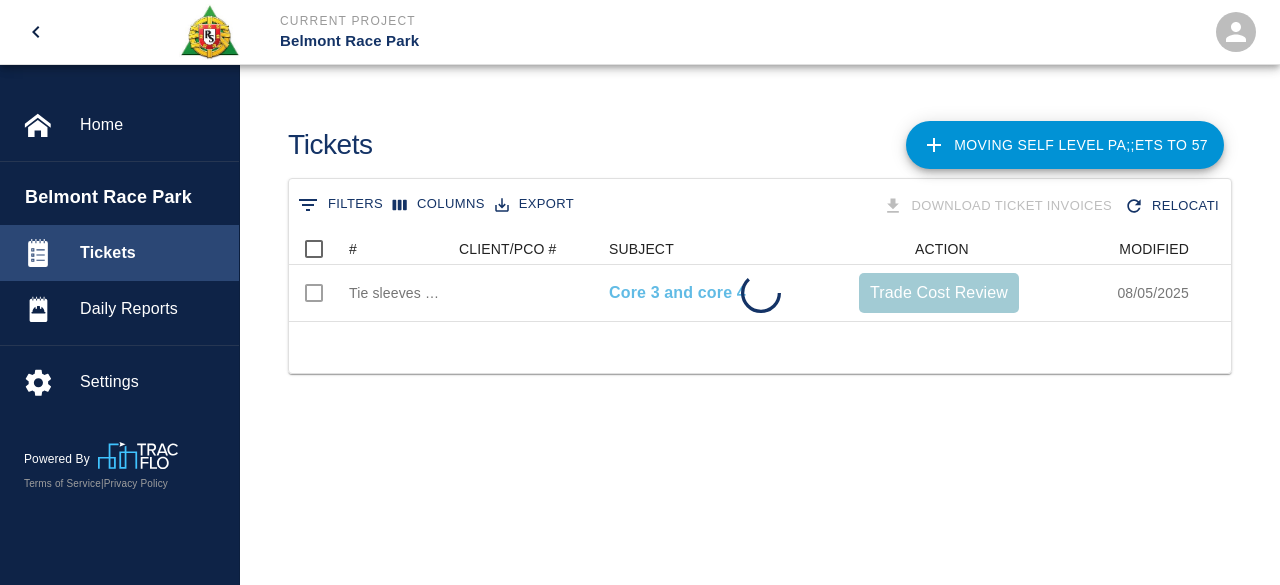 scroll, scrollTop: 16, scrollLeft: 16, axis: both 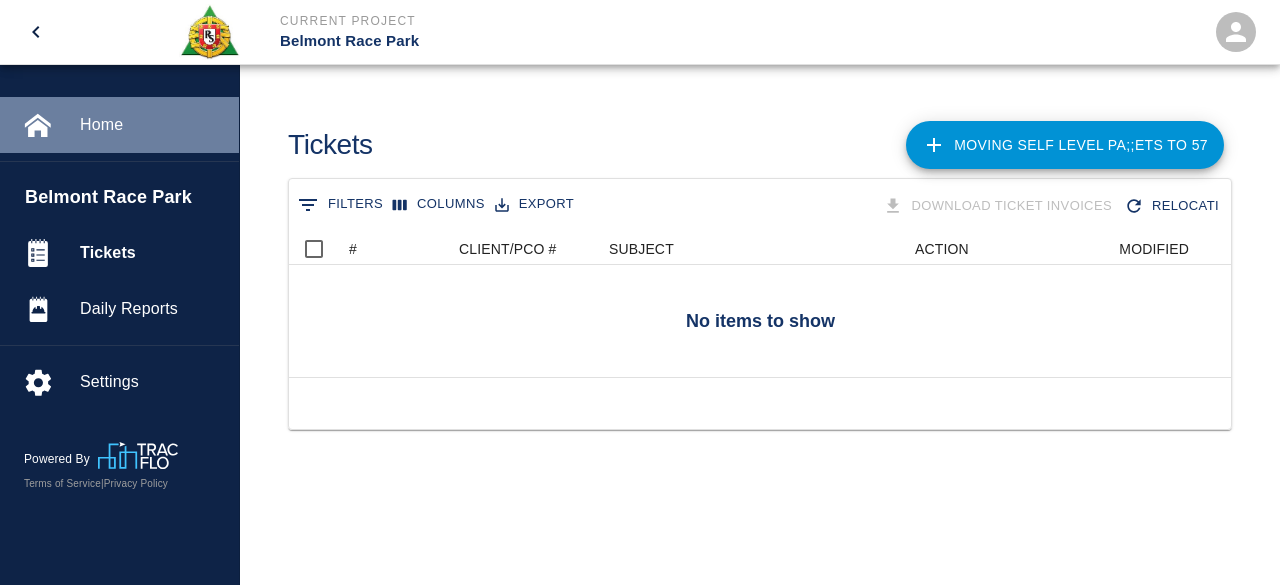 click on "Home" at bounding box center [151, 125] 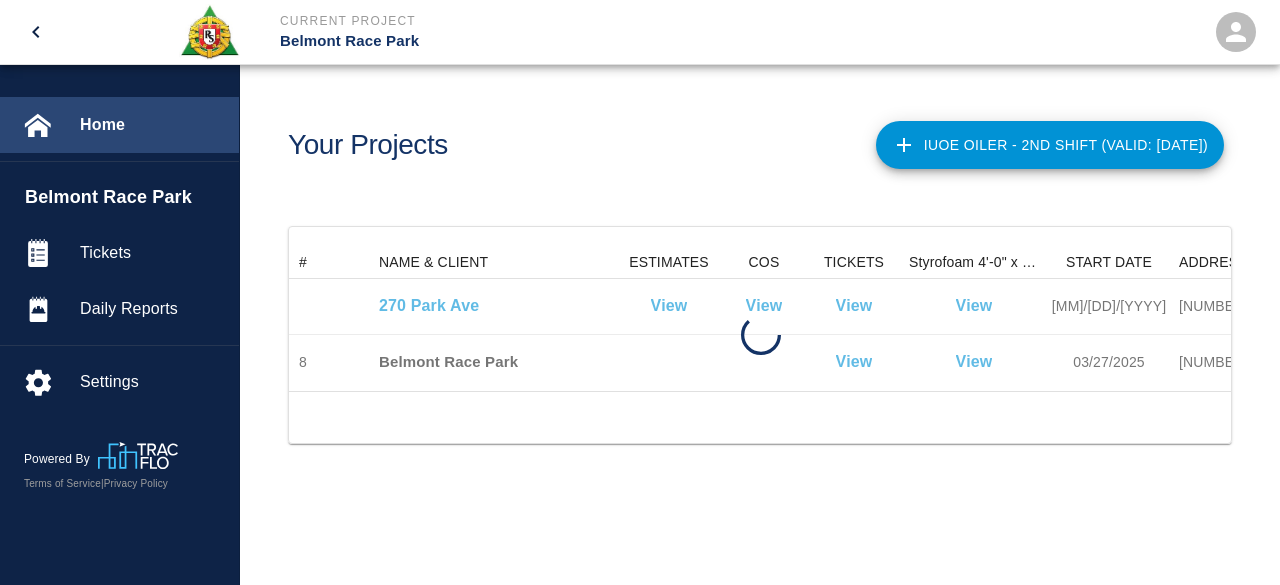 scroll, scrollTop: 16, scrollLeft: 16, axis: both 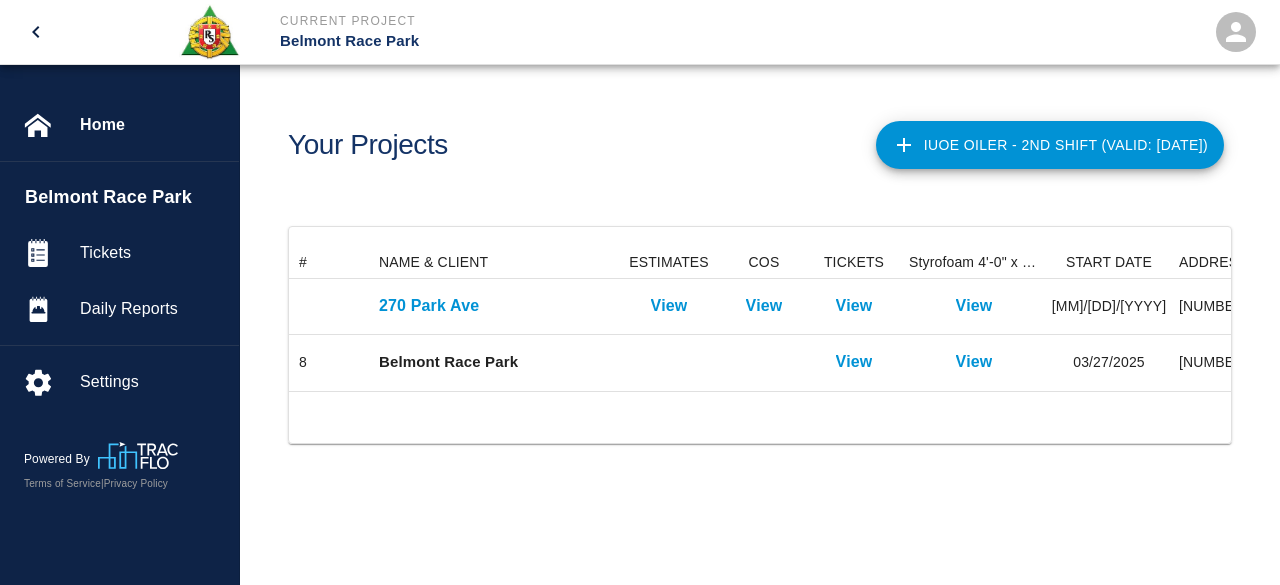 click on "Belmont Race Park" at bounding box center [127, 197] 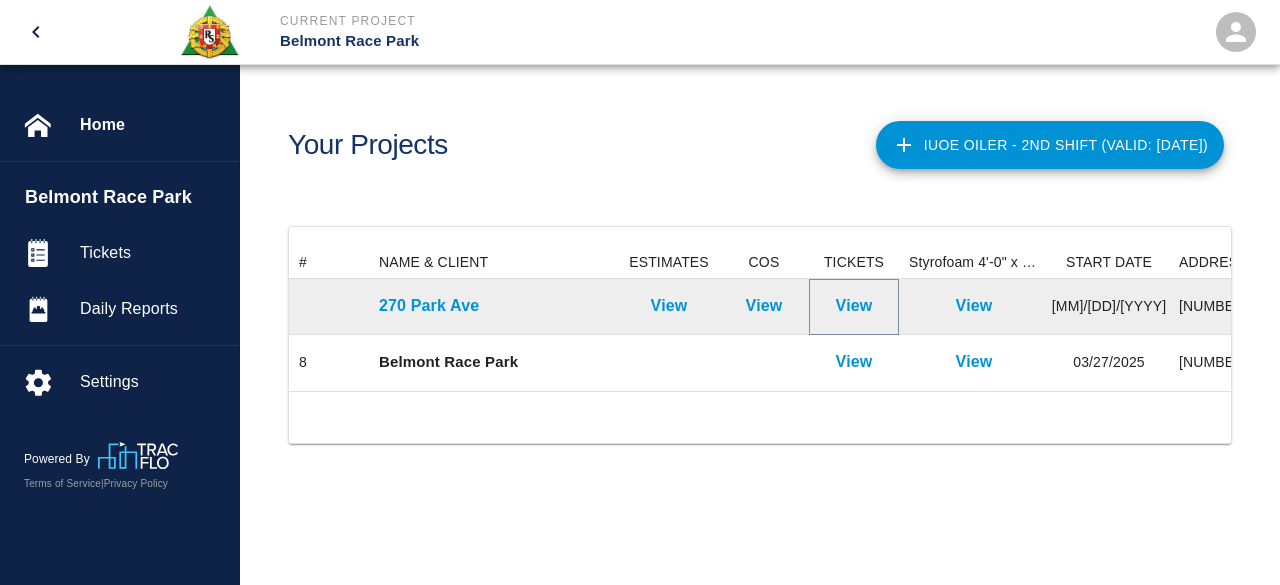 click on "View" at bounding box center [854, 306] 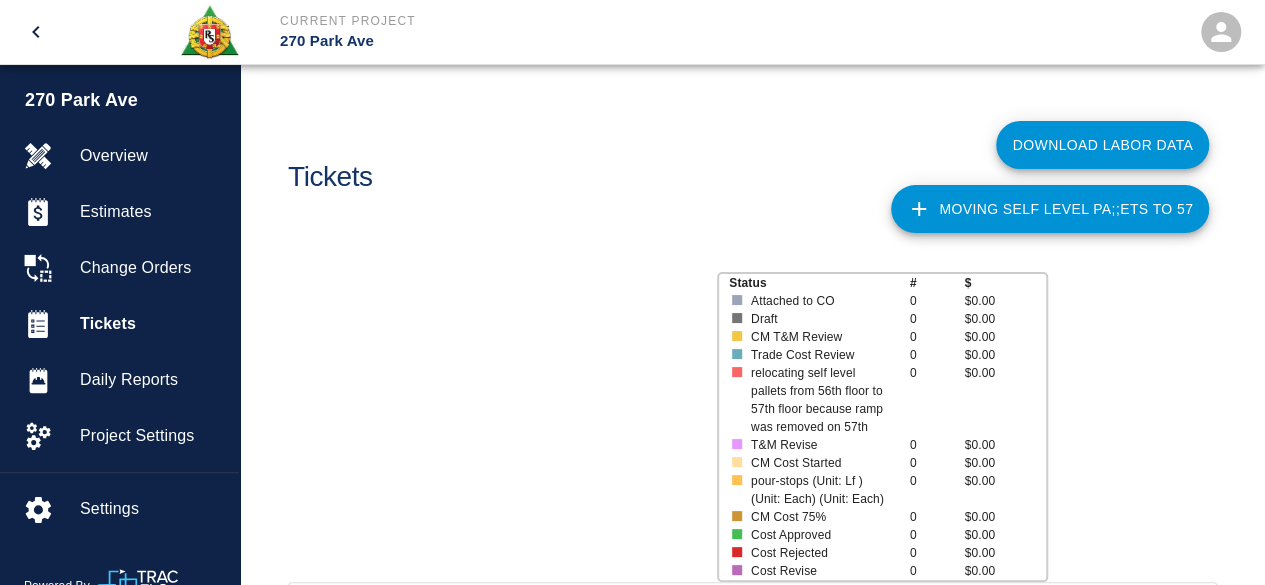 scroll, scrollTop: 16, scrollLeft: 16, axis: both 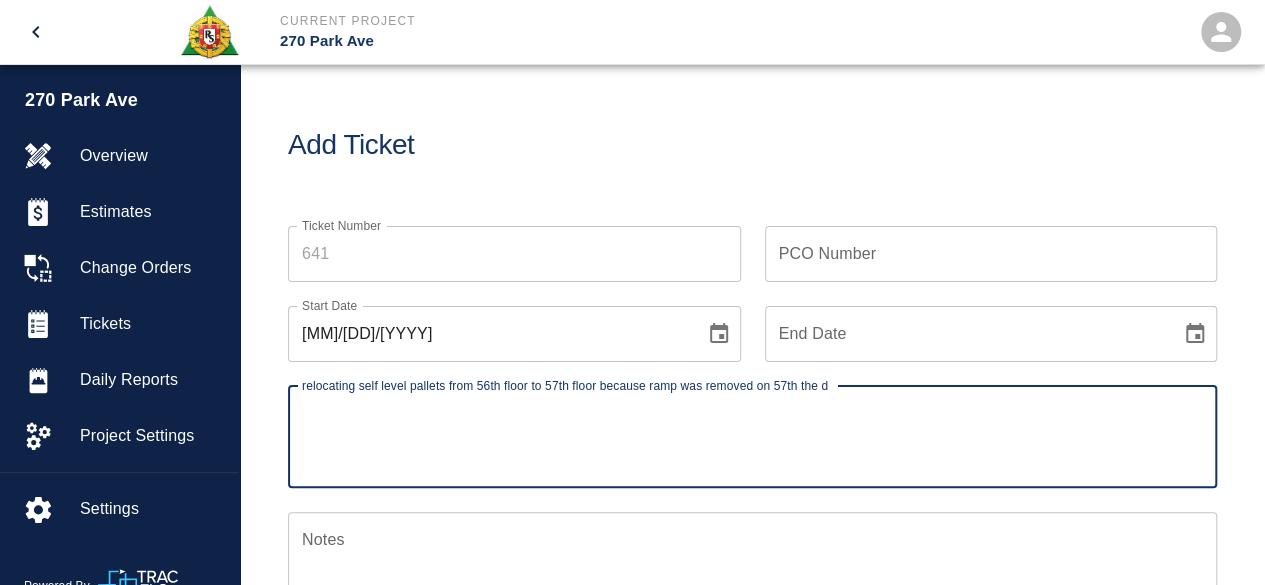 click on "Ticket Number" at bounding box center [514, 254] 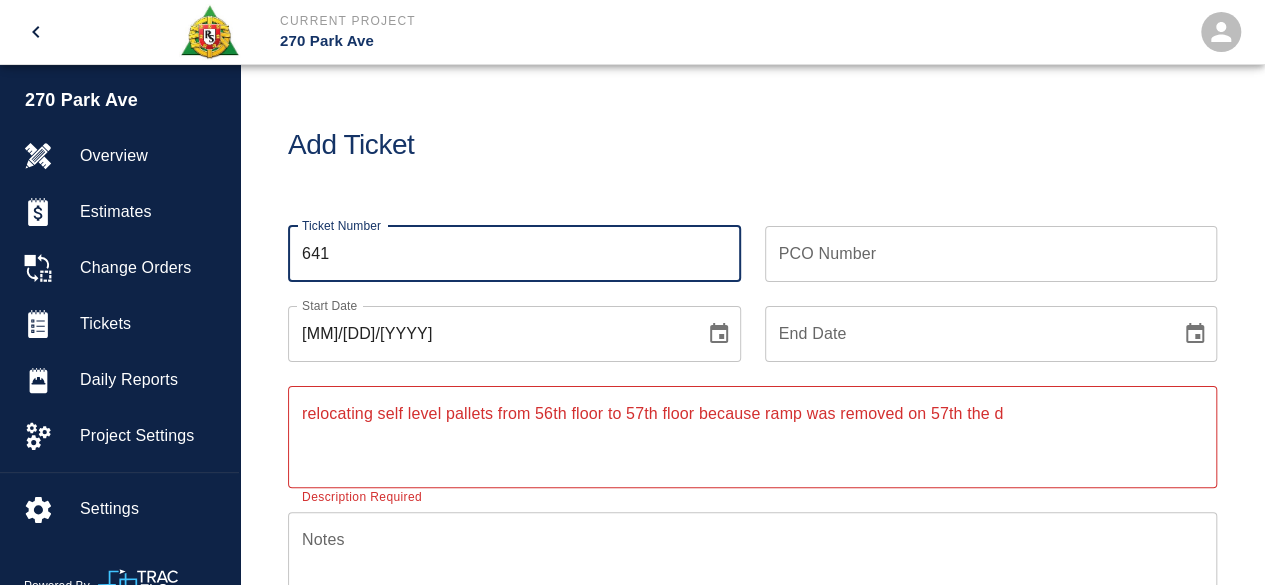 type on "641" 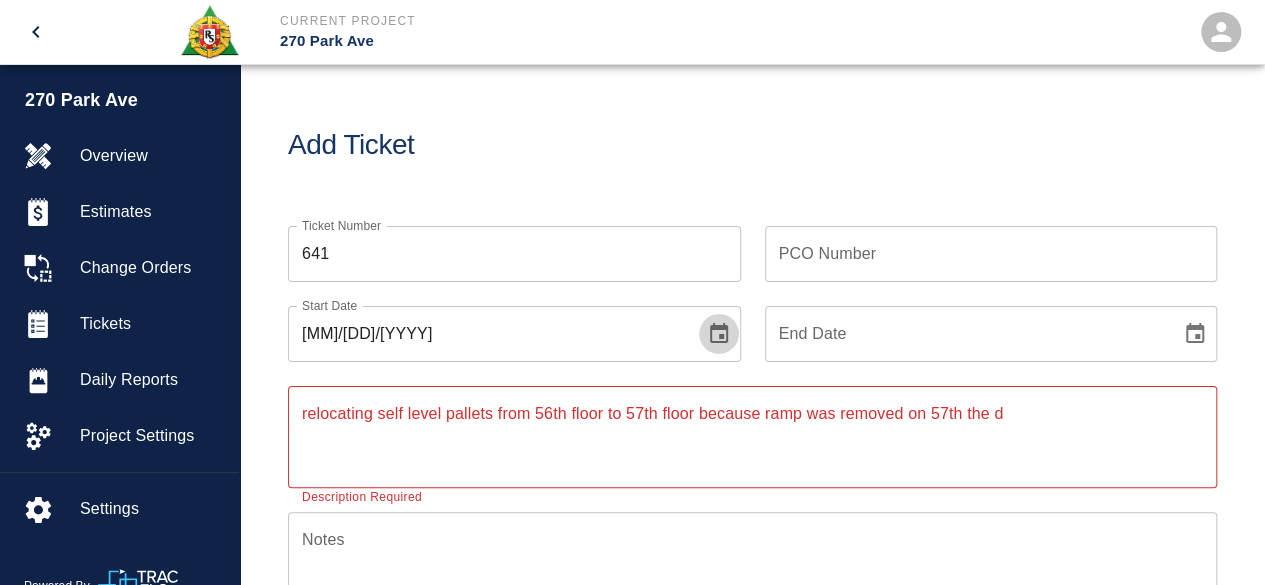 click 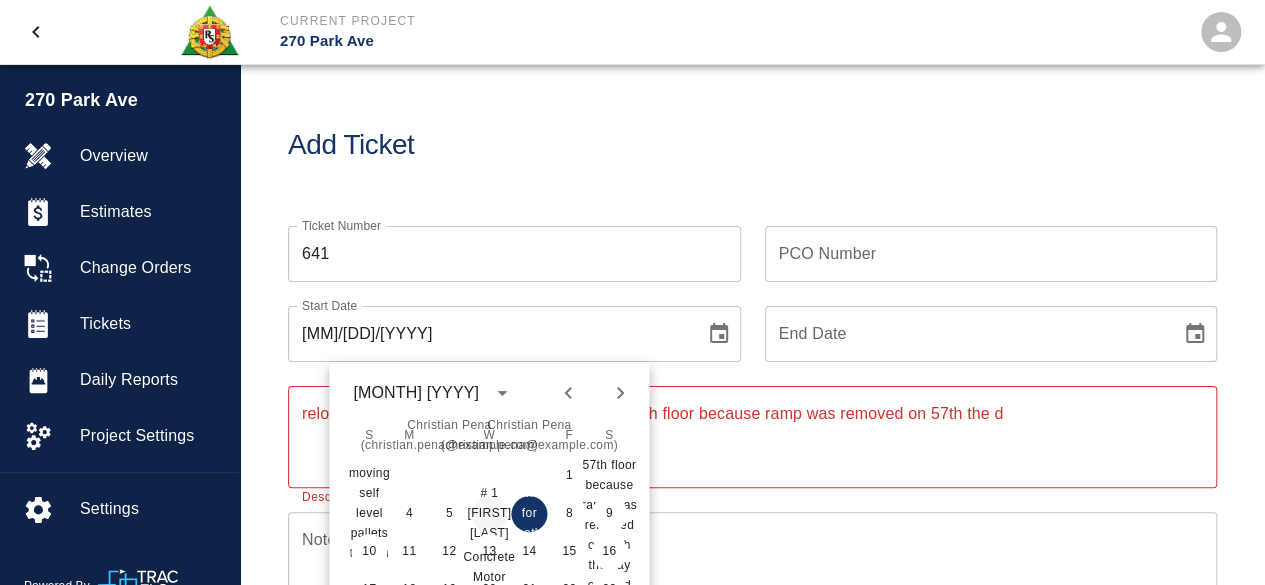 click on "# 1 [FIRST] [LAST]" at bounding box center (489, 514) 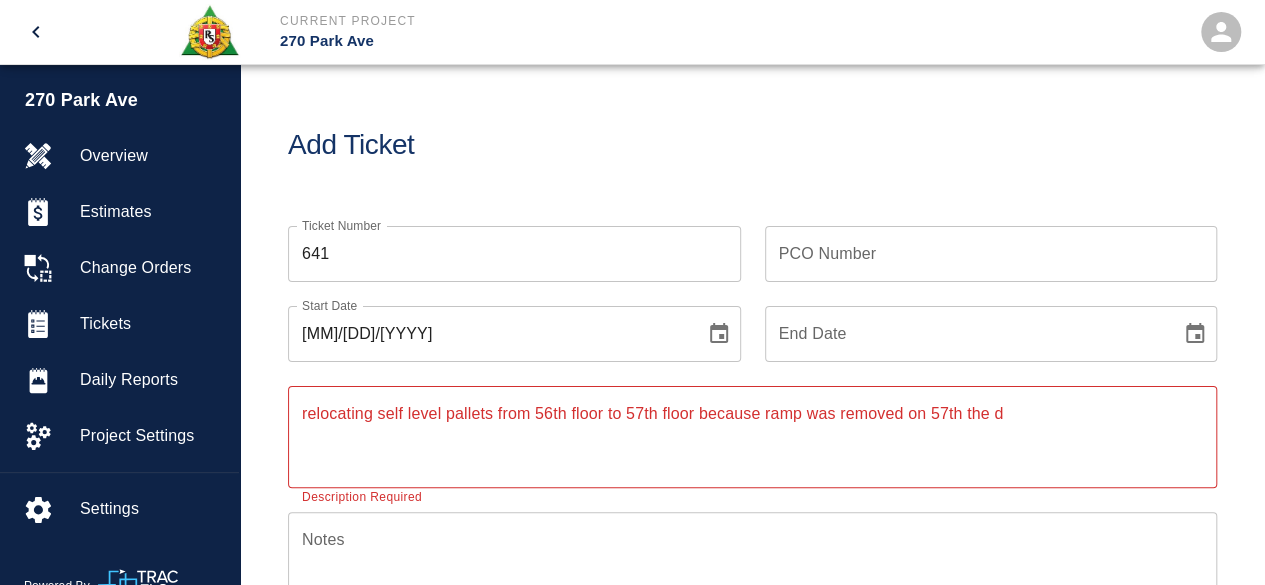 click 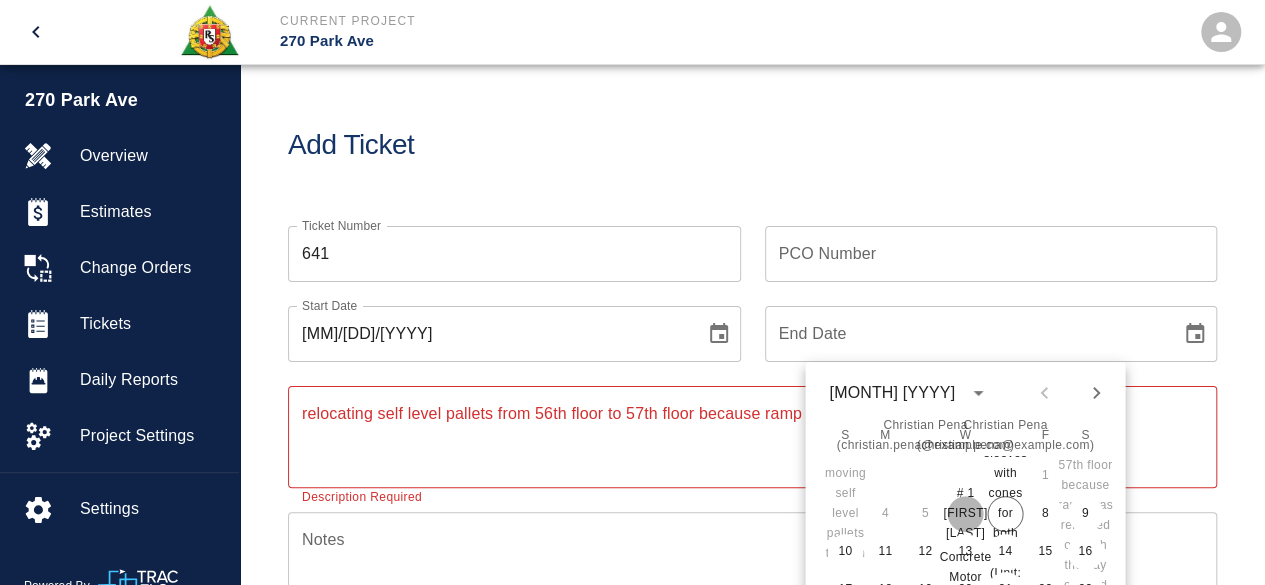 click on "# 1 [FIRST] [LAST]" at bounding box center [965, 514] 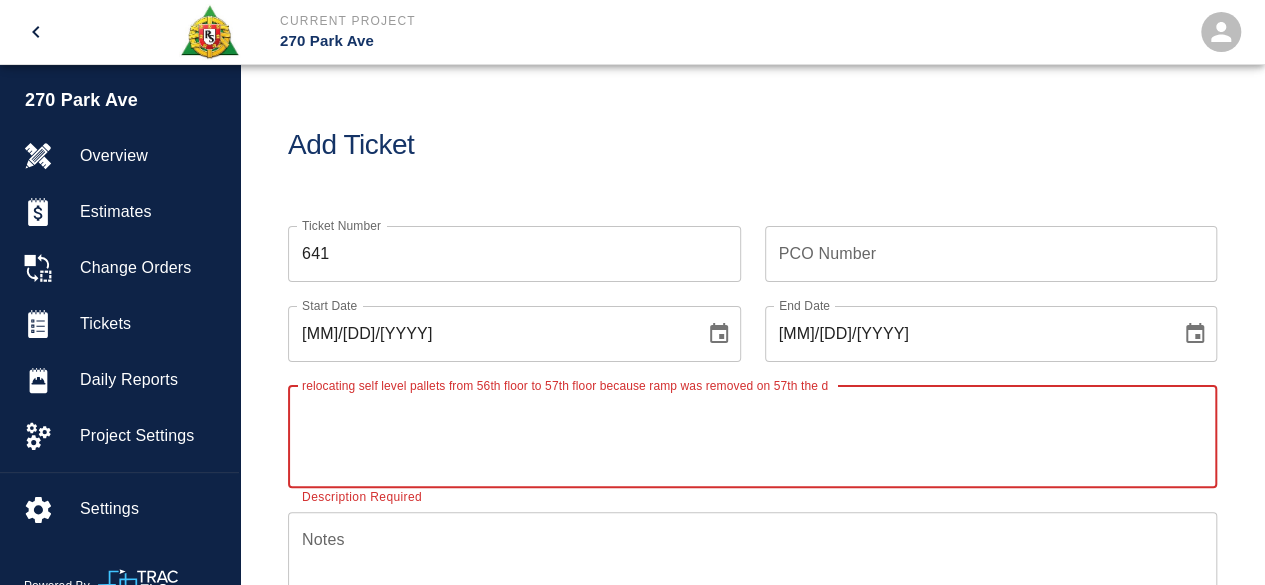 click on "relocating self level pallets from 56th floor to 57th floor because ramp was removed on 57th the d" at bounding box center (752, 436) 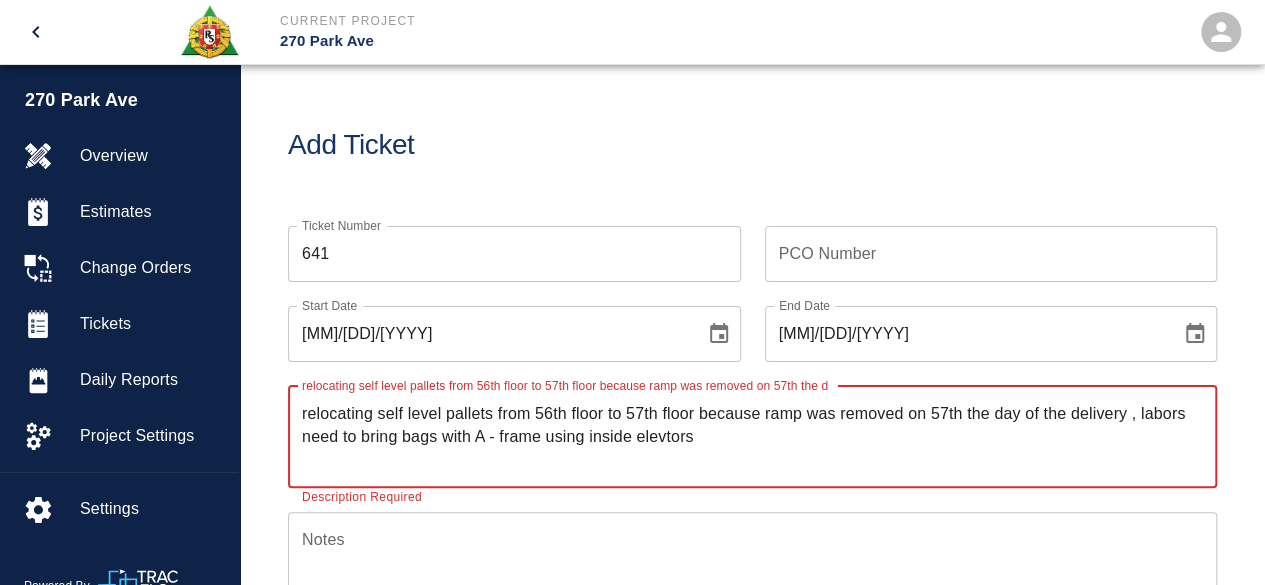 click on "relocating self level pallets from 56th floor to 57th floor because ramp was removed on 57th the day of the delivery , labors need to bring bags with A - frame using inside elevtors" at bounding box center (752, 436) 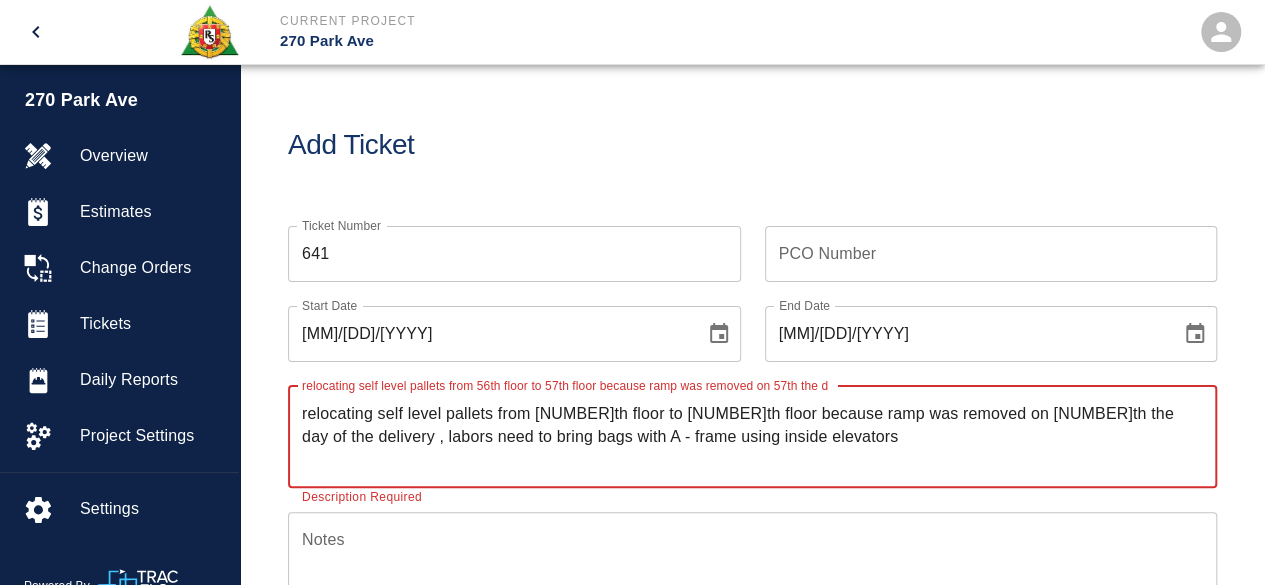 click on "relocating self level pallets from [NUMBER]th floor to [NUMBER]th floor because ramp was removed on [NUMBER]th the day of the delivery , labors need to bring bags with A - frame using inside elevators" at bounding box center [752, 436] 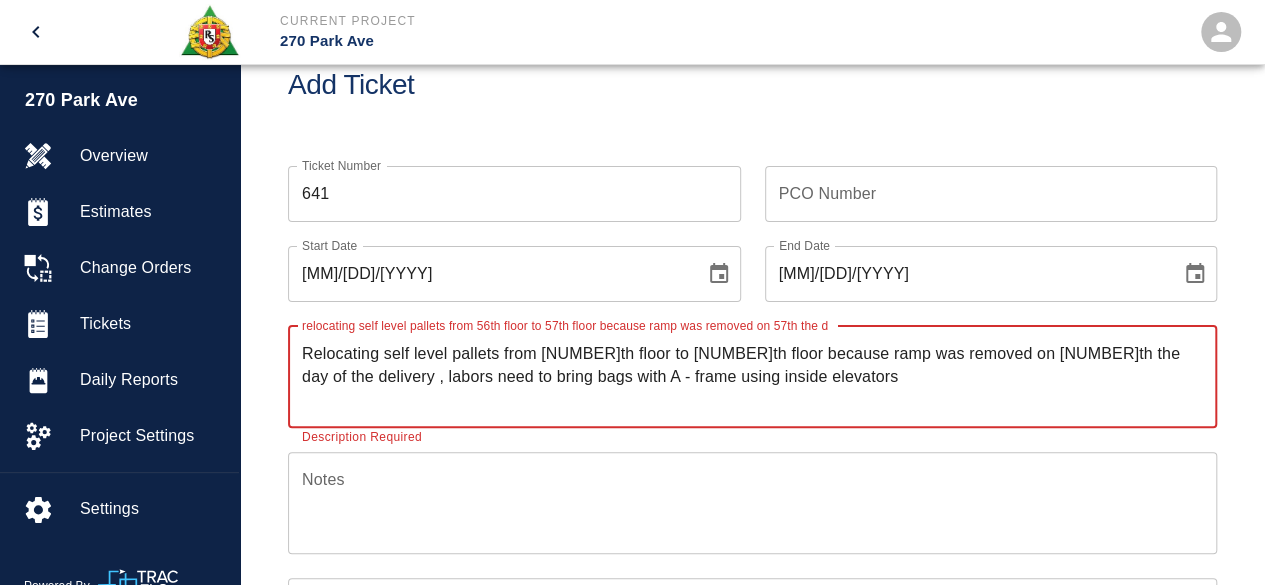scroll, scrollTop: 100, scrollLeft: 0, axis: vertical 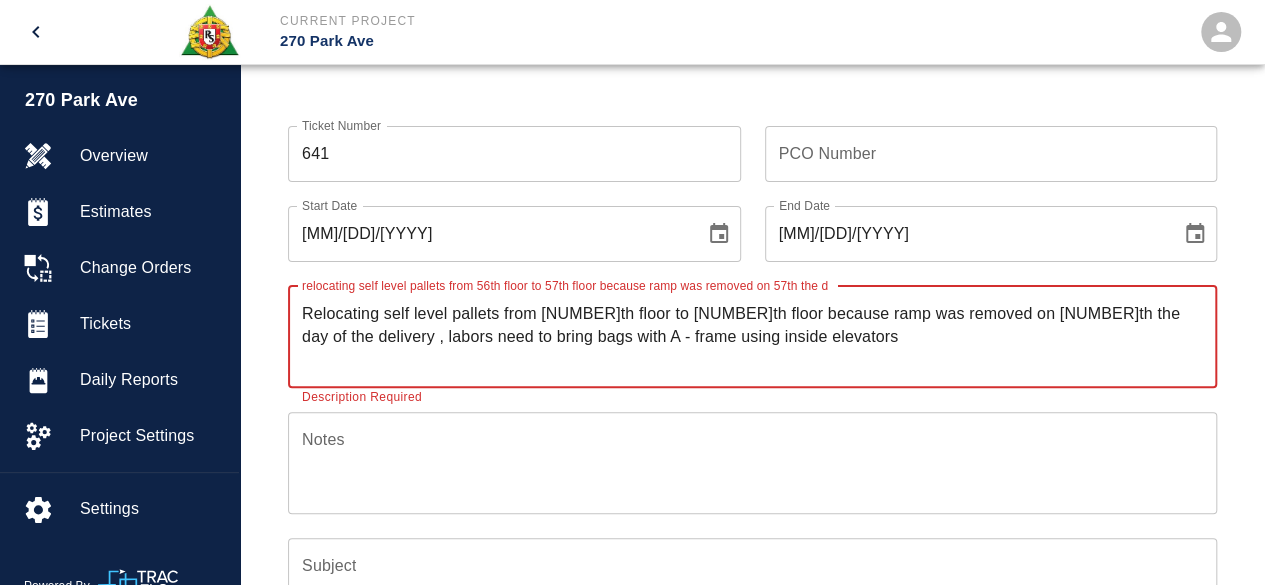 type on "Relocating self level pallets from [NUMBER]th floor to [NUMBER]th floor because ramp was removed on [NUMBER]th the day of the delivery , labors need to bring bags with A - frame using inside elevators" 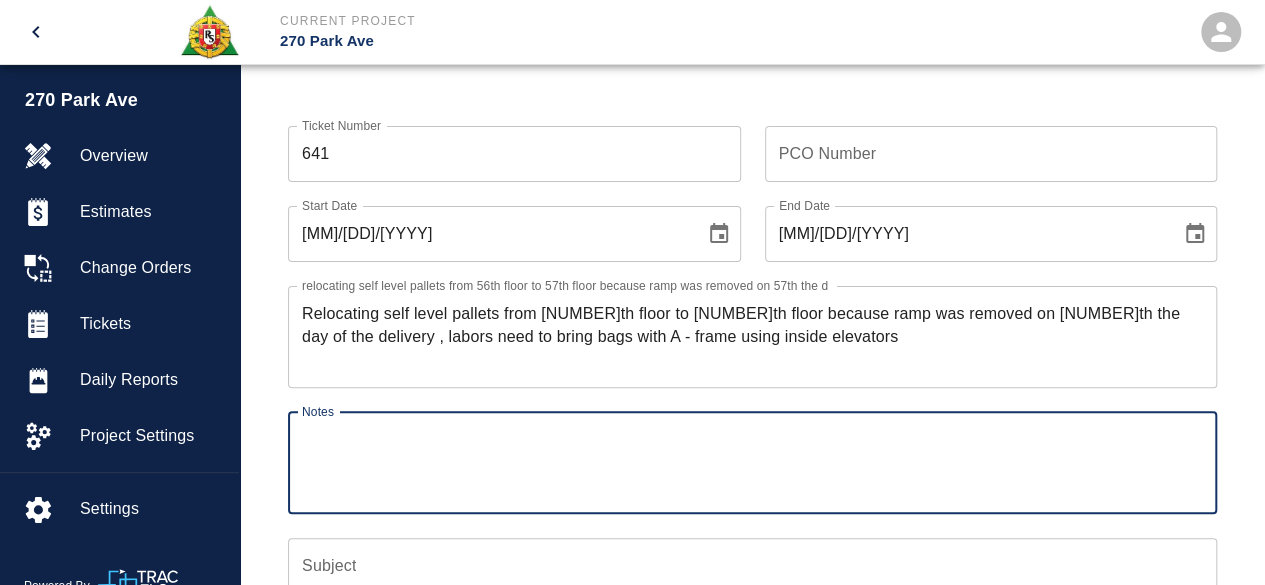 click on "Notes x Notes" at bounding box center [752, 463] 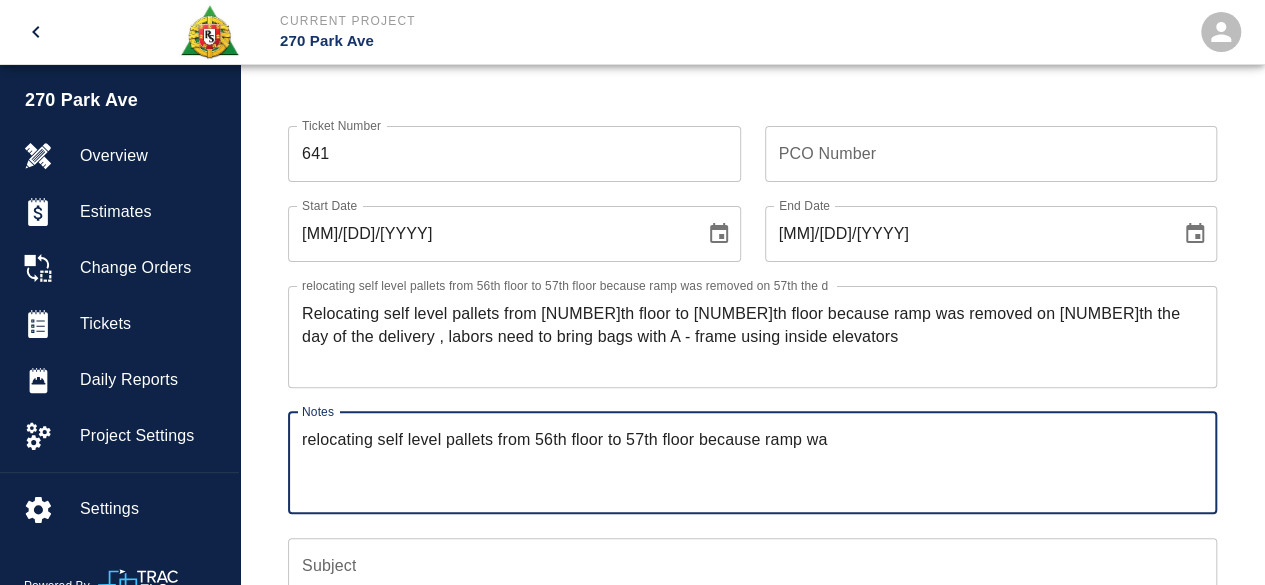 type on "relocating self level pallets from 56th floor to 57th floor because ramp wa" 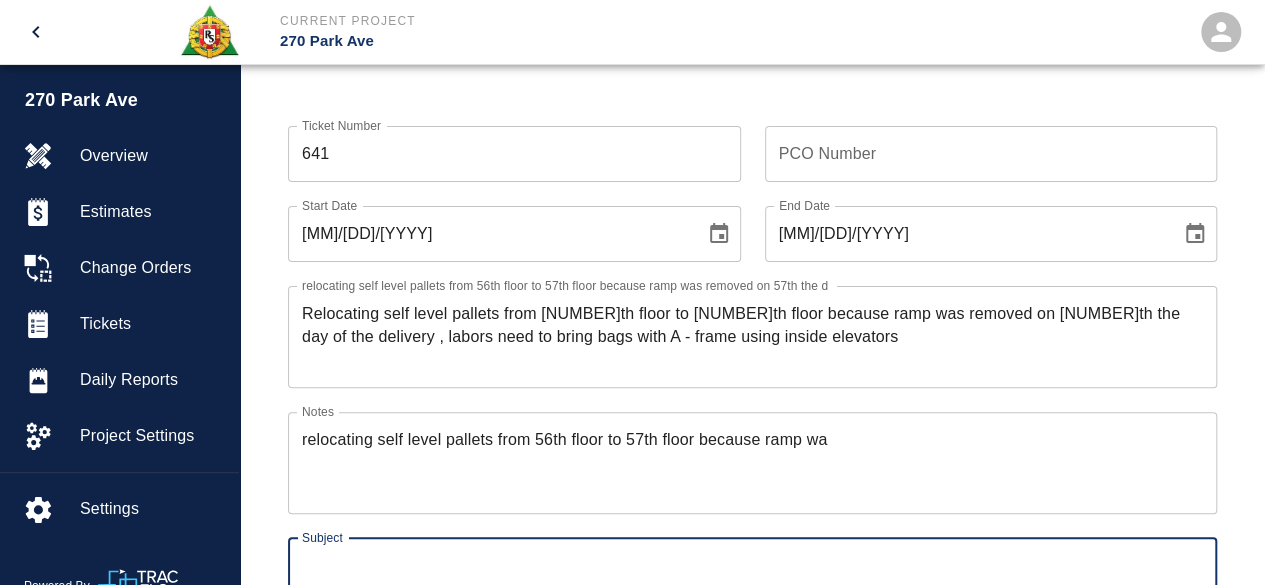 click on "Subject" at bounding box center (752, 566) 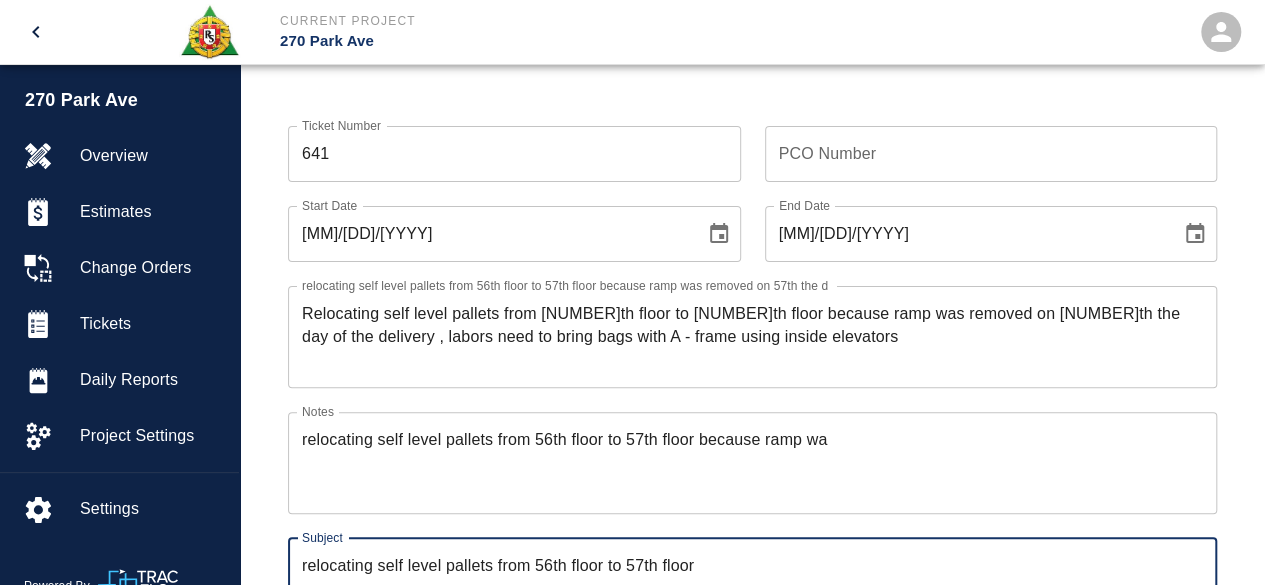 click on "relocating self level pallets from 56th floor to 57th floor" at bounding box center [752, 566] 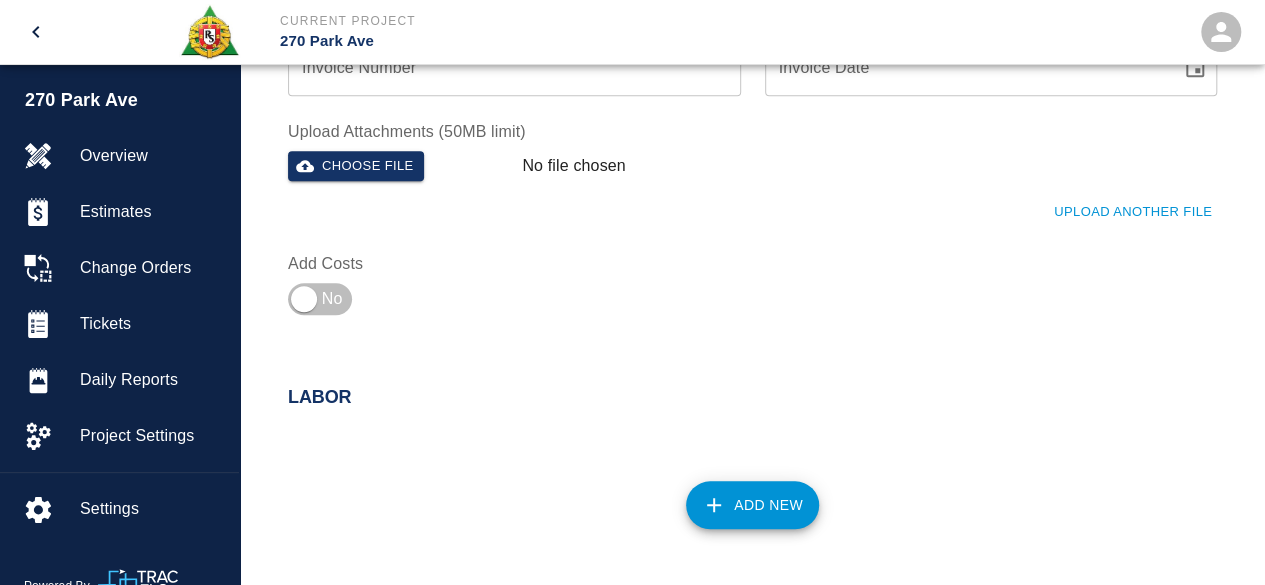 scroll, scrollTop: 800, scrollLeft: 0, axis: vertical 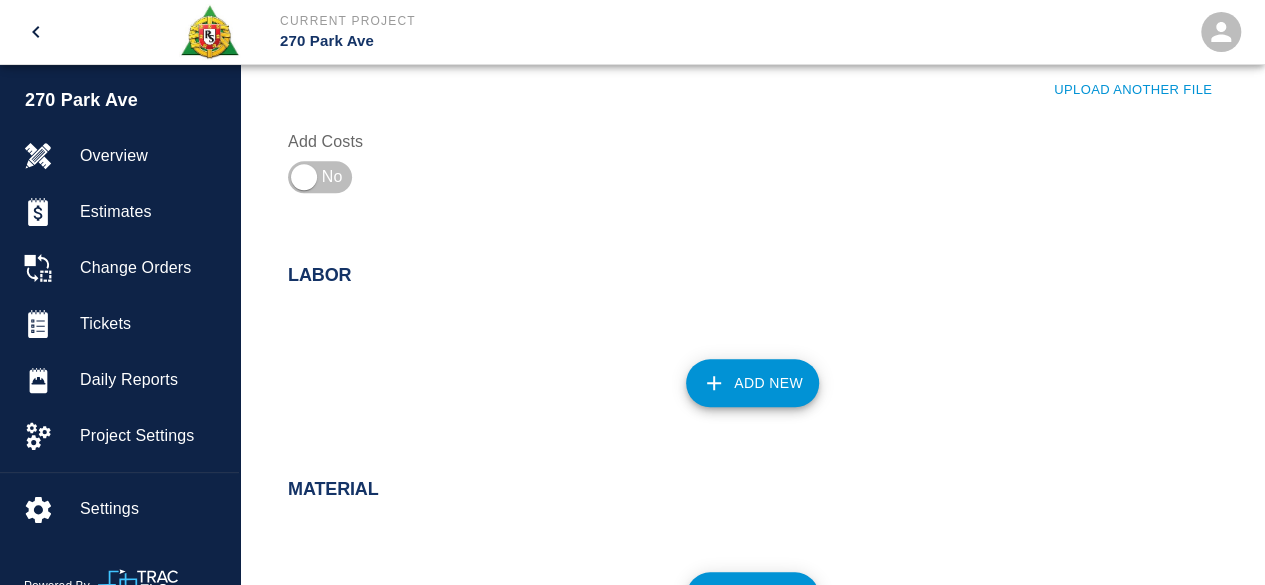 type on "moving self level pallets to 57th" 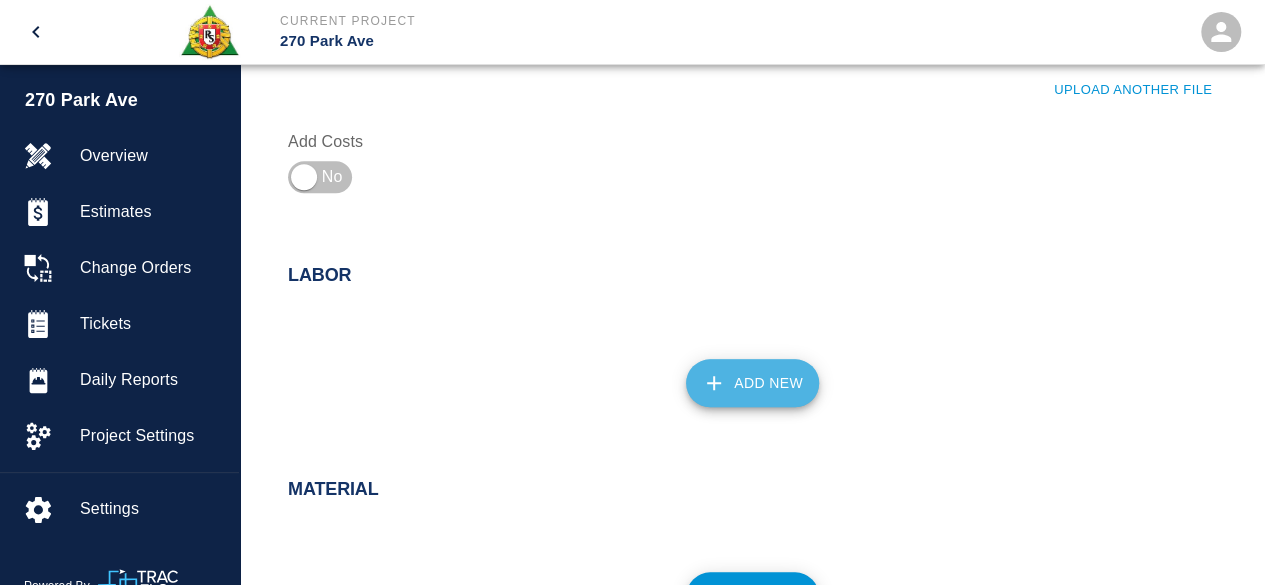 click on "Add New" at bounding box center (752, 383) 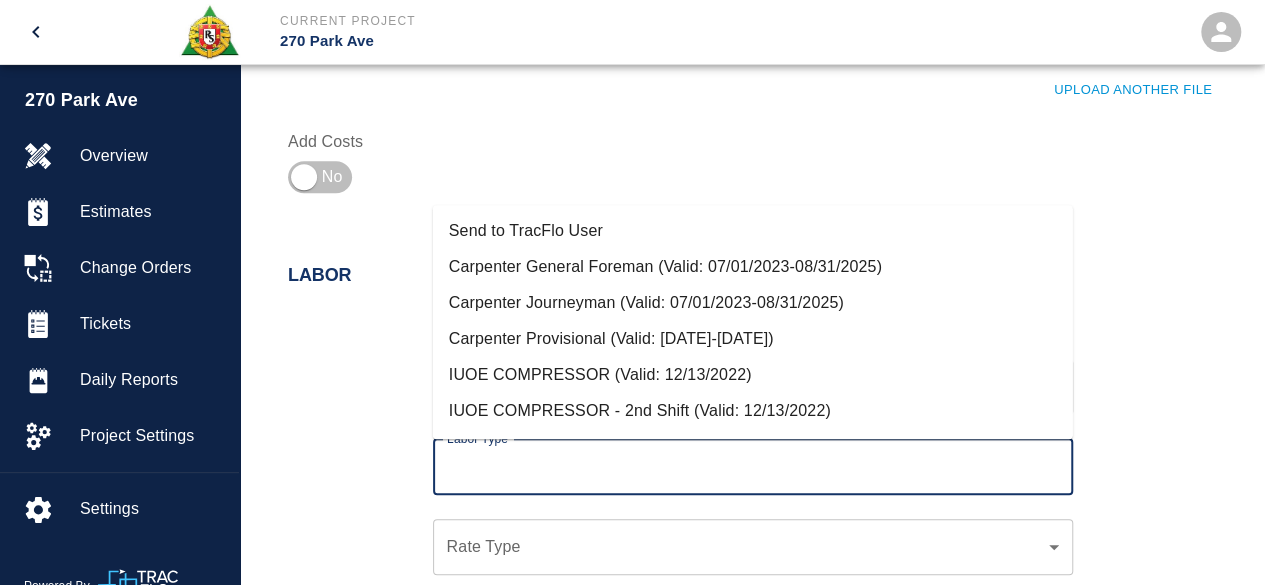 click on "Labor Type" at bounding box center (753, 467) 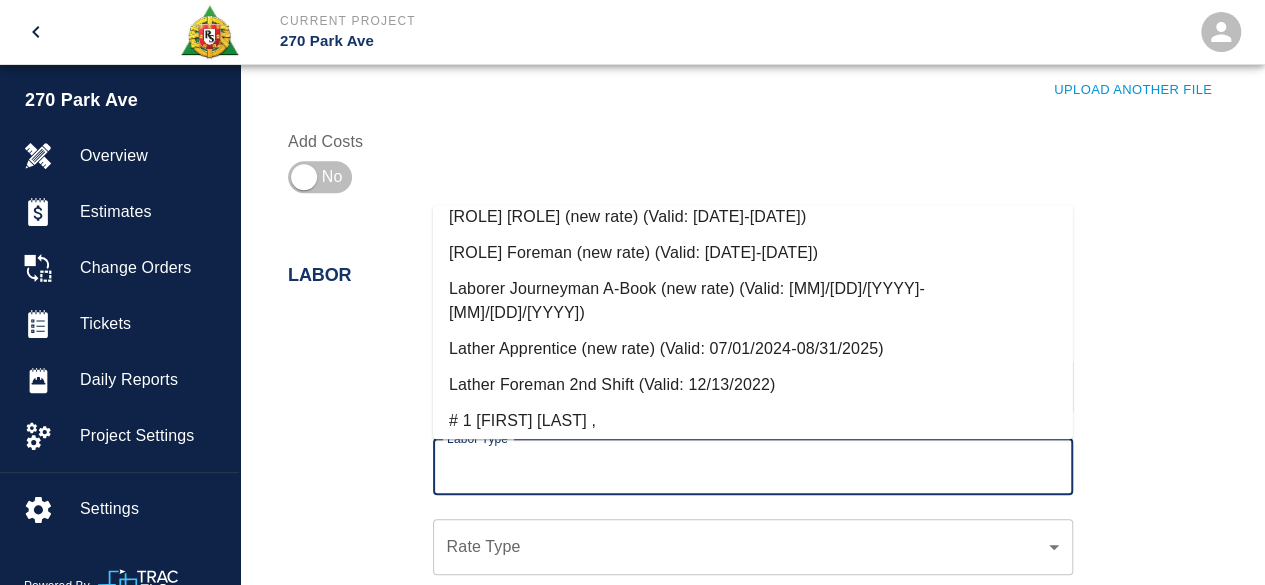 scroll, scrollTop: 700, scrollLeft: 0, axis: vertical 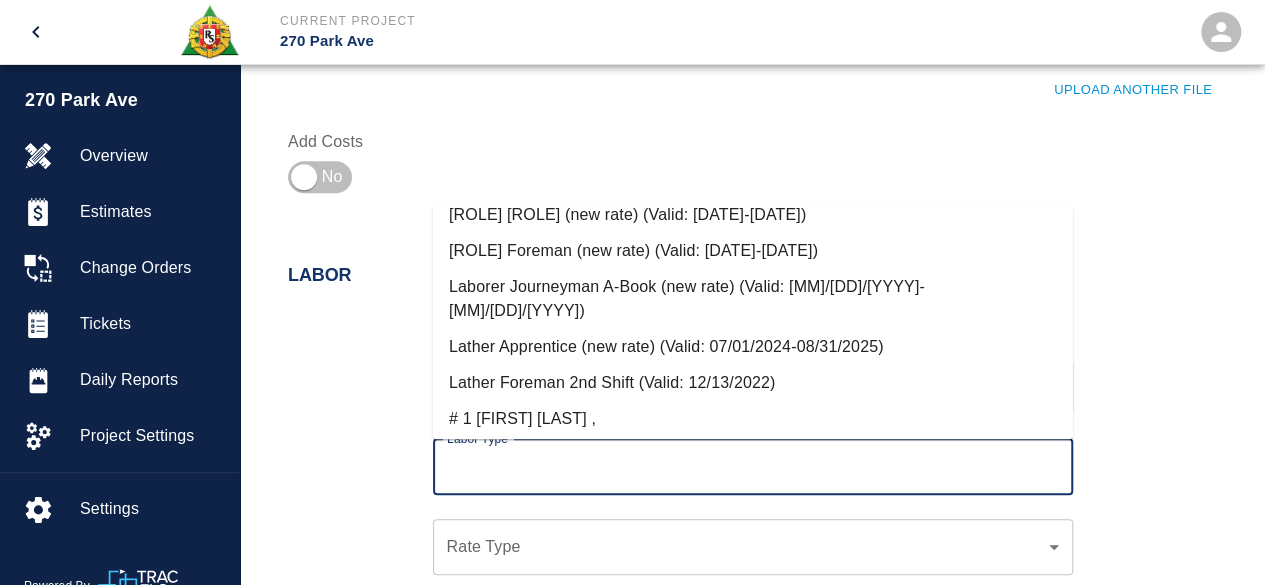 click on "Laborer Journeyman A-Book (new rate) (Valid: [MM]/[DD]/[YYYY]-[MM]/[DD]/[YYYY])" at bounding box center [753, 299] 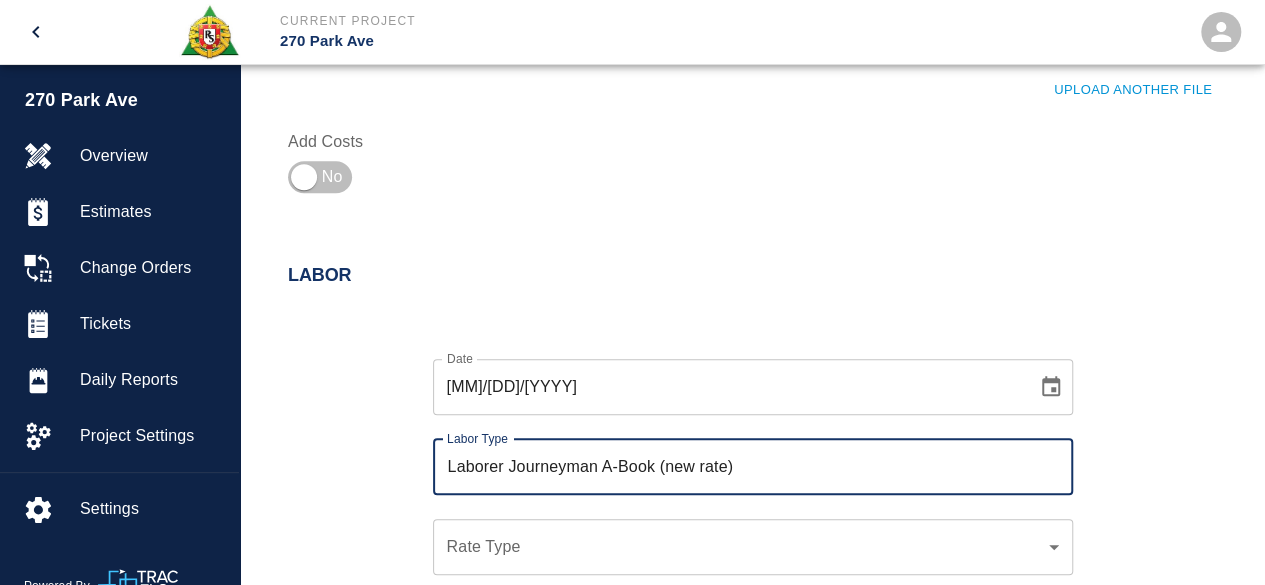 click on "​ Rate Type" at bounding box center (753, 547) 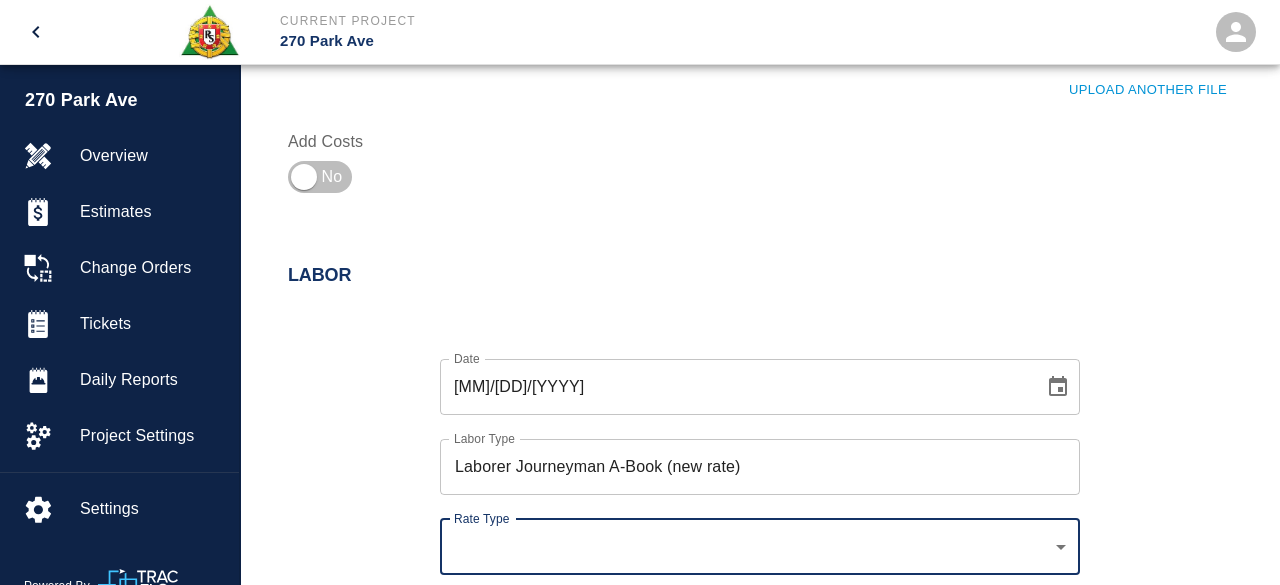 click on "Current Project 270 Park Ave Home 270 Park Ave Overview Estimates Change Orders Tickets Daily Reports Project Settings Settings Powered By Terms of Service  |  Privacy Policy Add Ticket Ticket Number 641 Ticket Number PCO Number PCO Number Start Date  [MM]/[DD]/[YYYY] Start Date  End Date [MM]/[DD]/[YYYY] End Date Work Description Relocating [MATERIAL] from [NUMBER]th floor to [NUMBER]th floor because ramp was removed on [NUMBER]th the day of the delivery , labors need to bring bags with A - frame using inside elevators  x Work Description Notes # 1 [FIRST] [LAST] , [FIRST] [LAST] , [FIRST] [LAST]  x Notes Subject moving [MATERIAL] to [NUMBER]th Subject Invoice Number Invoice Number Invoice Date Invoice Date Upload Attachments (50MB limit) Choose file No file chosen Upload Another File Add Costs Labor Date [MM]/[DD]/[YYYY] Date Labor Type Laborer Journeyman A-Book (new rate) Labor Type Rate Type ​ Rate Type Crew Size Crew Size Hours (per person) [NUMBER] Hours (per person) Cancel Add Labor Material Add New Equipment Add New" at bounding box center [640, -508] 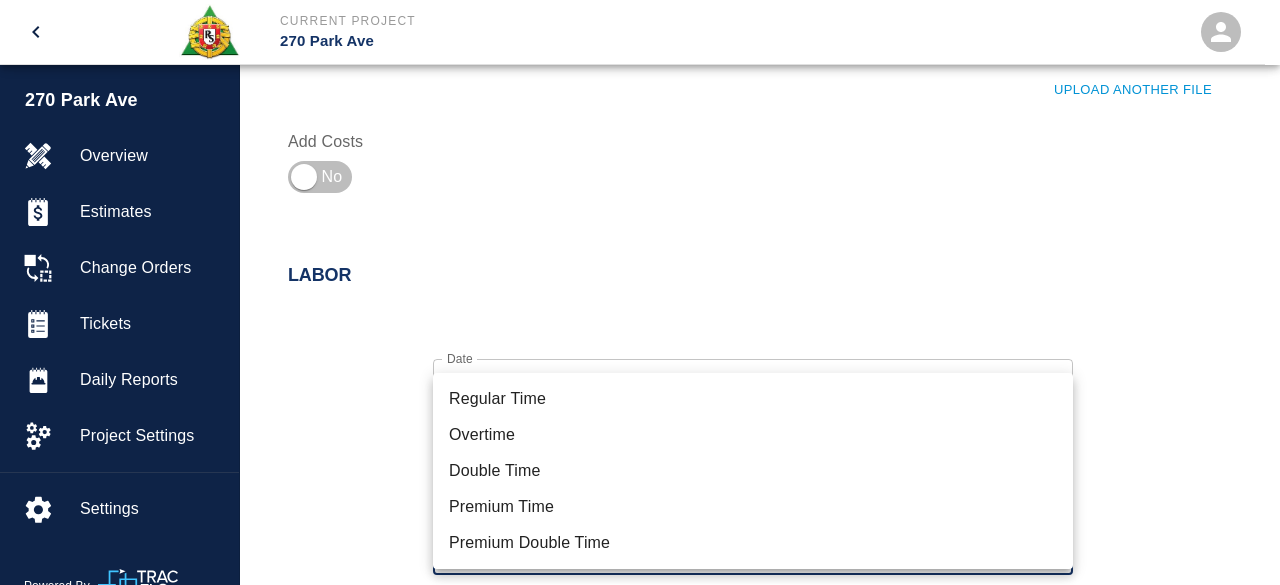 click on "Regular Time" at bounding box center (753, 399) 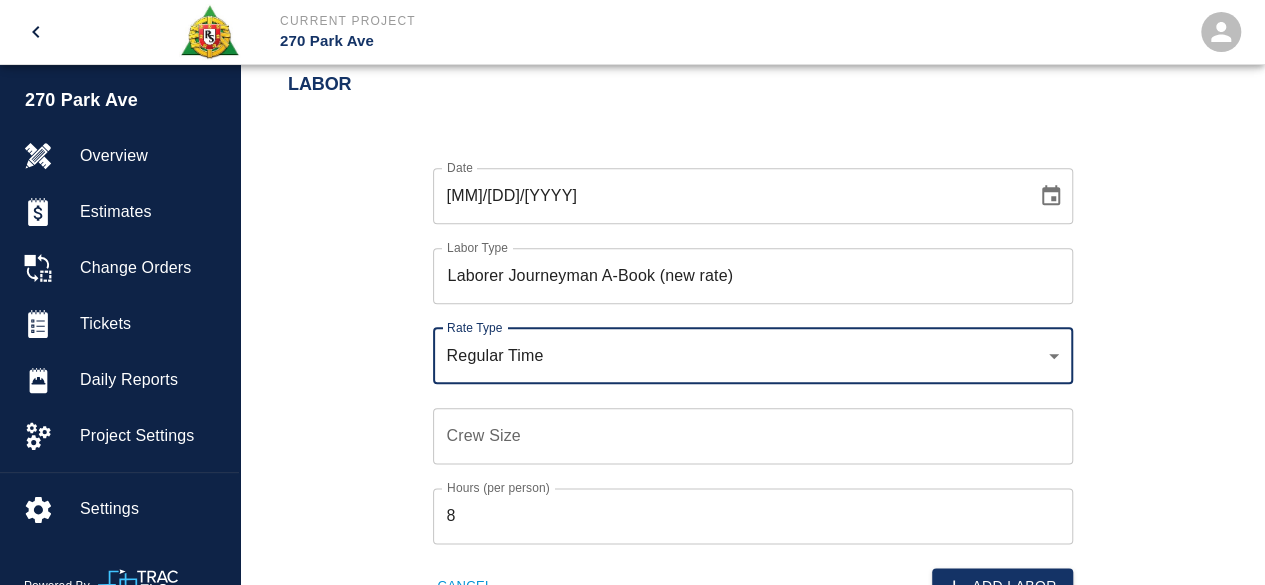scroll, scrollTop: 1000, scrollLeft: 0, axis: vertical 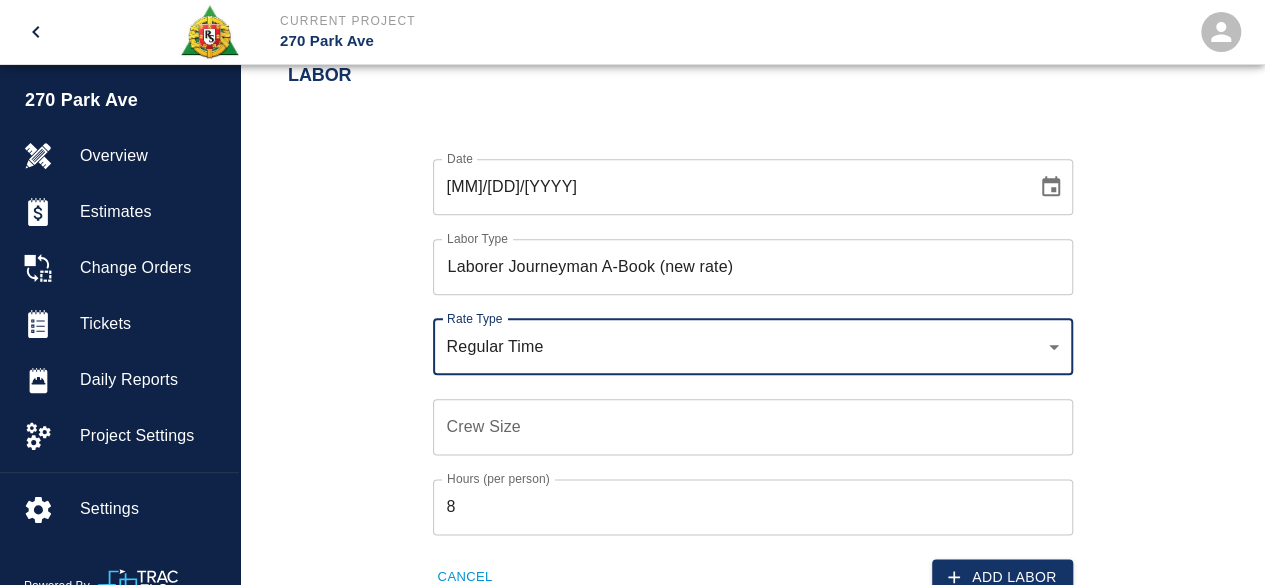 click on "Crew Size" at bounding box center [753, 427] 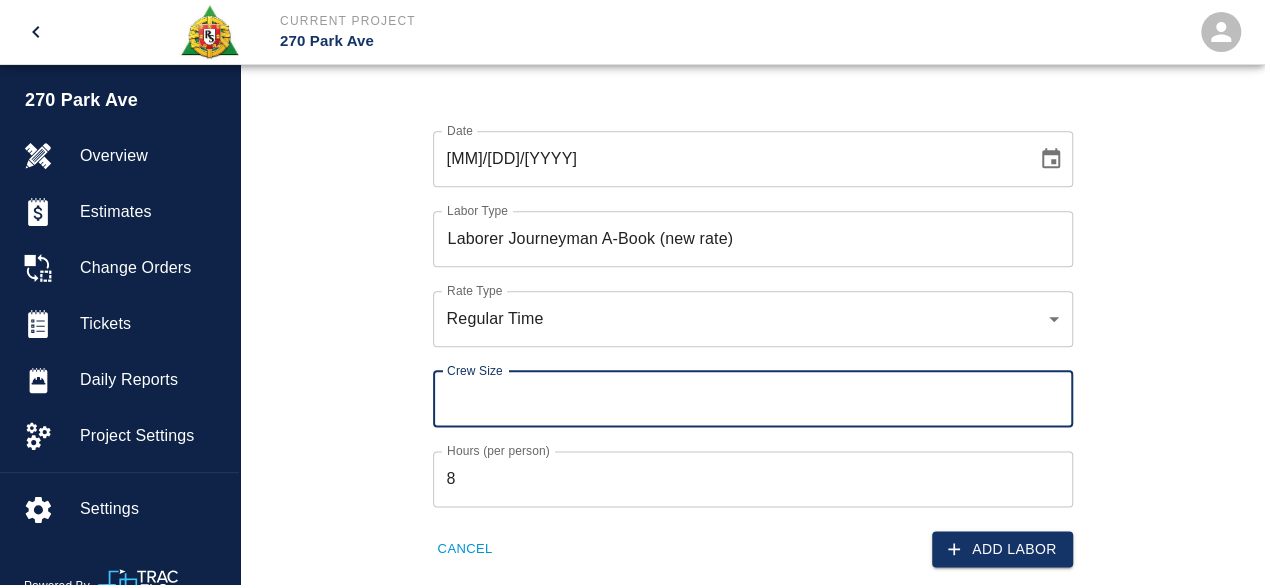 scroll, scrollTop: 1100, scrollLeft: 0, axis: vertical 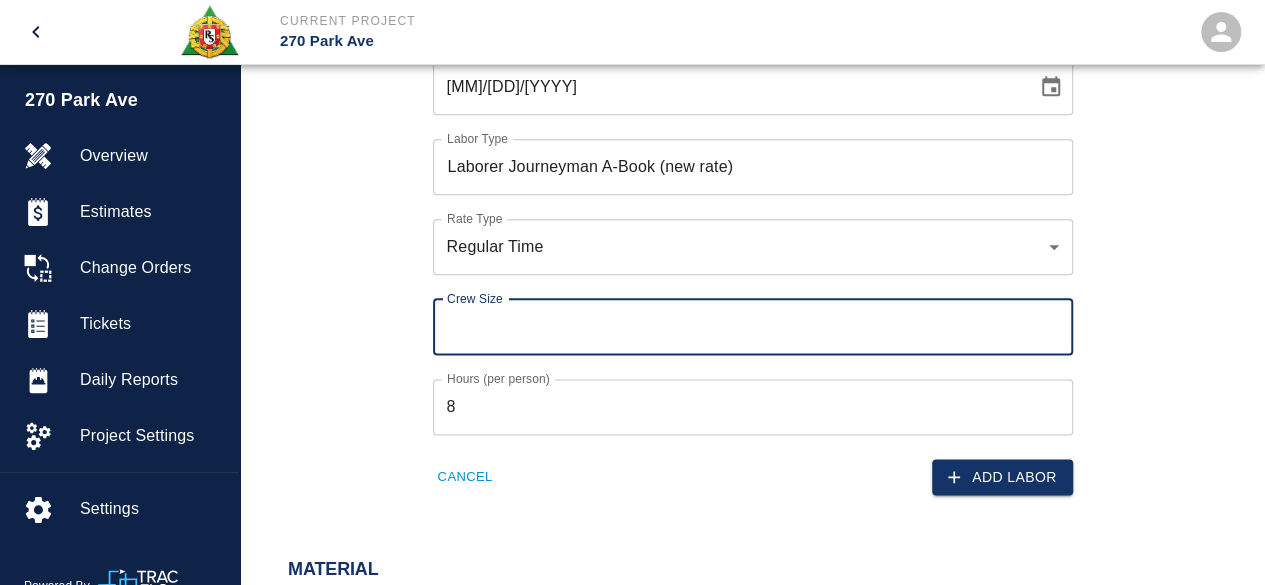 type on "moving self level pallets to 57th" 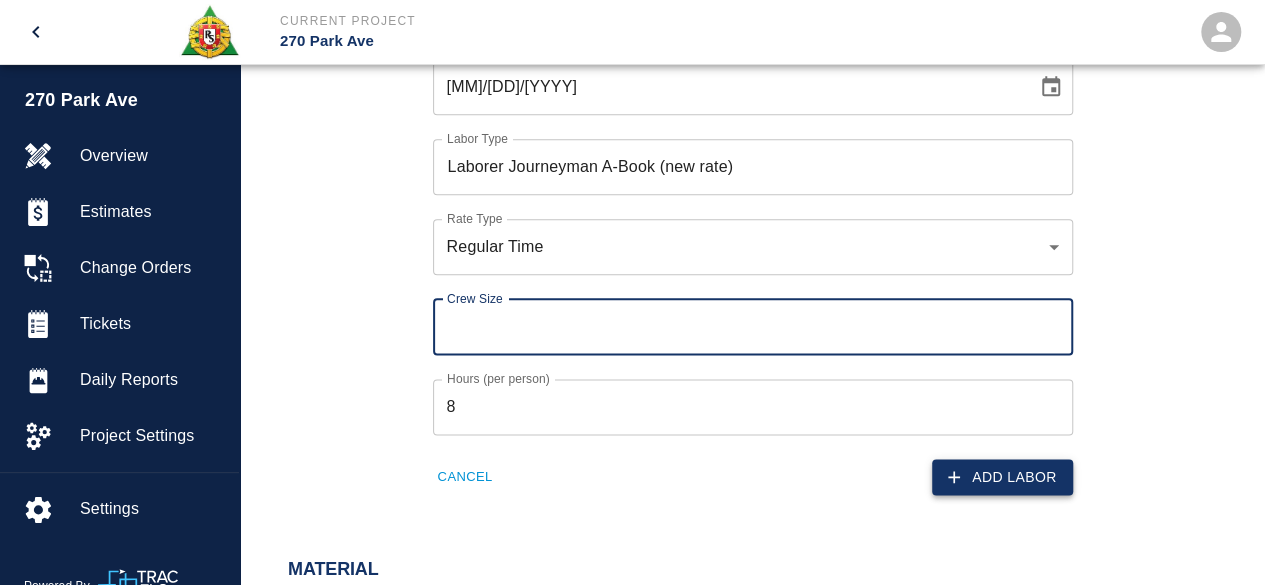 click on "Add Labor" at bounding box center [1002, 477] 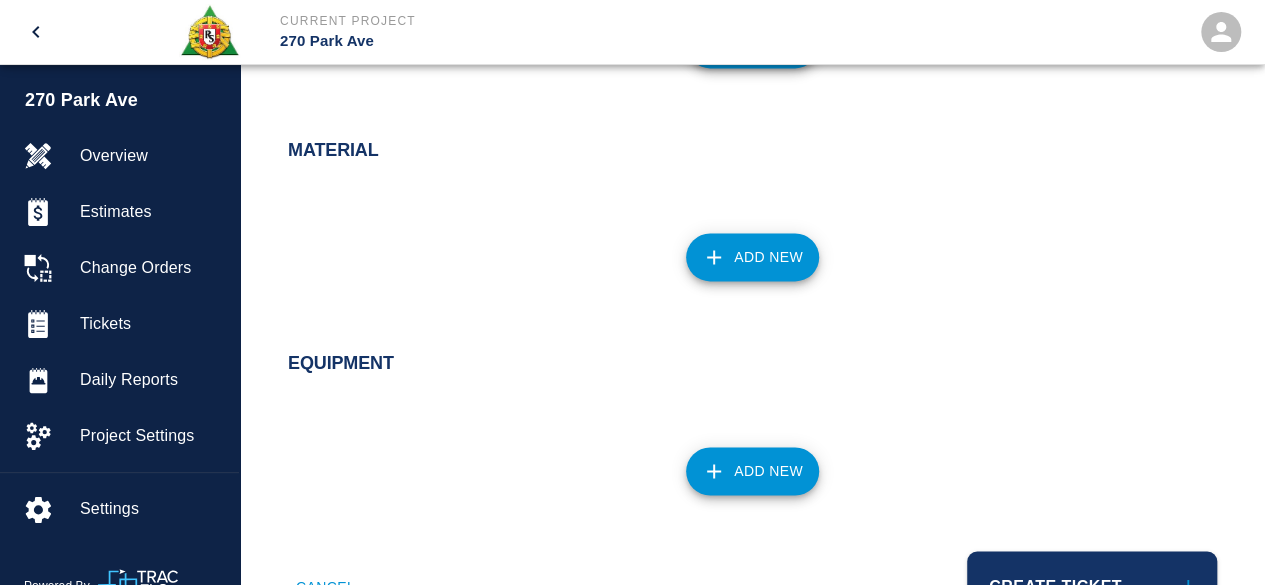 scroll, scrollTop: 1360, scrollLeft: 0, axis: vertical 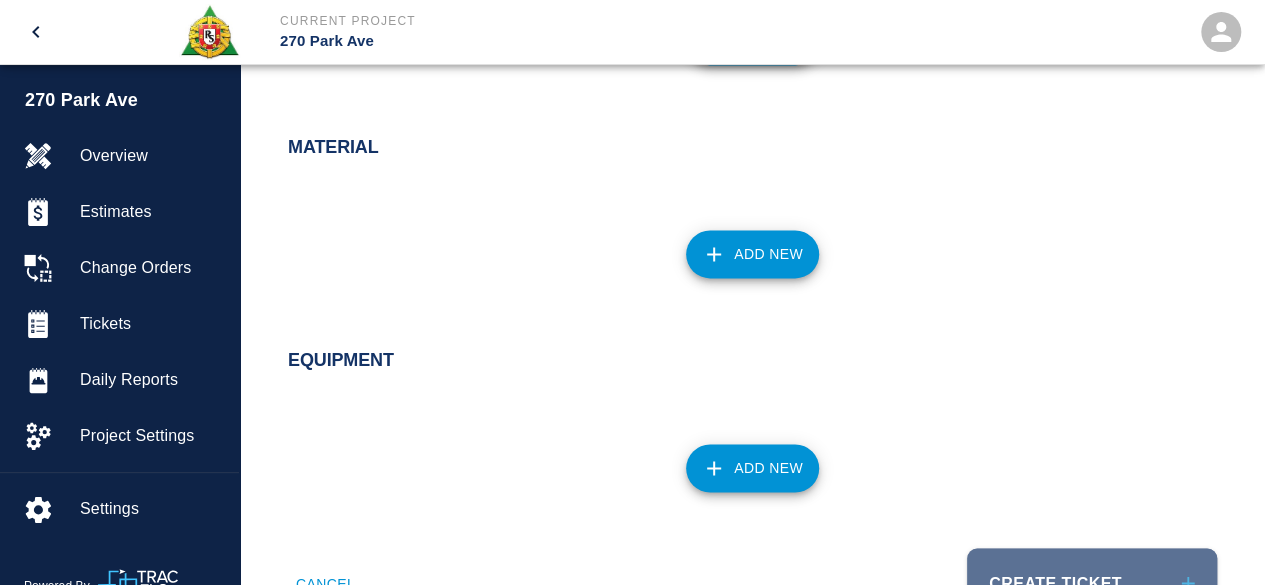 click on "Create Ticket" at bounding box center (1092, 583) 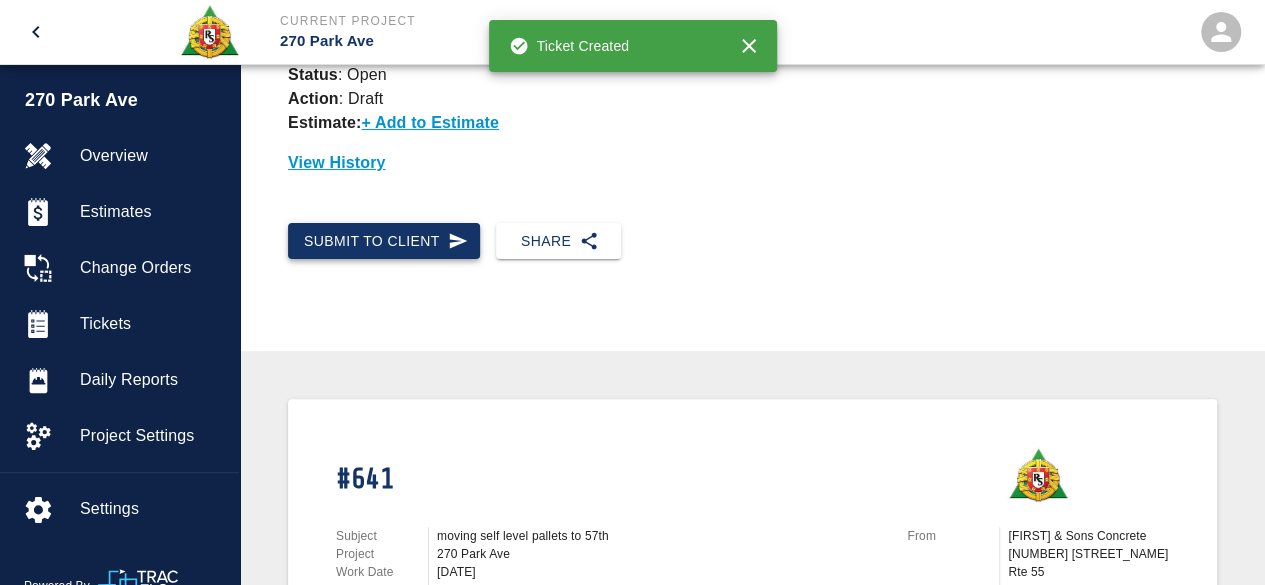 scroll, scrollTop: 100, scrollLeft: 0, axis: vertical 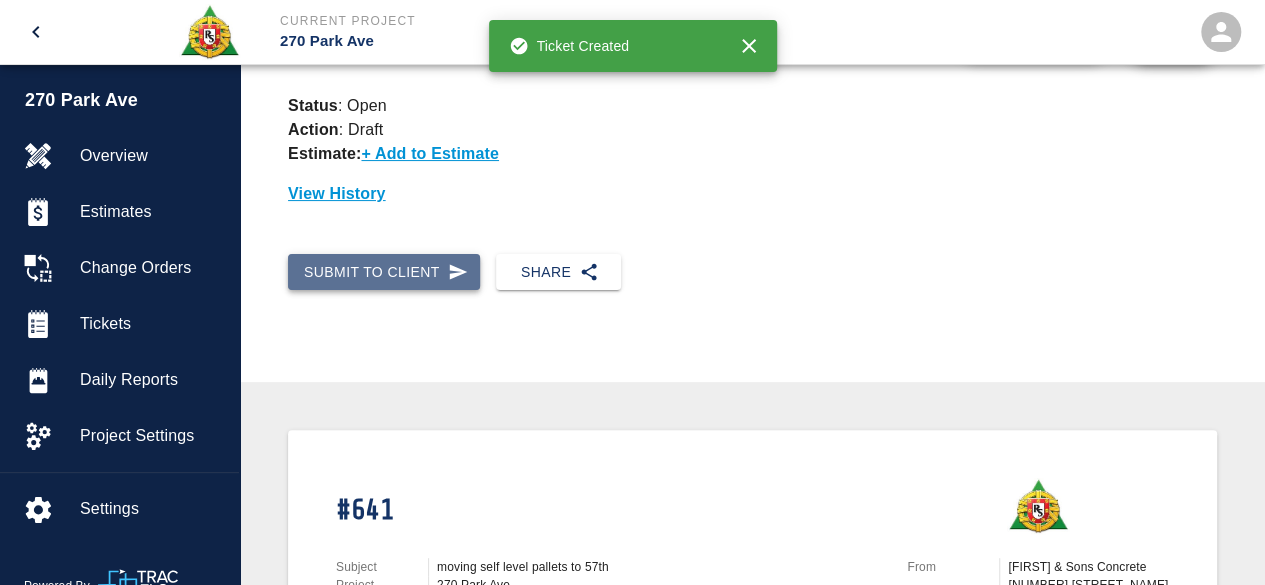 click on "Submit to Client" at bounding box center (384, 272) 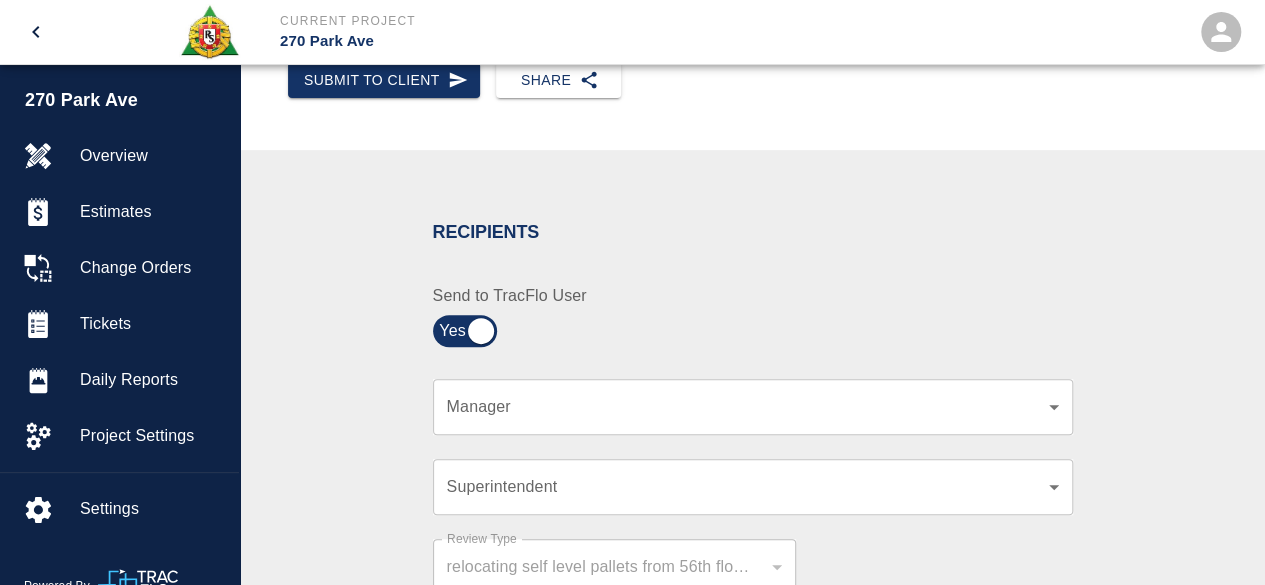 scroll, scrollTop: 300, scrollLeft: 0, axis: vertical 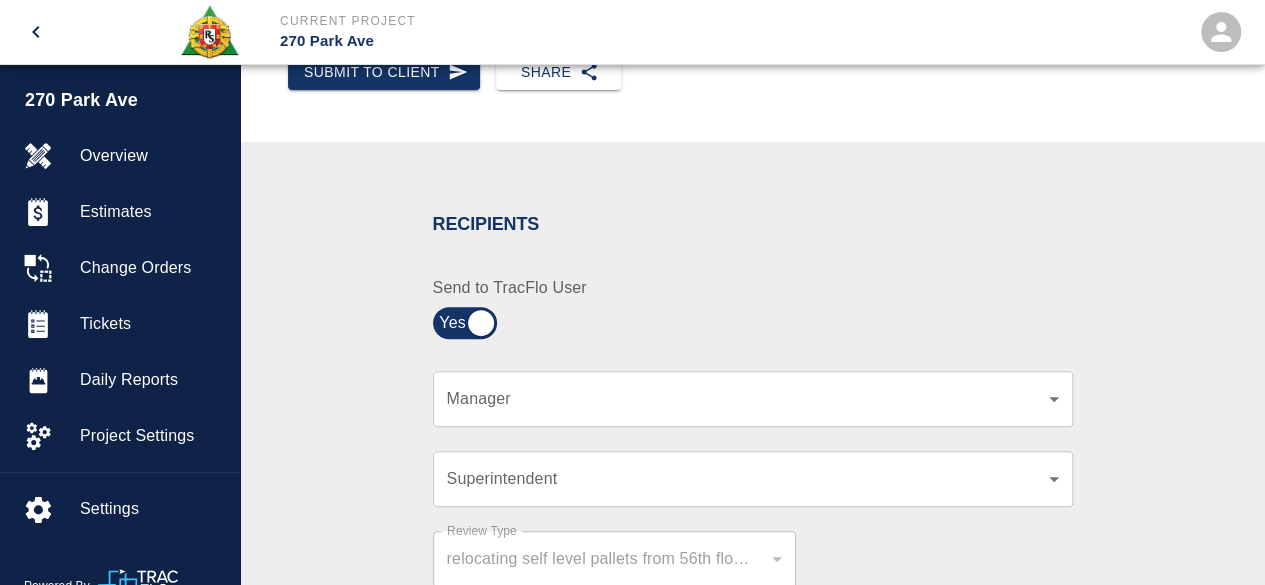 click on "Current Project 270 Park Ave Home 270 Park Ave Overview Estimates Change Orders Tickets Daily Reports Project Settings Settings Powered By Terms of Service  |  Privacy Policy Ticket Download Edit Status :   Open Action :   Draft Estimate:  + Add to Estimate View History Submit to Client Share Recipients Internal Team ​ Internal Team Notes x Notes Cancel Send Recipients Send to TracFlo User Manager ​ Manager Superintendent ​ Superintendent Review Type Time and Materials tm Review Type Send me a copy Notes x Notes Upload Attachments (10MB limit) Choose file No file chosen Upload Another File Cancel Send Request Time and Material Revision Notes   * x Notes   * Upload Attachments (10MB limit) Choose file No file chosen Upload Another File Cancel Send Time and Materials Reject Notes   * x Notes   * Upload Attachments (10MB limit) Choose file No file chosen Upload Another File Cancel Send Signature acknowledges time and material used, but does not change contractual obligations of either party Signature" at bounding box center (632, -8) 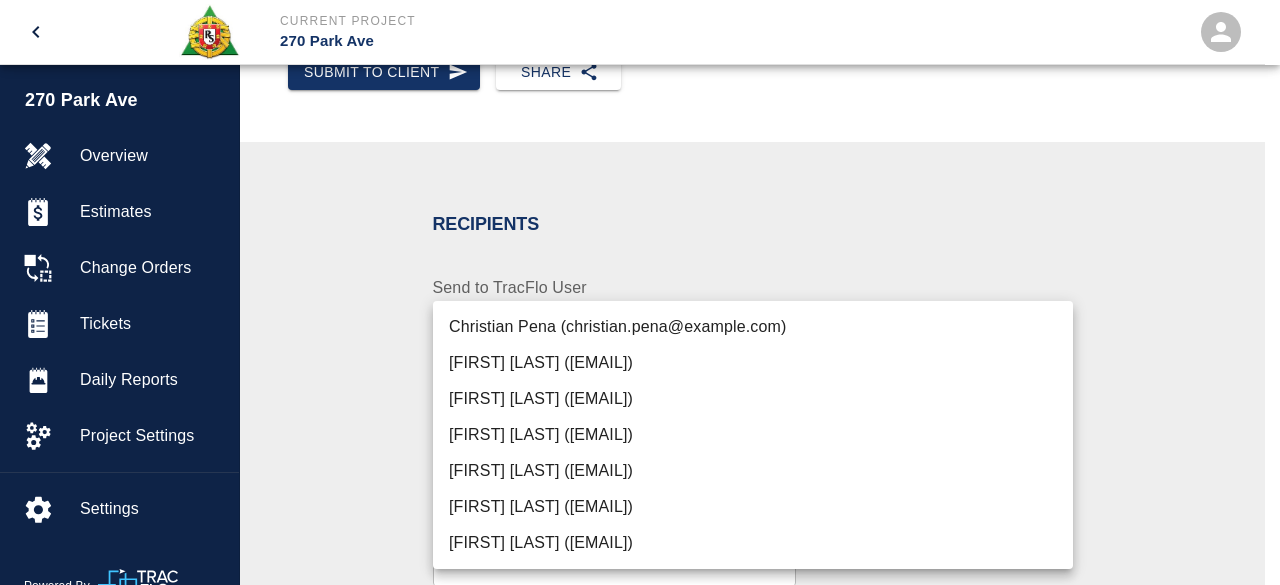 click on "[FIRST] [LAST] ([EMAIL])" at bounding box center [753, 471] 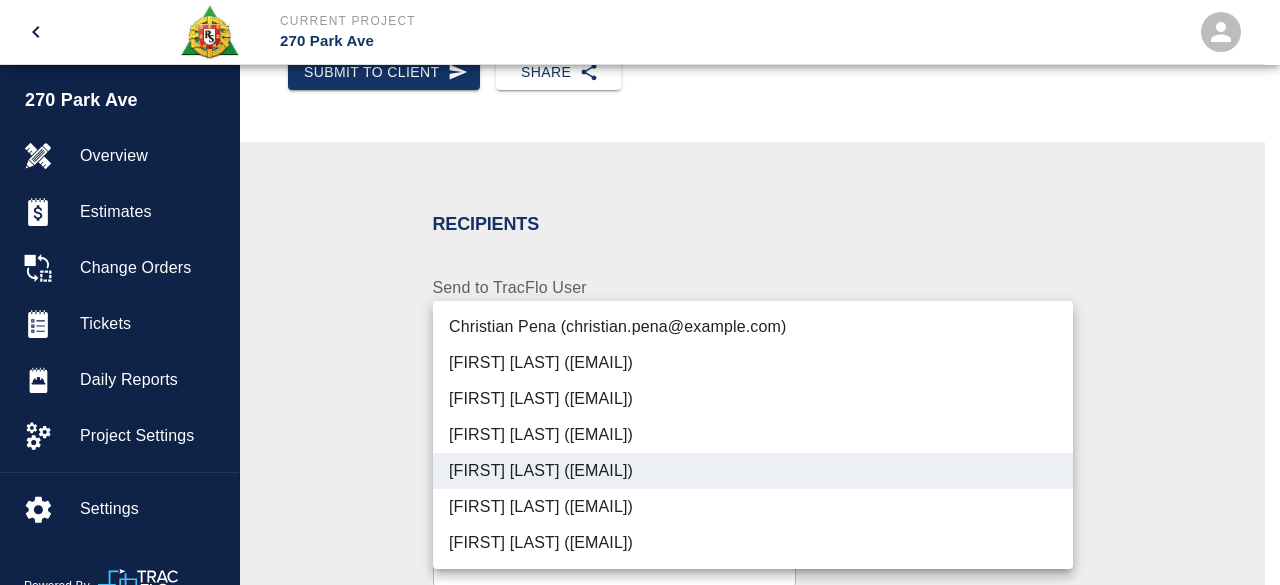 click at bounding box center (640, 292) 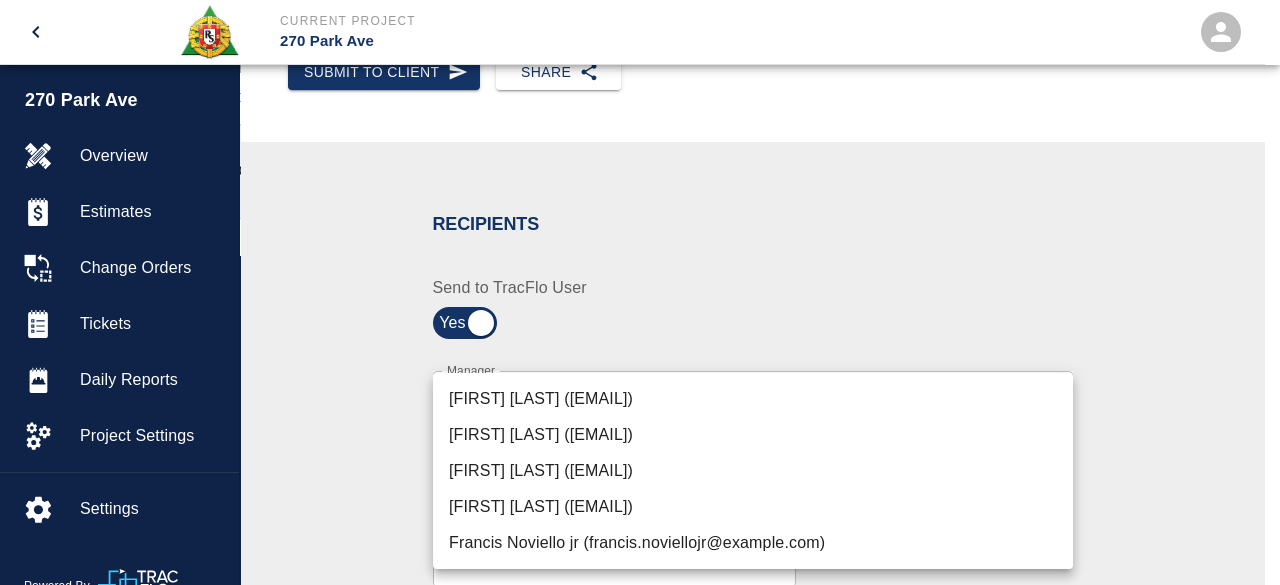 click on "Current Project 270 Park Ave Home 270 Park Ave Overview Estimates Change Orders Tickets Daily Reports Project Settings Settings Powered By Terms of Service  |  Privacy Policy Ticket Download Edit Status :   Open Action :   Draft Estimate:  + Add to Estimate View History Submit to Client Share Recipients Internal Team ​ Internal Team Notes x Notes Cancel Send Recipients Send to TracFlo User Manager [FIRST] [LAST] ([EMAIL]) [UUID] Manager Superintendent ​ Superintendent Review Type Time and Materials tm Review Type Send me a copy Notes x Notes Upload Attachments (10MB limit) Choose file No file chosen Upload Another File Cancel Send Request Time and Material Revision Notes   * x Notes   * Upload Attachments (10MB limit) Choose file No file chosen Upload Another File Cancel Send Time and Materials Reject Notes   * x Notes   * Upload Attachments (10MB limit) Choose file No file chosen Upload Another File Cancel Send Time and Materials Signature Clear" at bounding box center (640, -8) 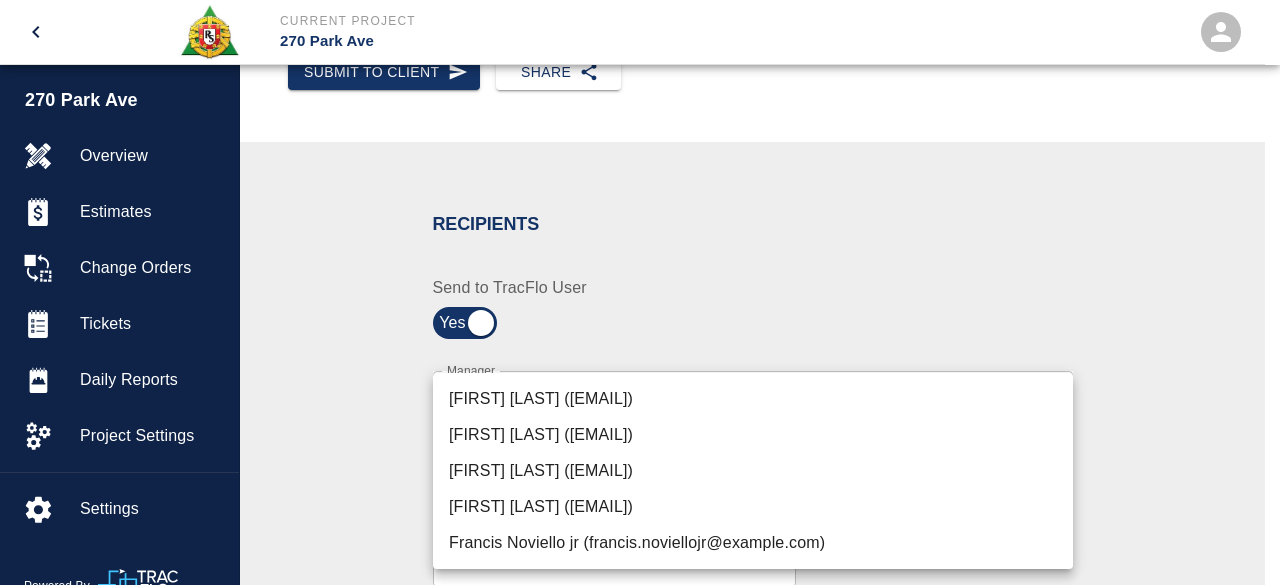 click at bounding box center (640, 292) 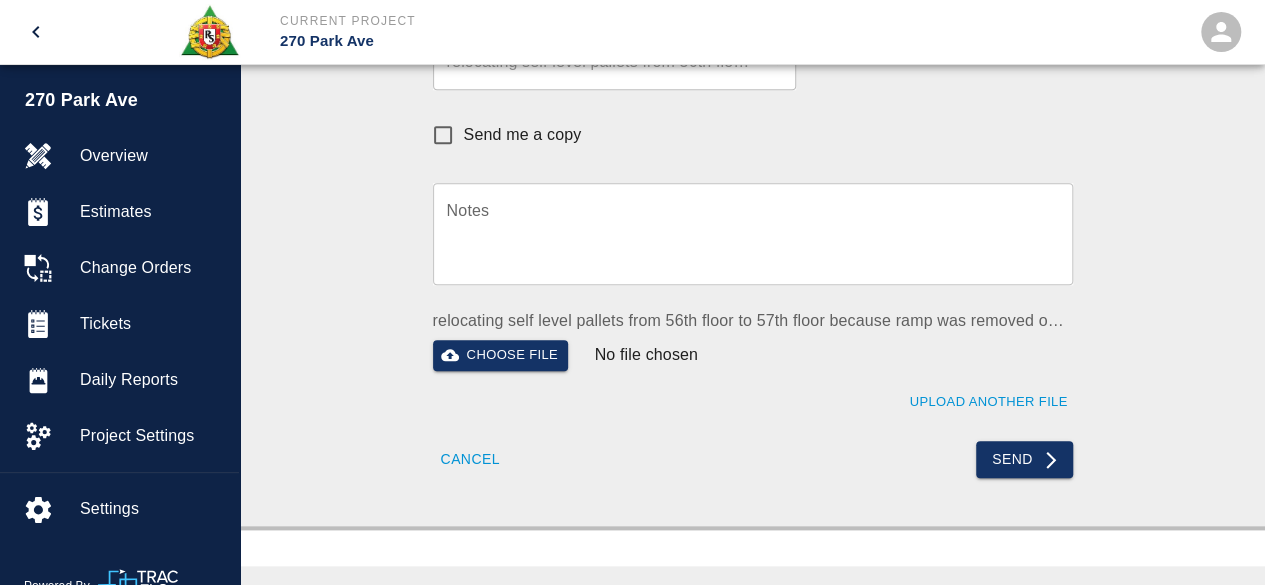 scroll, scrollTop: 800, scrollLeft: 0, axis: vertical 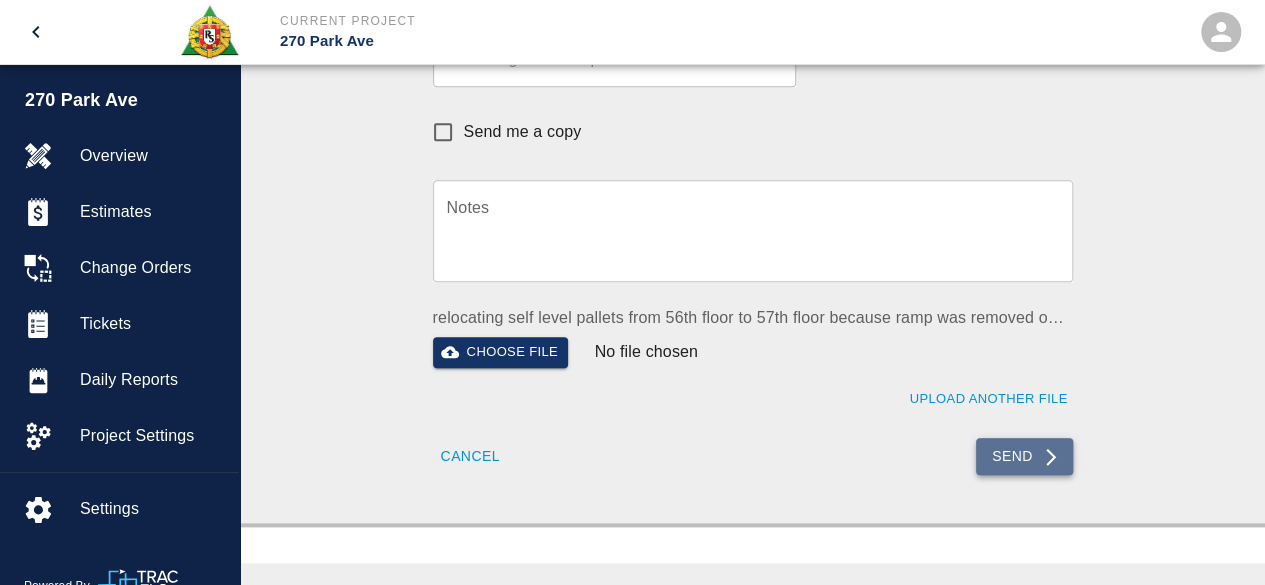 click on "Send" at bounding box center [1024, 456] 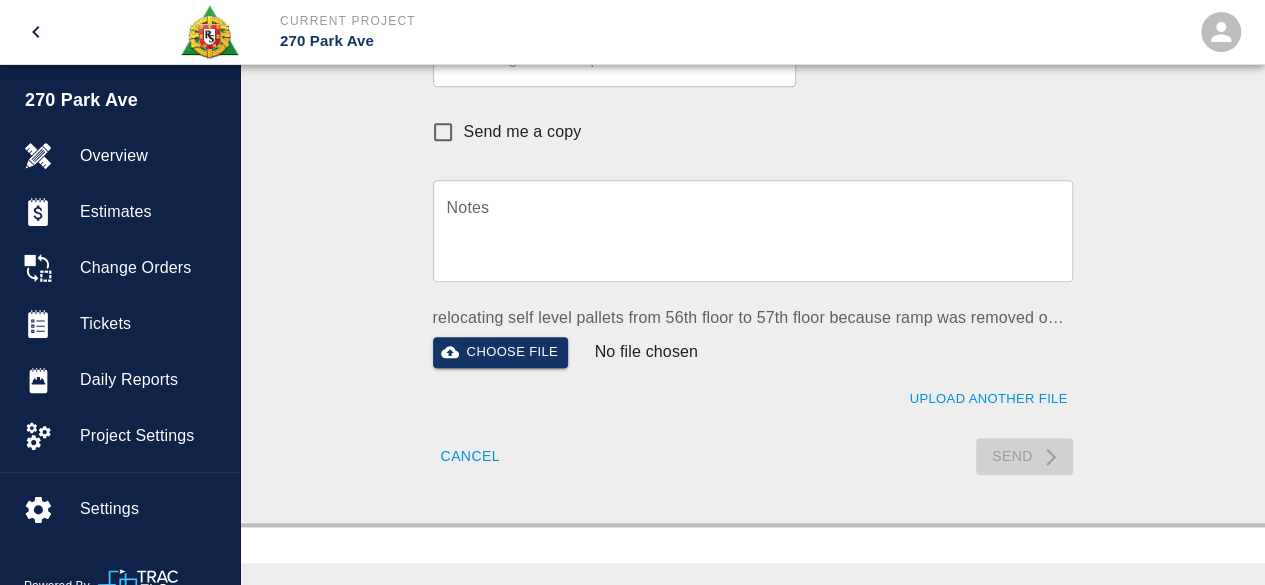 type 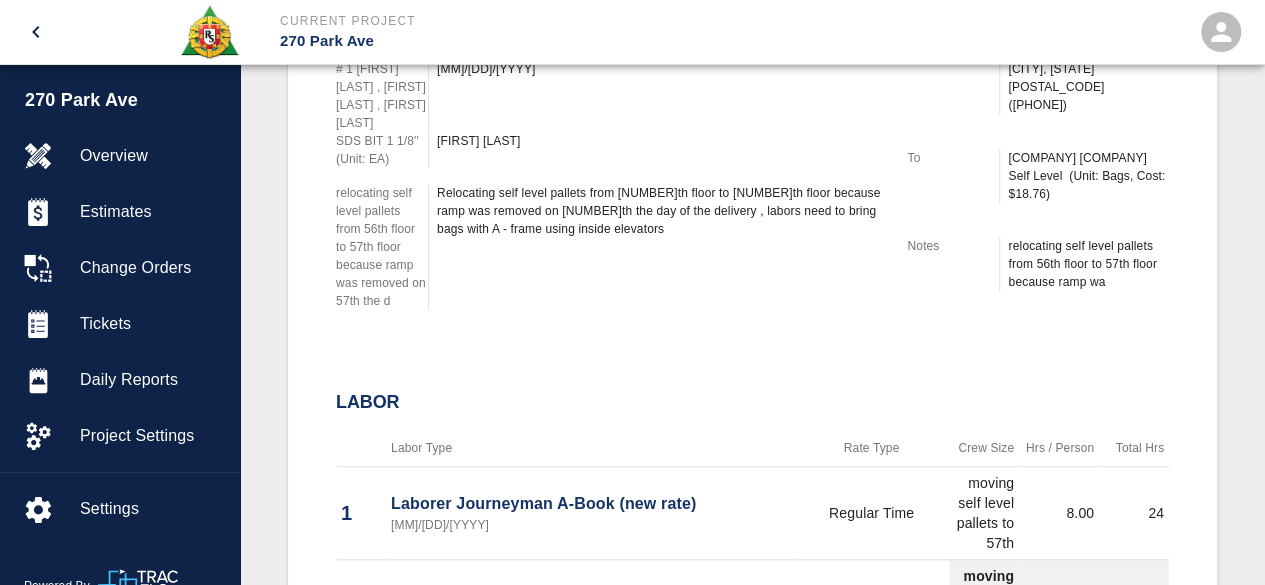 scroll, scrollTop: 486, scrollLeft: 0, axis: vertical 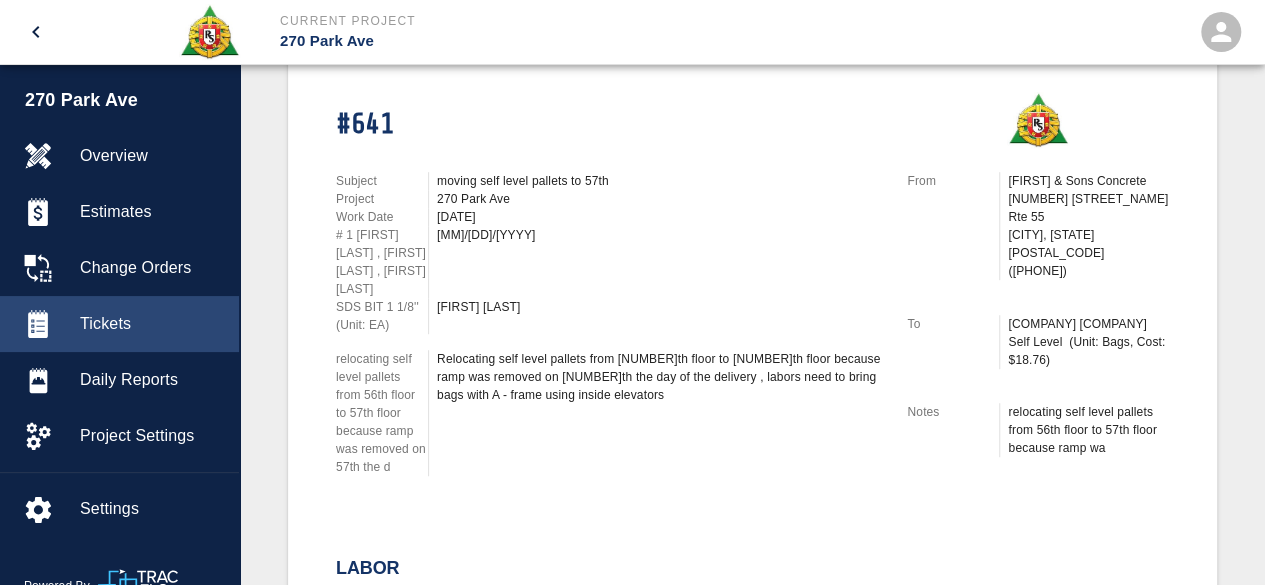 click on "Tickets" at bounding box center [151, 324] 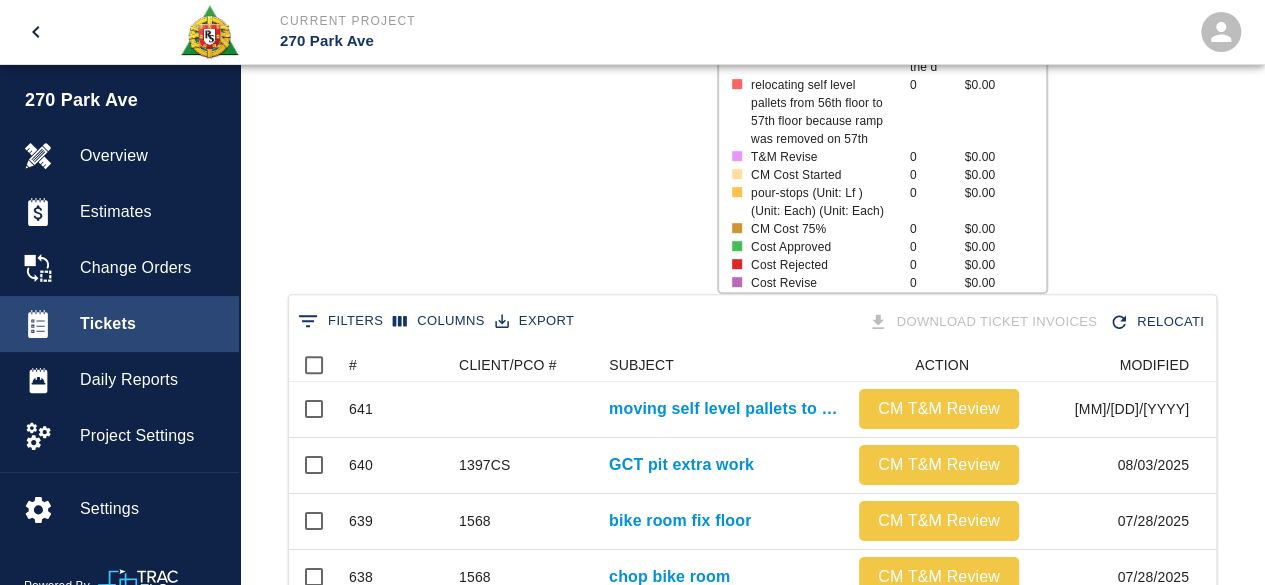 scroll, scrollTop: 29, scrollLeft: 0, axis: vertical 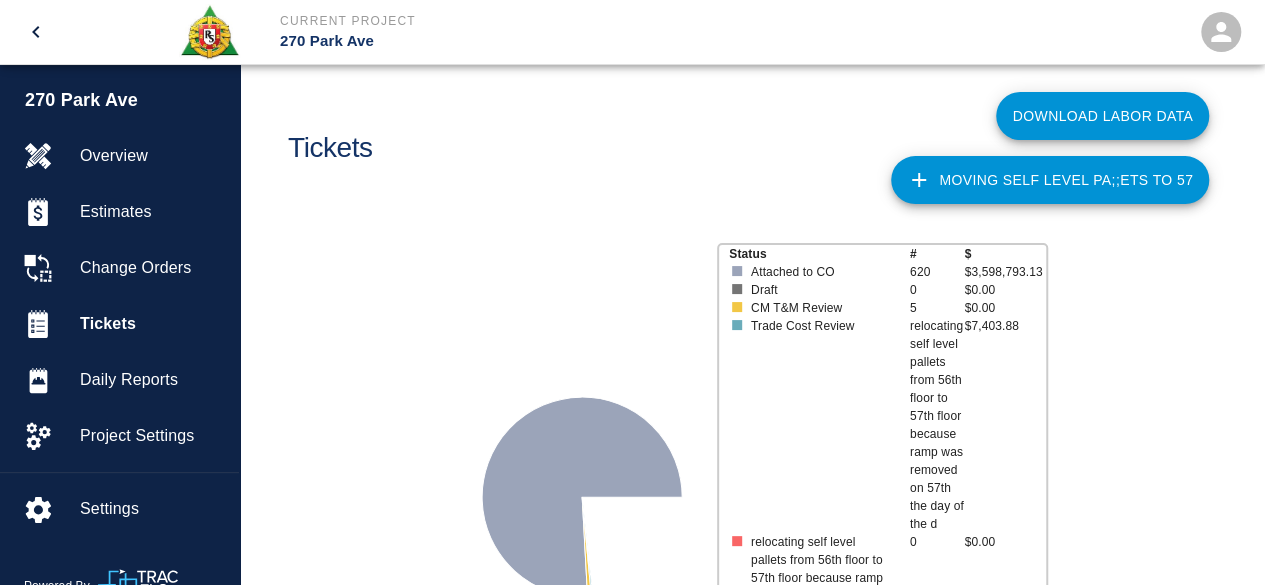 click on "moving self level pa;;ets to 57" at bounding box center (1050, 180) 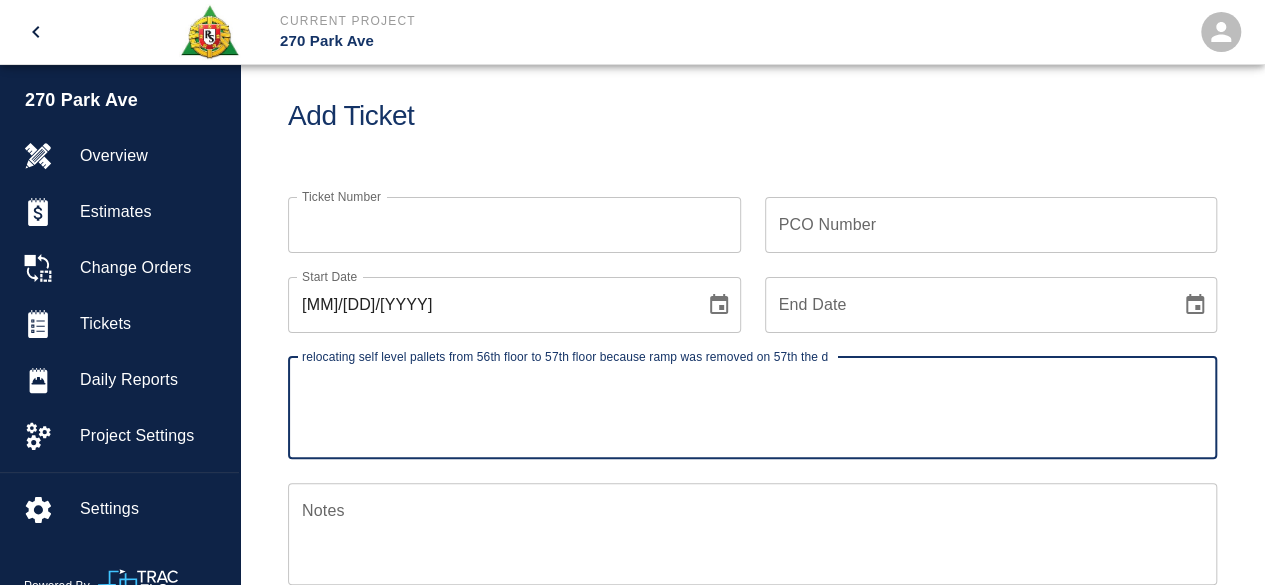click on "Ticket Number" at bounding box center (514, 225) 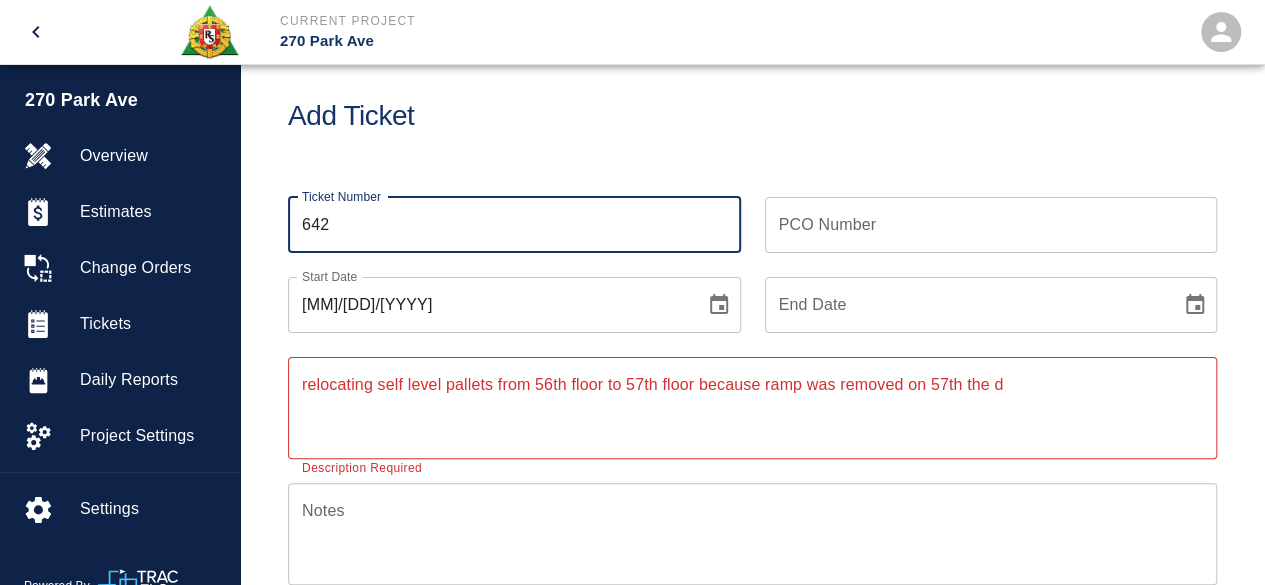 type on "642" 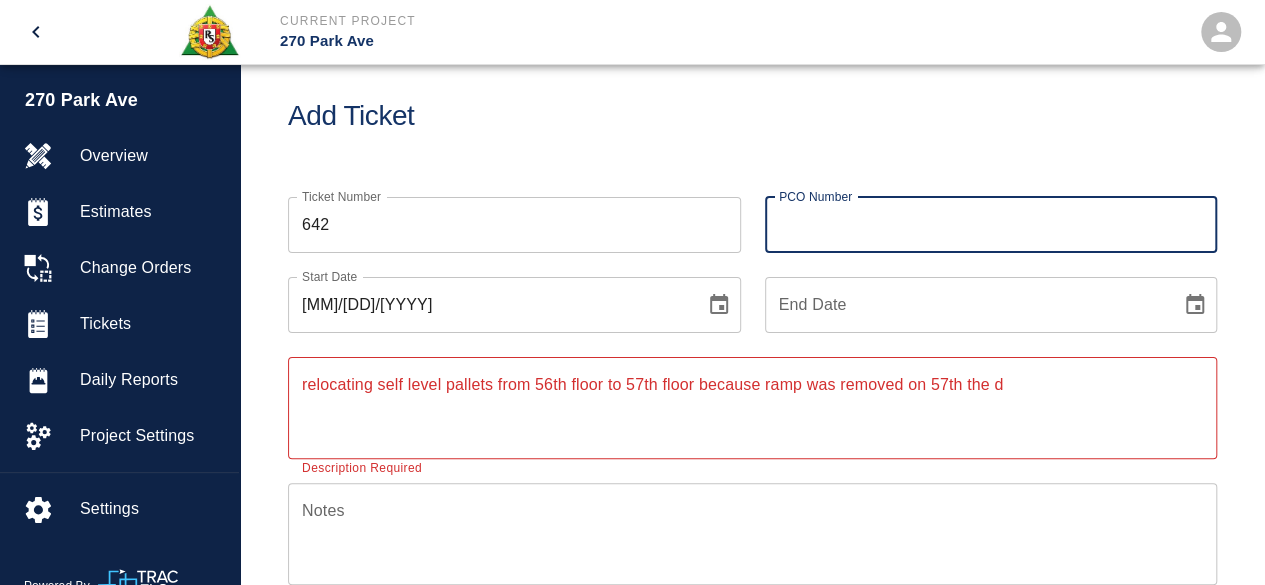 click on "PCO Number PCO Number" at bounding box center (991, 225) 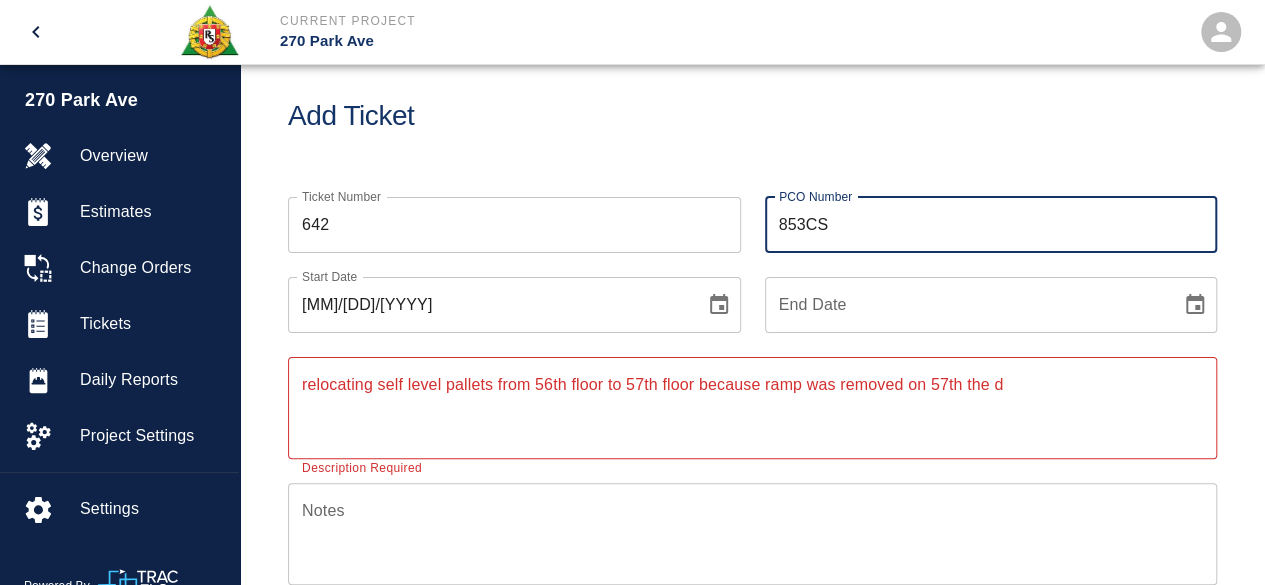 type on "853CS" 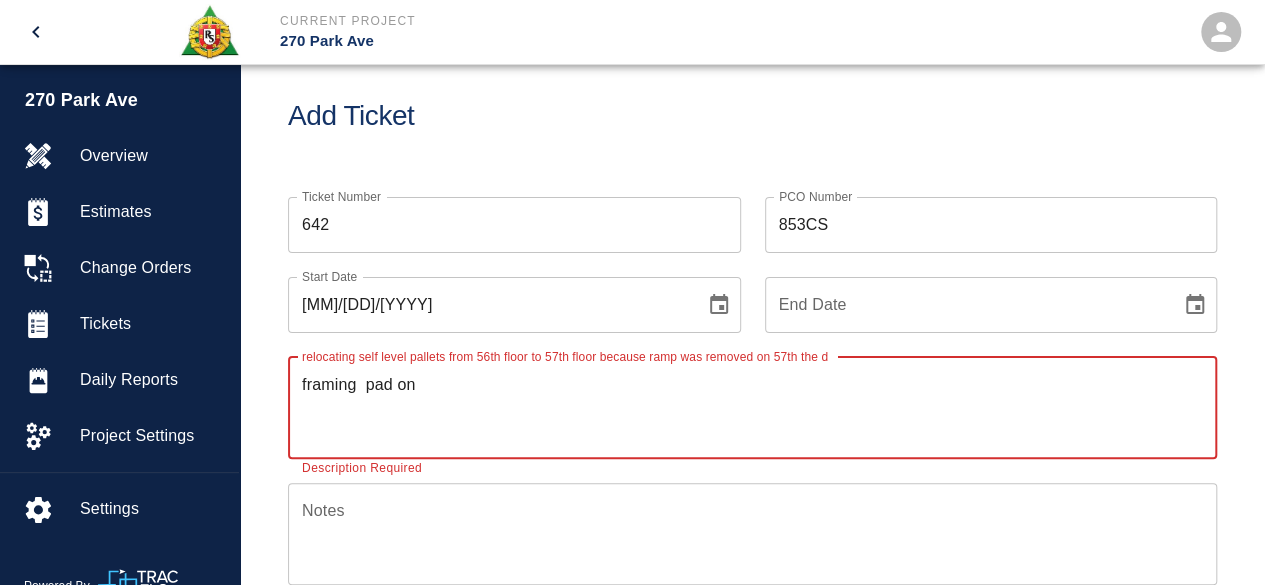 click on "framing  pad on" at bounding box center [752, 407] 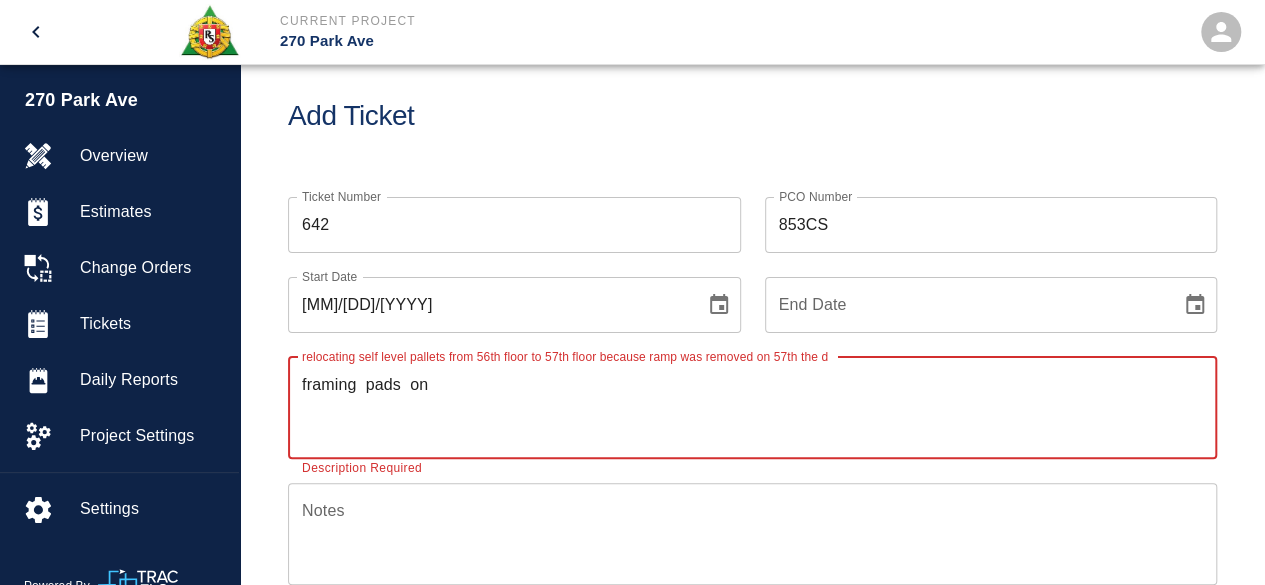 click on "framing  pads  on" at bounding box center (752, 407) 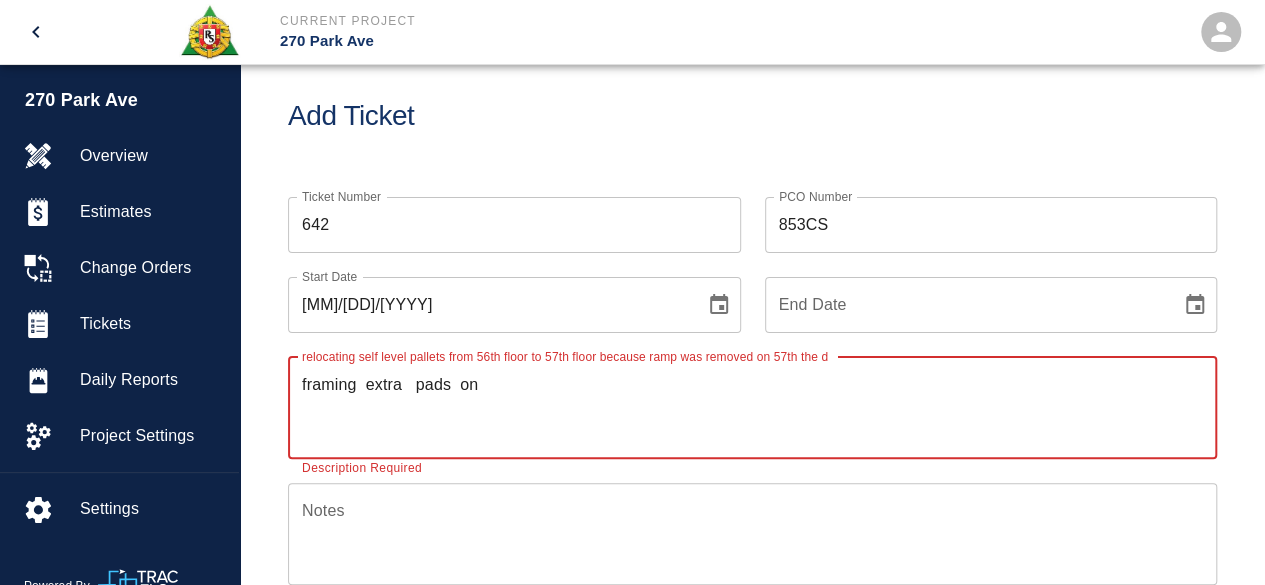 click on "framing  extra   pads  on" at bounding box center (752, 407) 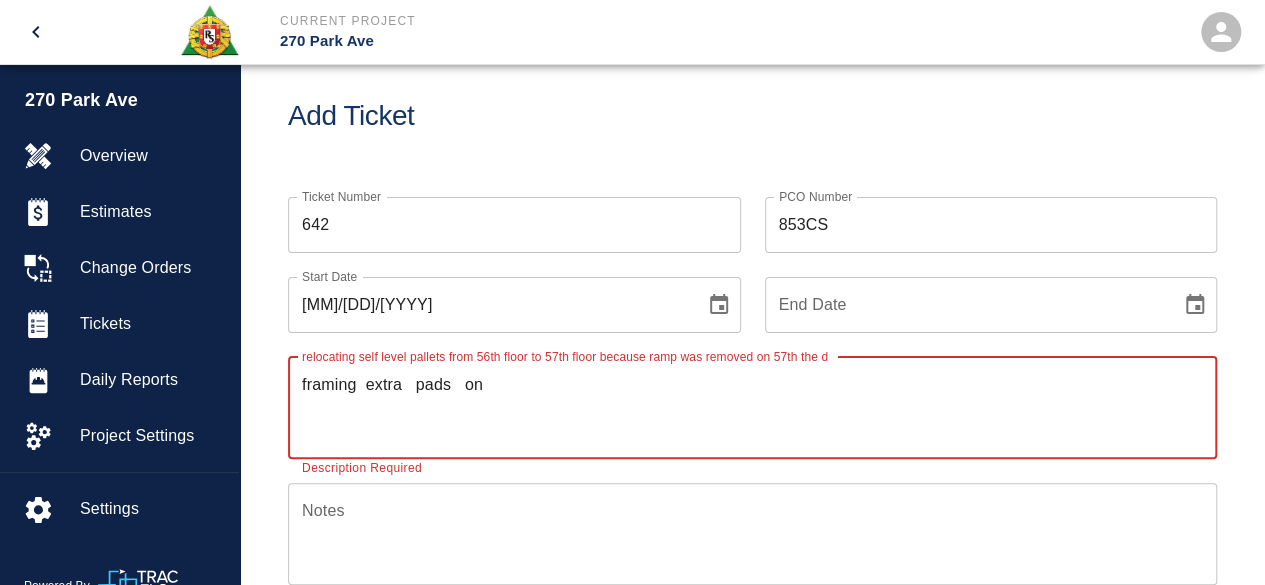 click on "framing  extra   pads   on" at bounding box center [752, 407] 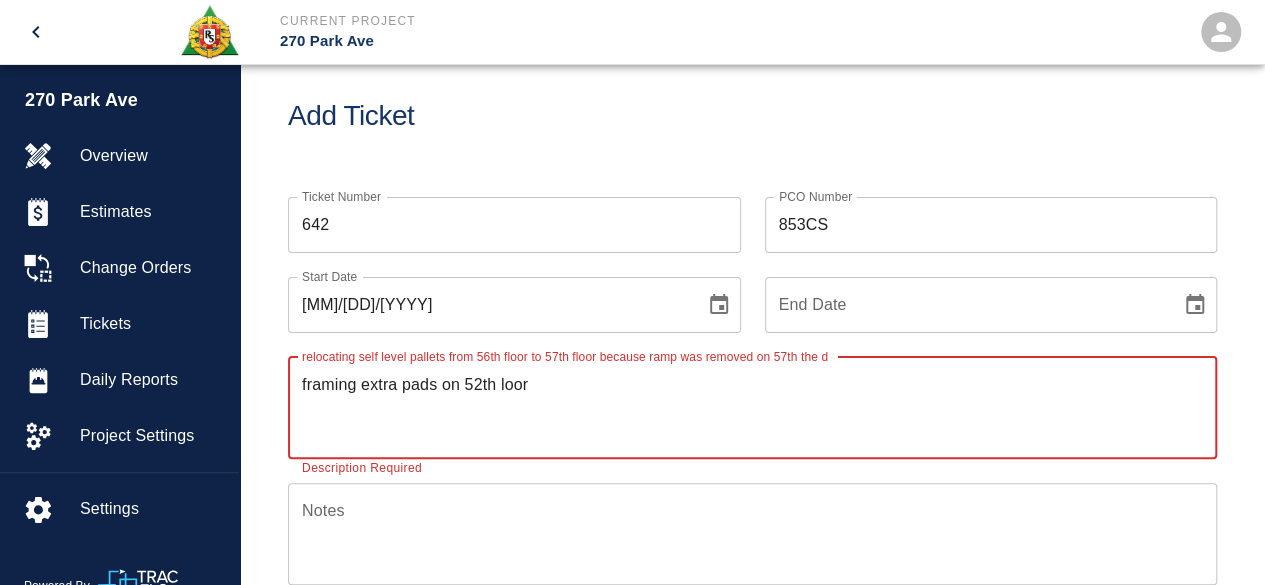 type on "framing extra pads on 52th loor" 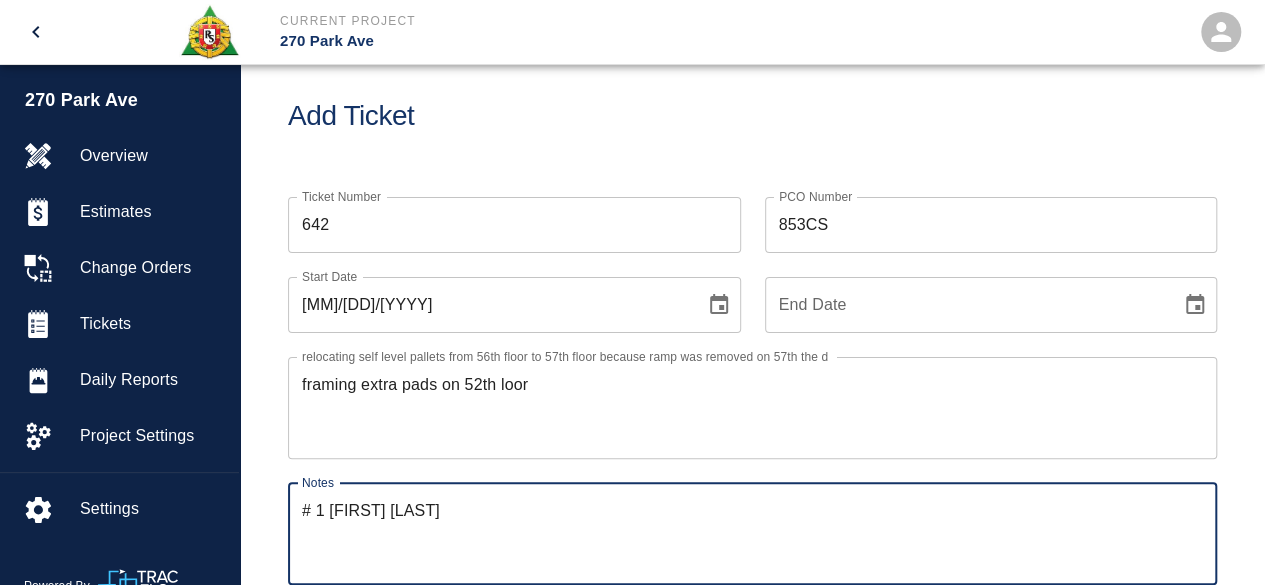 type on "# 1 [FIRST] [LAST]" 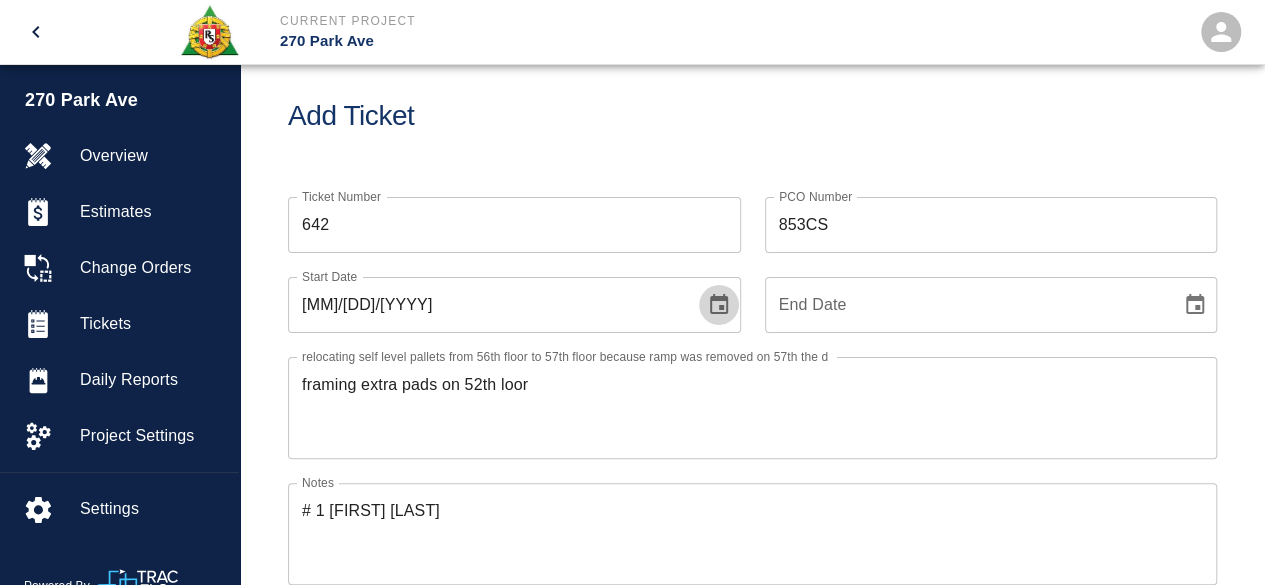 click 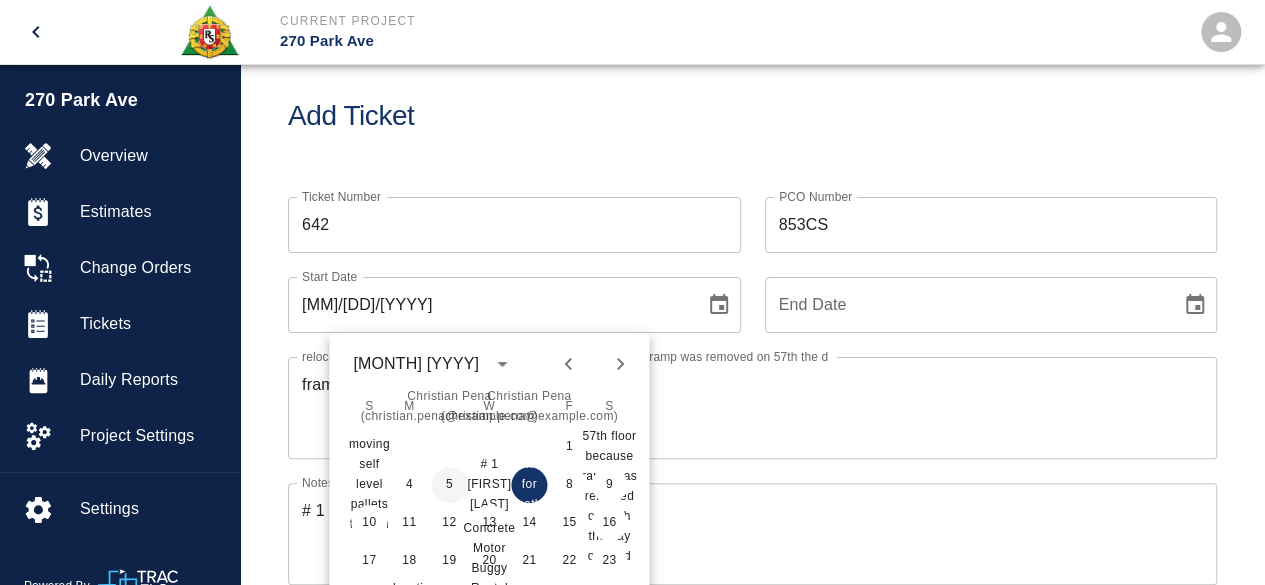click on "5" at bounding box center (449, 485) 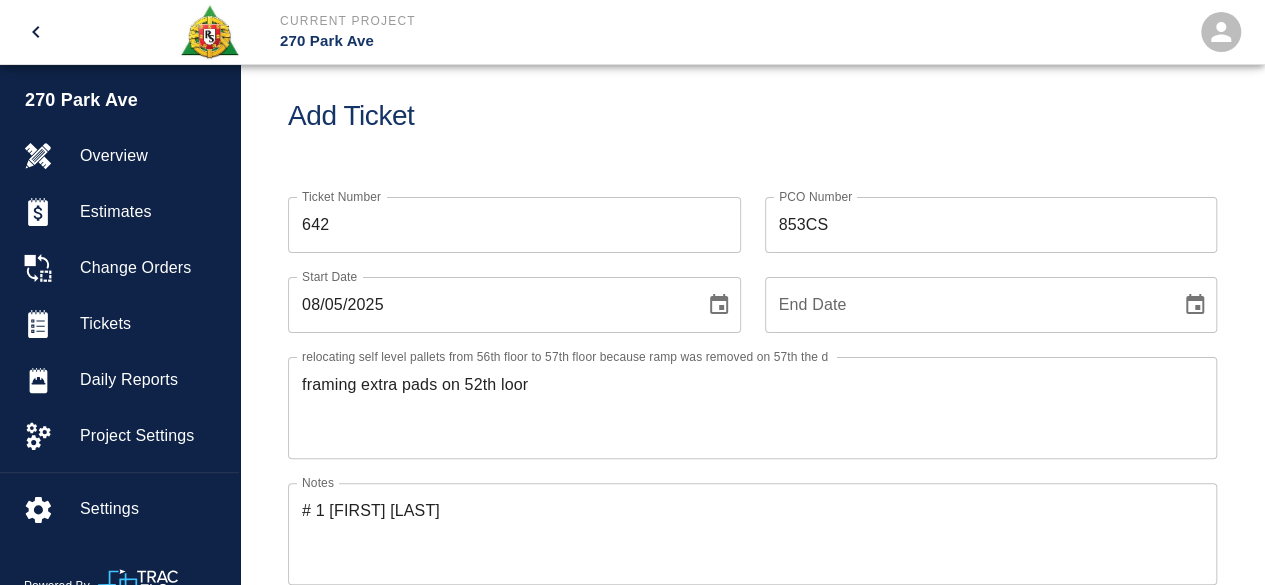 click 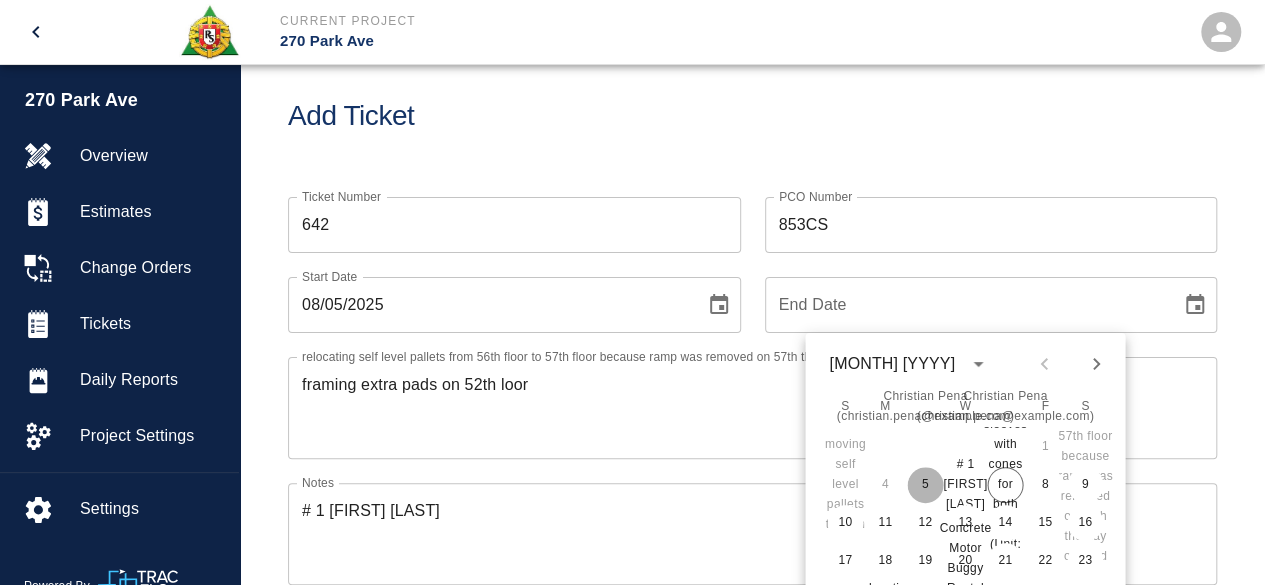 click on "5" at bounding box center [925, 485] 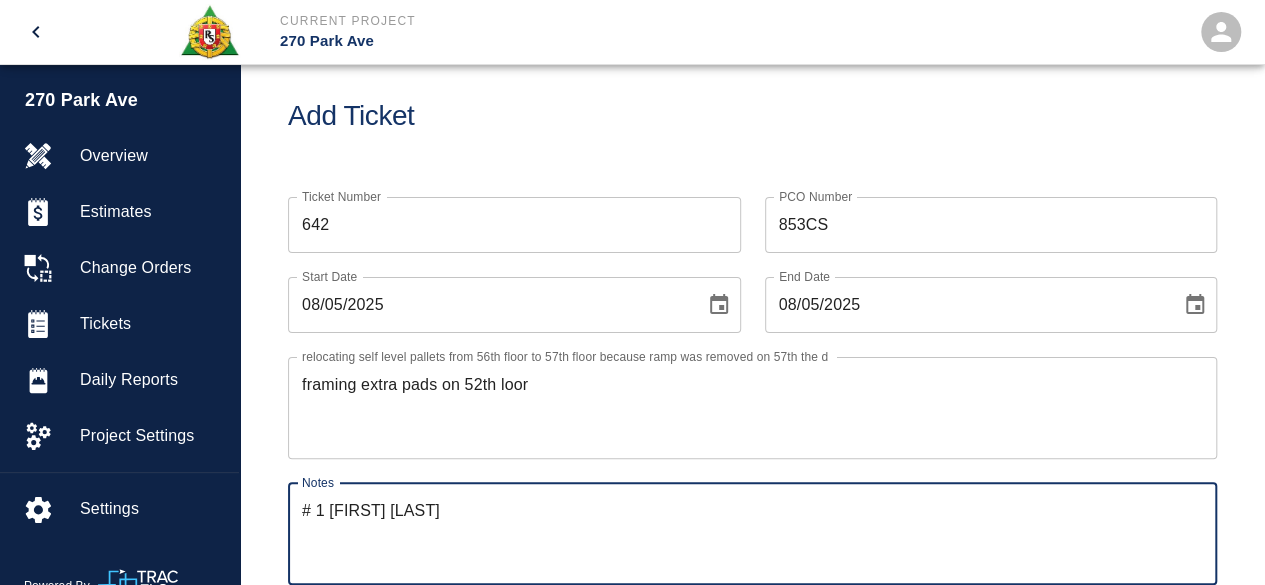 click on "# 1 [FIRST] [LAST]" at bounding box center (752, 533) 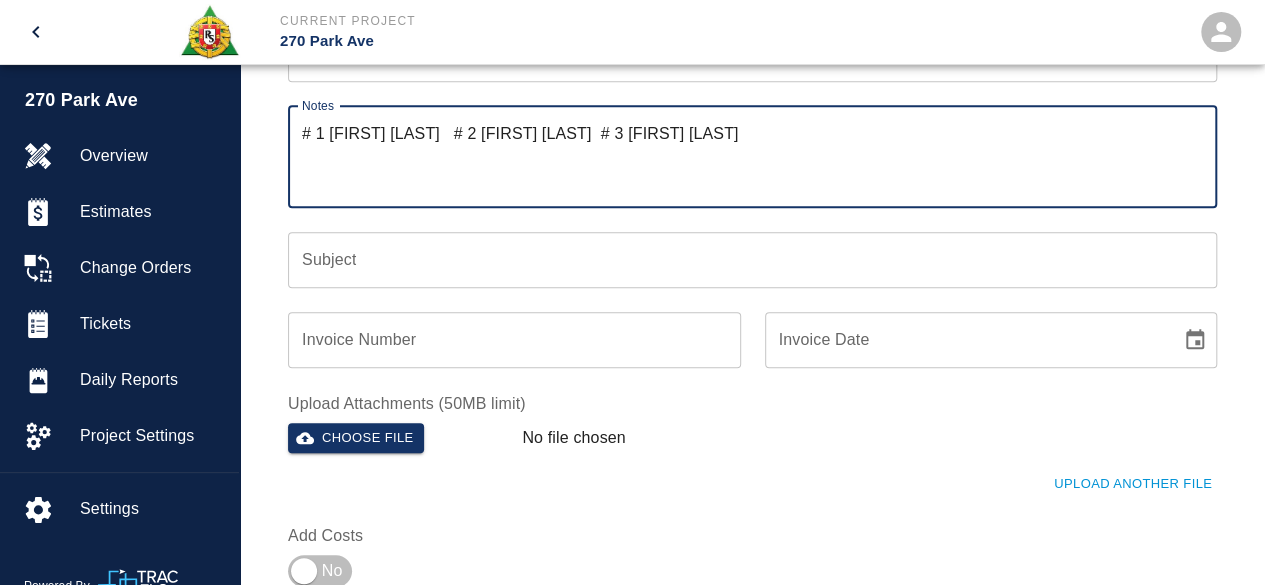 scroll, scrollTop: 429, scrollLeft: 0, axis: vertical 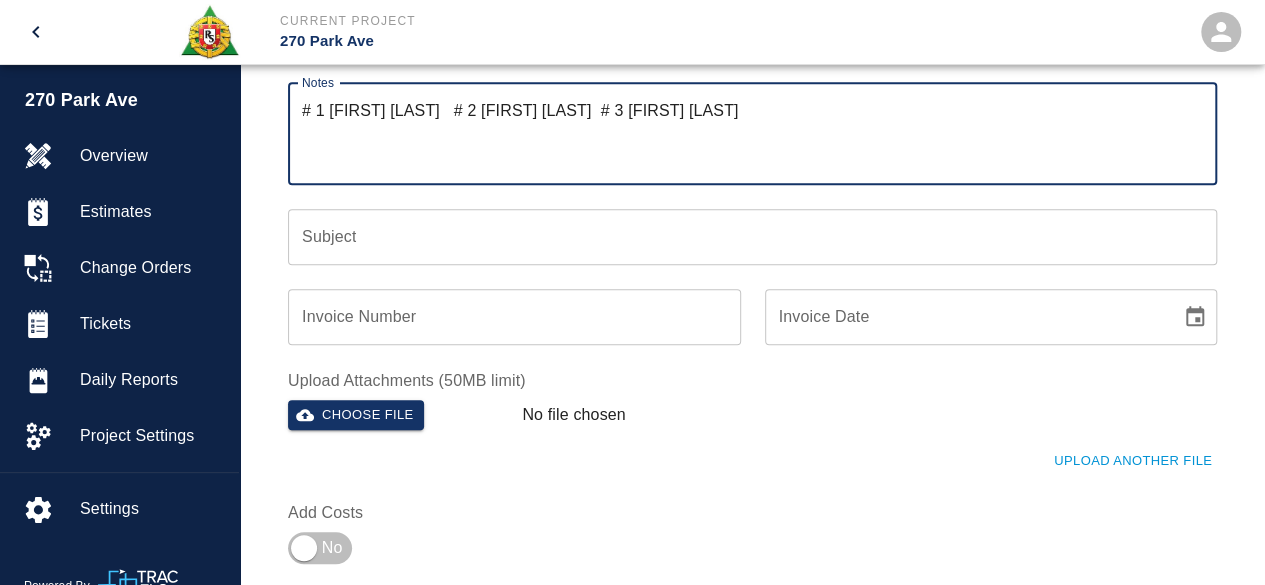 type on "# 1 [FIRST] [LAST]   # 2 [FIRST] [LAST]  # 3 [FIRST] [LAST]" 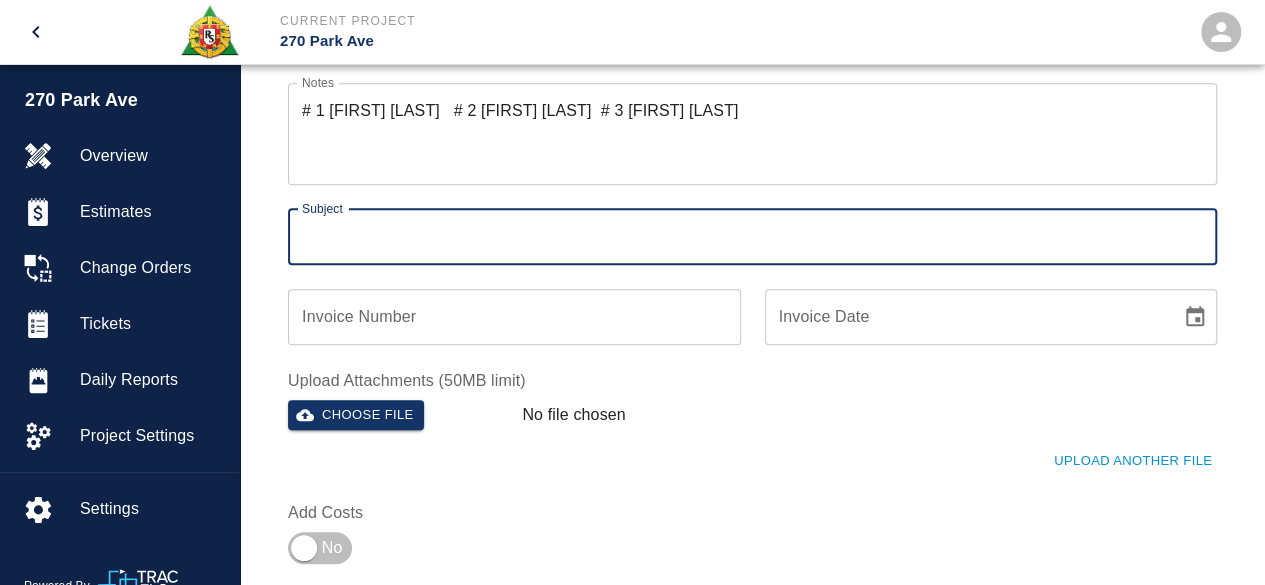 click on "Subject" at bounding box center [752, 237] 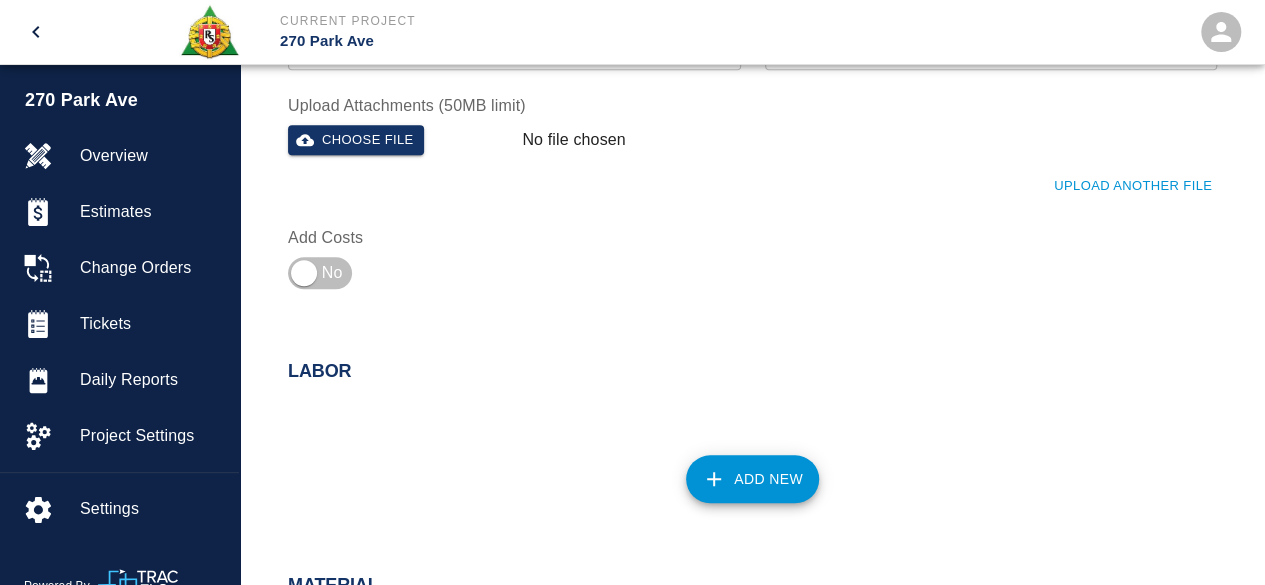 scroll, scrollTop: 929, scrollLeft: 0, axis: vertical 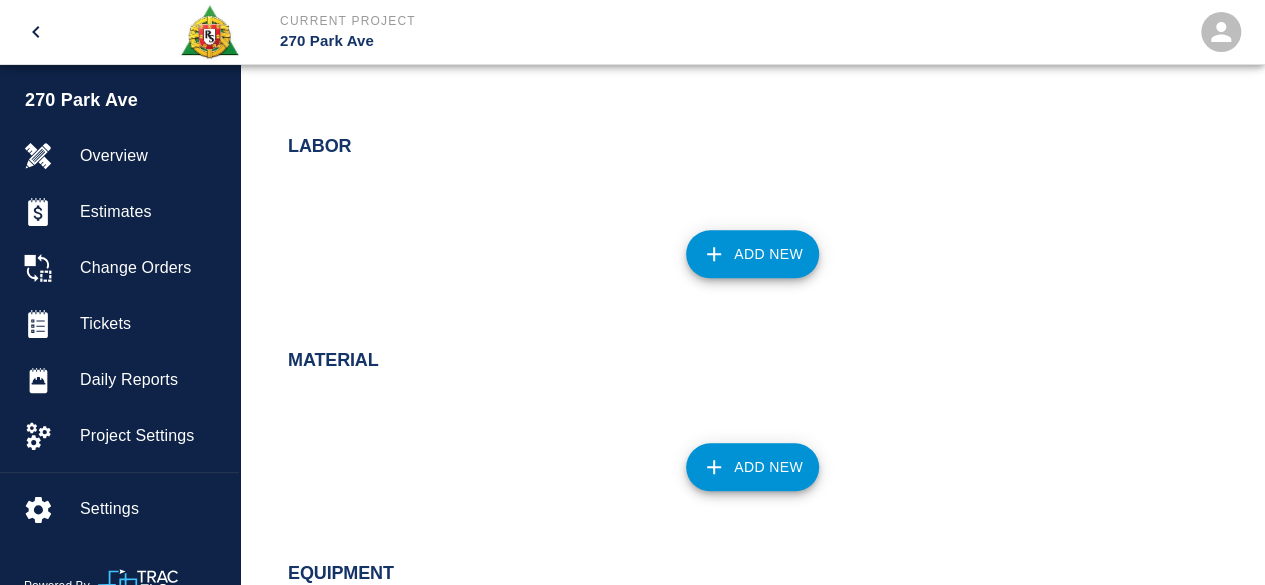 type on "extra pad of [NUMBER]th floor" 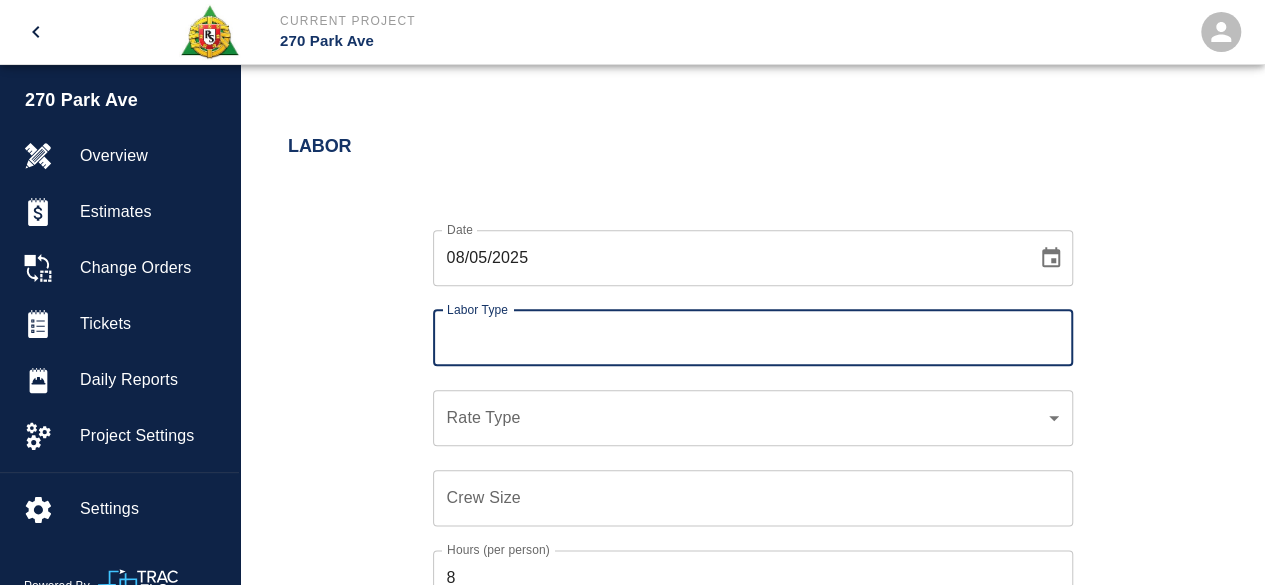 click on "Labor Type" at bounding box center (753, 338) 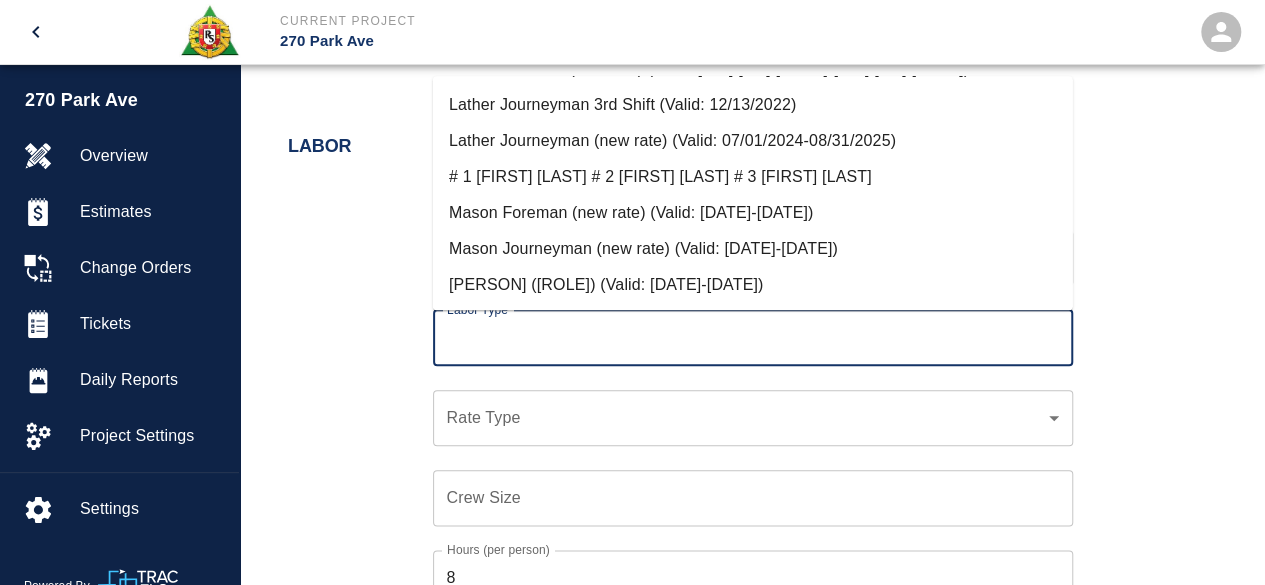 scroll, scrollTop: 1000, scrollLeft: 0, axis: vertical 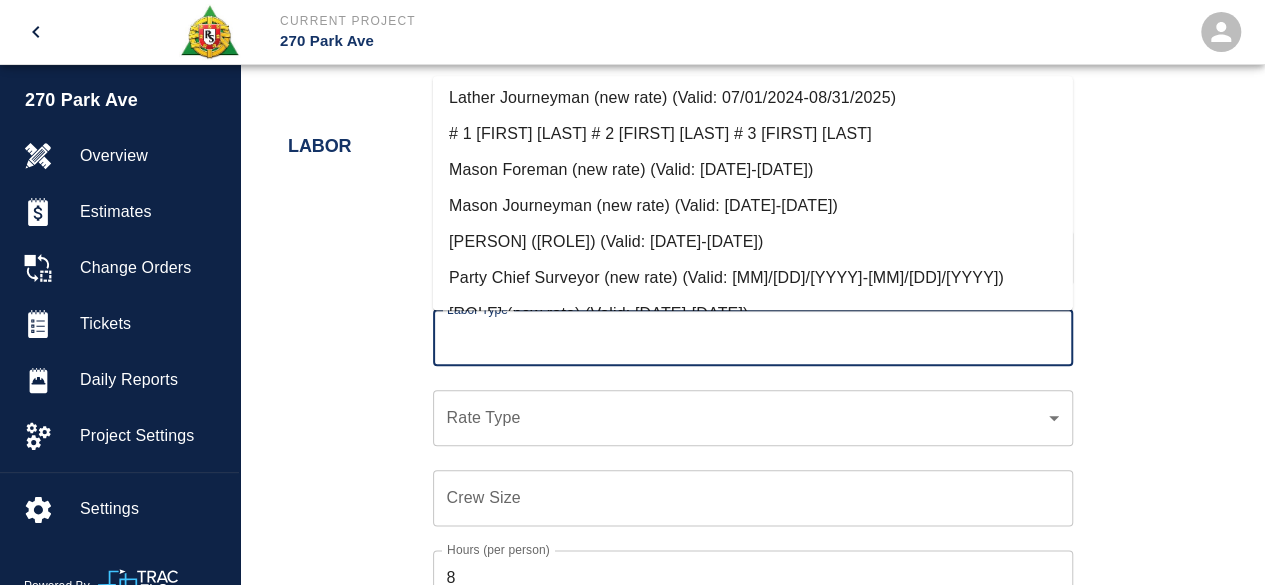 click on "Mason Foreman (new rate) (Valid: [DATE]-[DATE])" at bounding box center [753, 170] 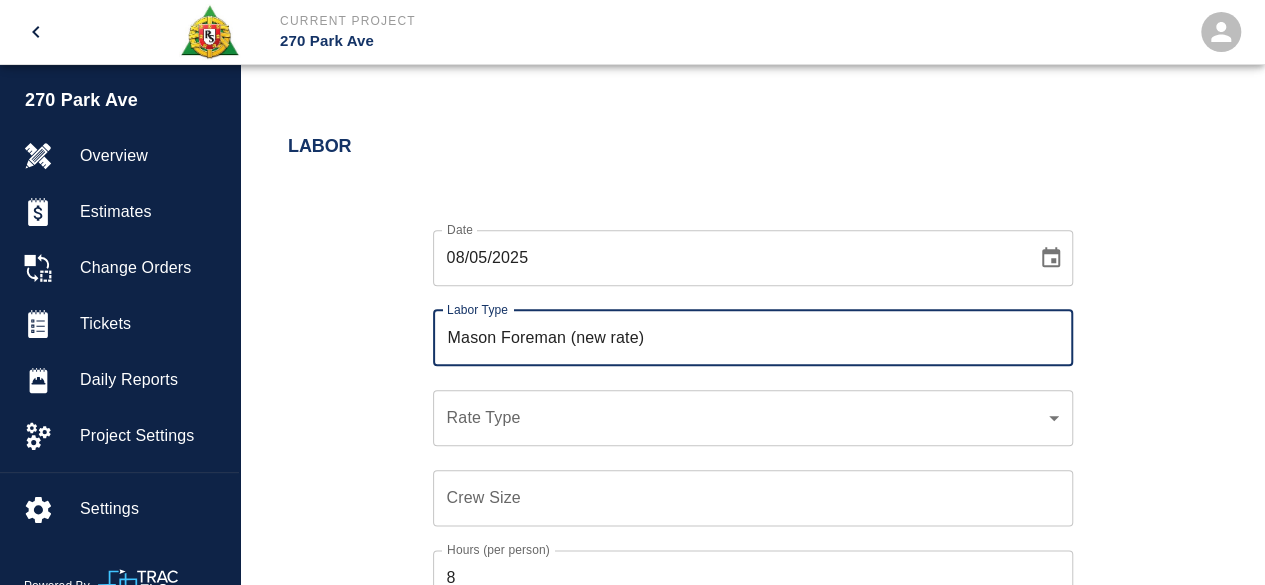 type on "Mason Foreman (new rate)" 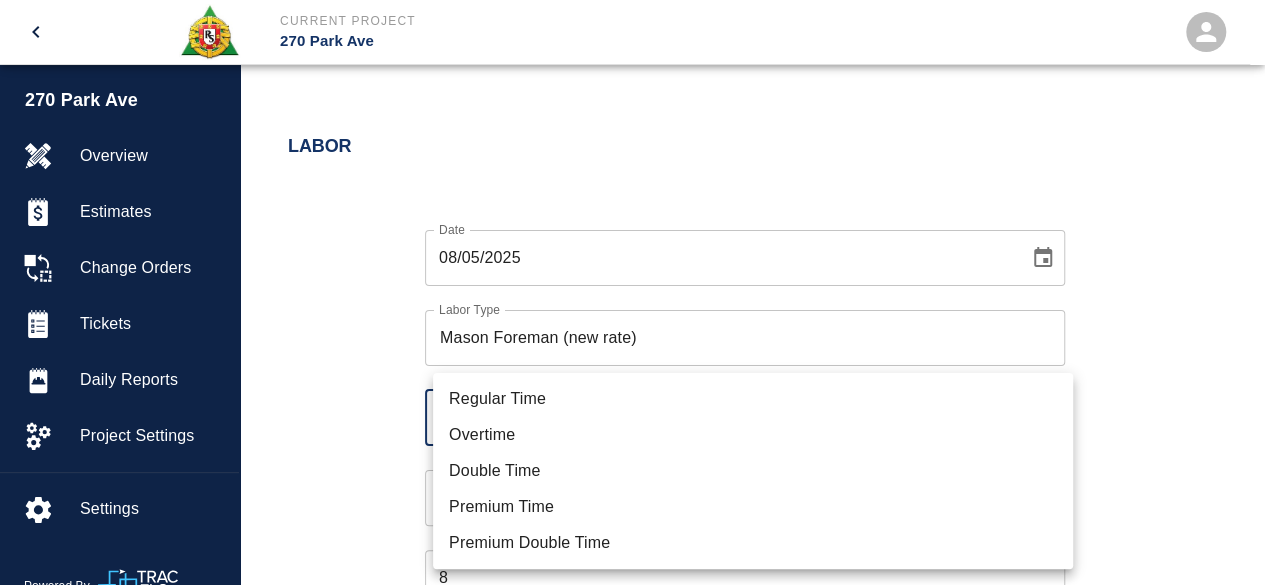 click on "Current Project [NUMBER] [STREET_NAME] Home [NUMBER] [STREET_NAME] Overview Estimates Change Orders Tickets Daily Reports Project Settings Settings Powered By Terms of Service  |  Privacy Policy Add Ticket Ticket Number 642 Ticket Number PCO Number 853CS PCO Number Start Date  08/05/2025 Start Date  End Date 08/05/2025 End Date Work Description framing  extra   pads   on 52th loor   x Work Description Notes # 1 [FIRST] [LAST]   # 2 [FIRST] [LAST]  # 3 [FIRST] [LAST]  x Notes Subject extra pad of 52th floor Subject Invoice Number Invoice Number Invoice Date Invoice Date Upload Attachments (50MB limit) Choose file No file chosen Upload Another File Add Costs Labor Date 08/05/2025 Date Labor Type Mason Foreman (new rate) Labor Type Rate Type ​ Rate Type Crew Size Crew Size Hours (per person) 8 Hours (per person) Cancel Add Labor Material Add New Equipment Add New Cancel Create Ticket [FIRST] [LAST] ([EMAIL]) Integrations Edit Profile Logout Regular Time Overtime Double Time Premium Time Premium Double Time" at bounding box center (632, -637) 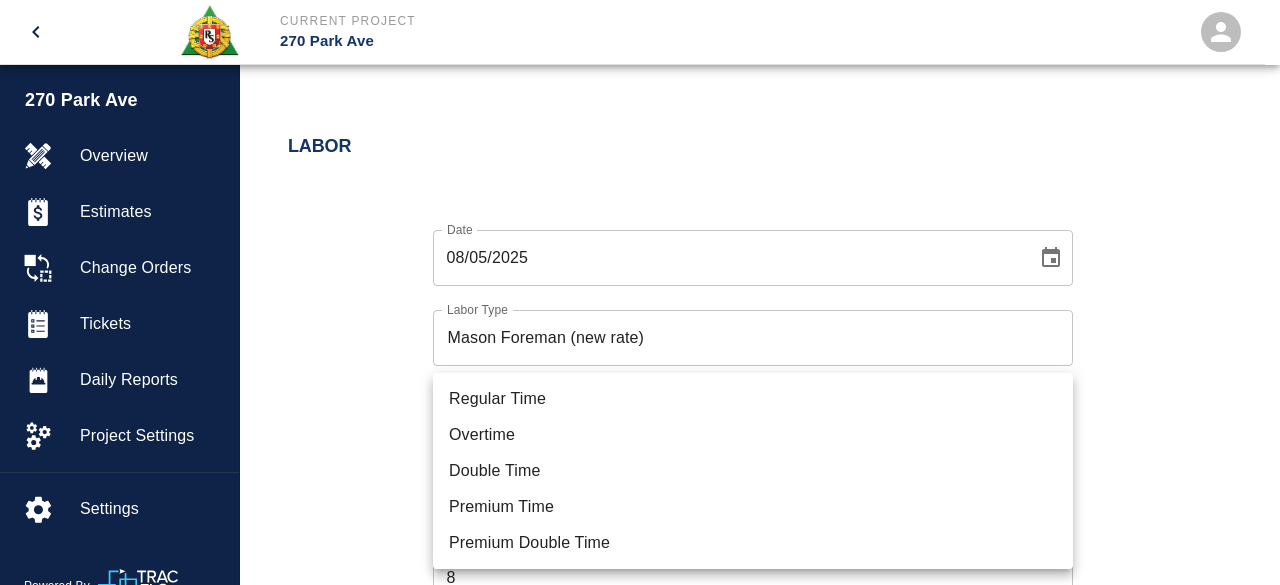 click on "Regular Time" at bounding box center (753, 399) 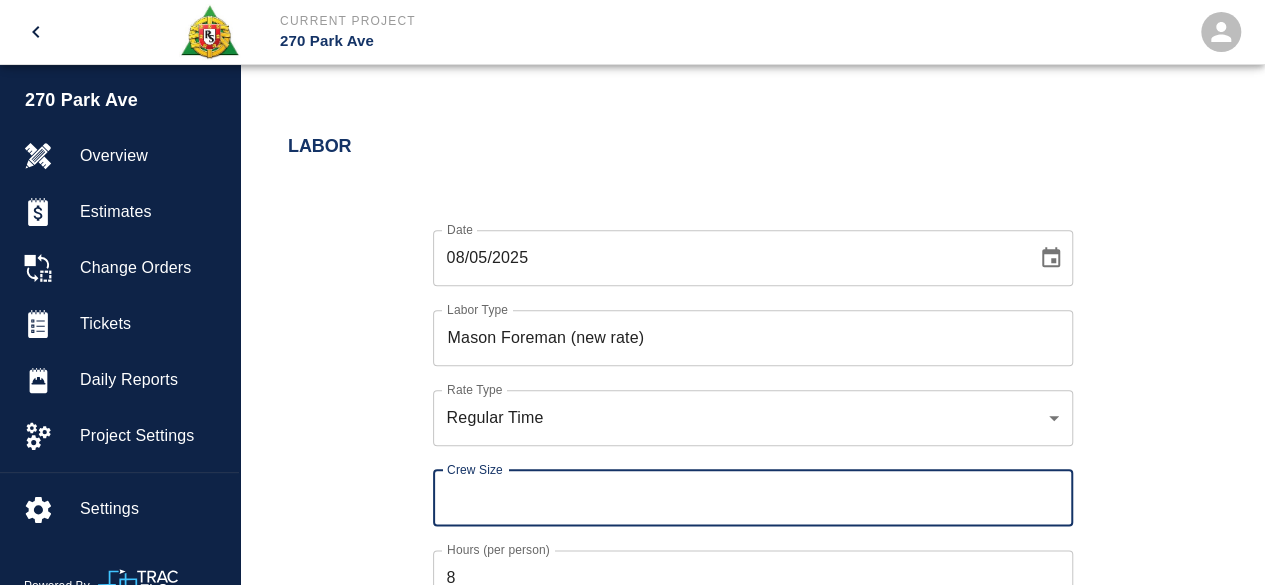 click on "Crew Size" at bounding box center (753, 498) 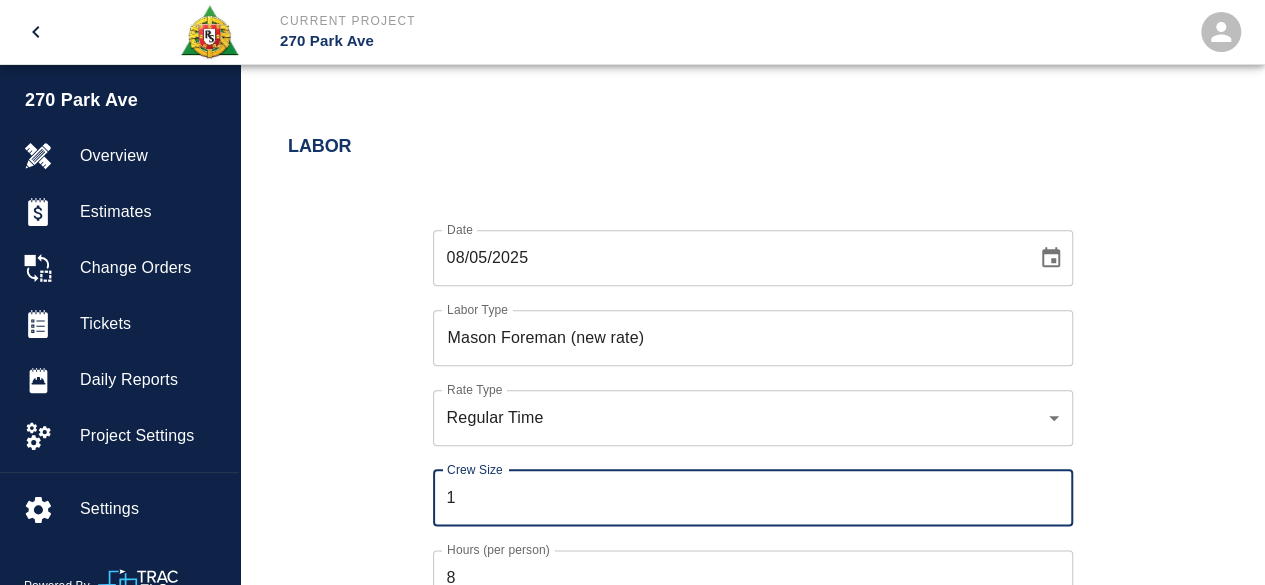 type on "1" 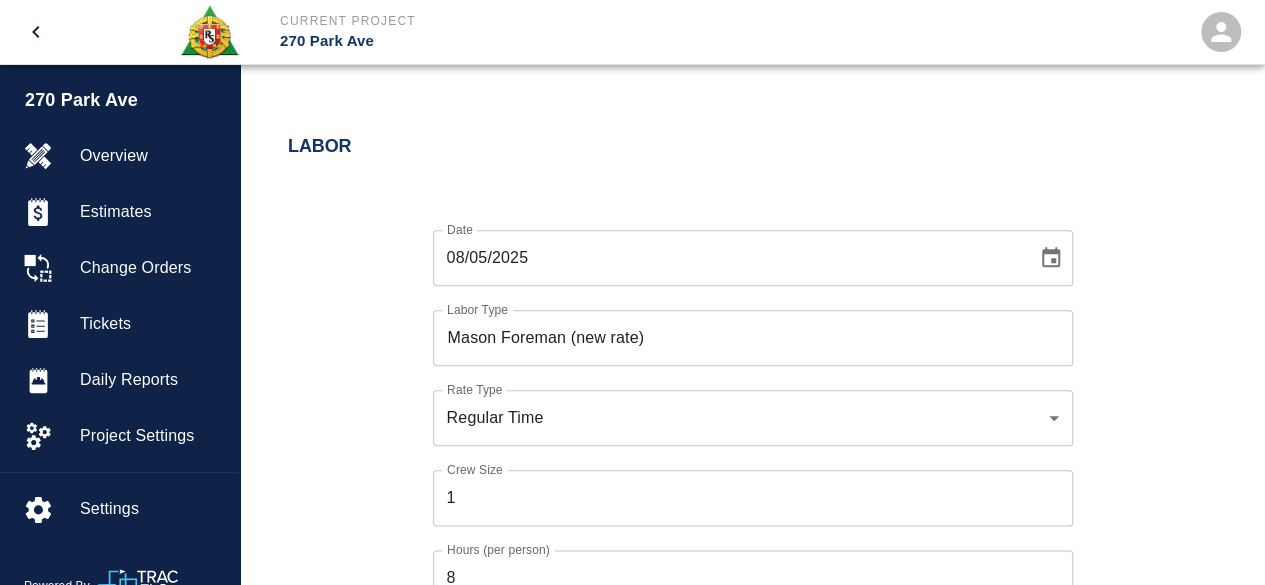 click on "Date [MM]/[DD]/[YYYY] Date Labor Type Mason Foreman (new rate) Labor Type Rate Type Regular Time rate_rt Rate Type Crew Size 1 Crew Size Hours (per person) [NUMBER] Hours (per person) Cancel Add Labor" at bounding box center (740, 432) 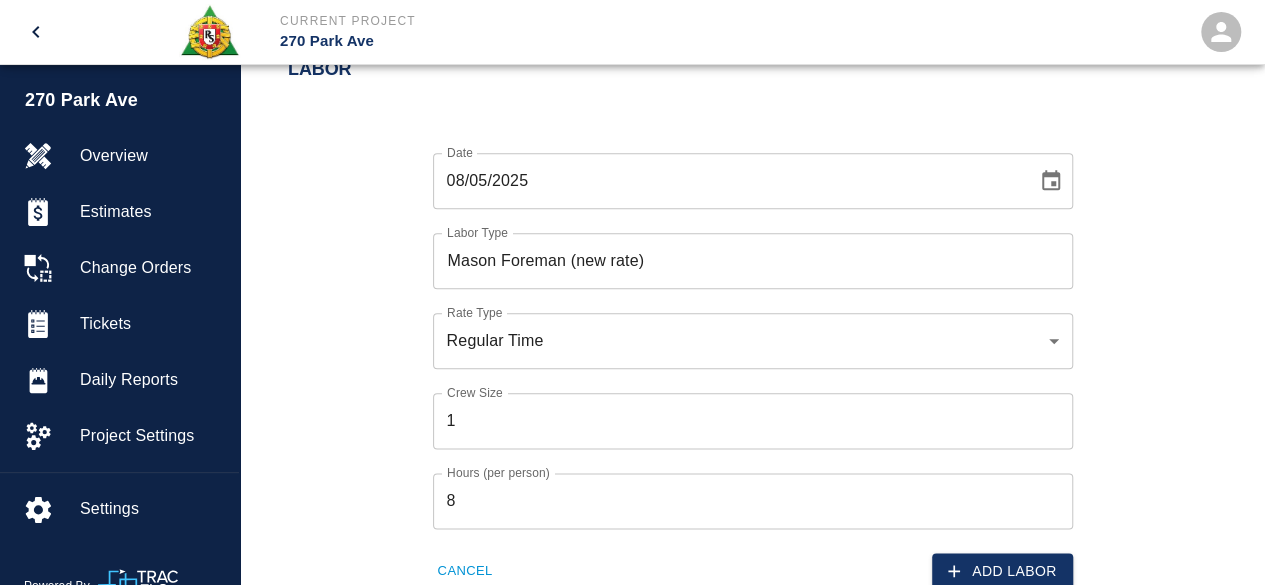 scroll, scrollTop: 1129, scrollLeft: 0, axis: vertical 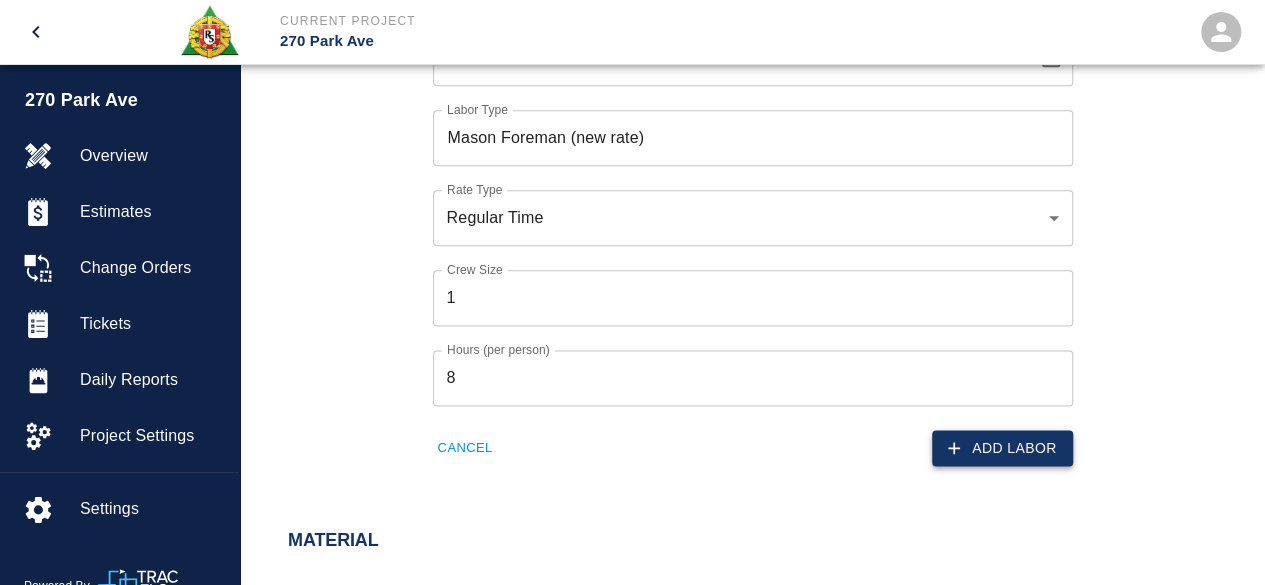 click on "Add Labor" at bounding box center (1002, 448) 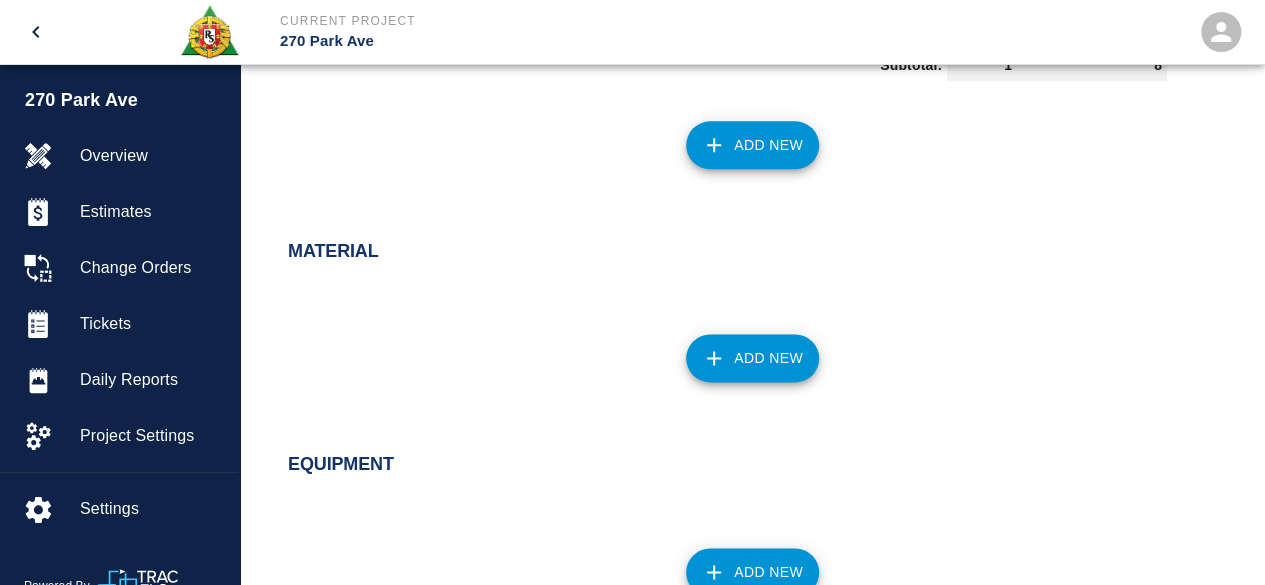scroll, scrollTop: 1066, scrollLeft: 0, axis: vertical 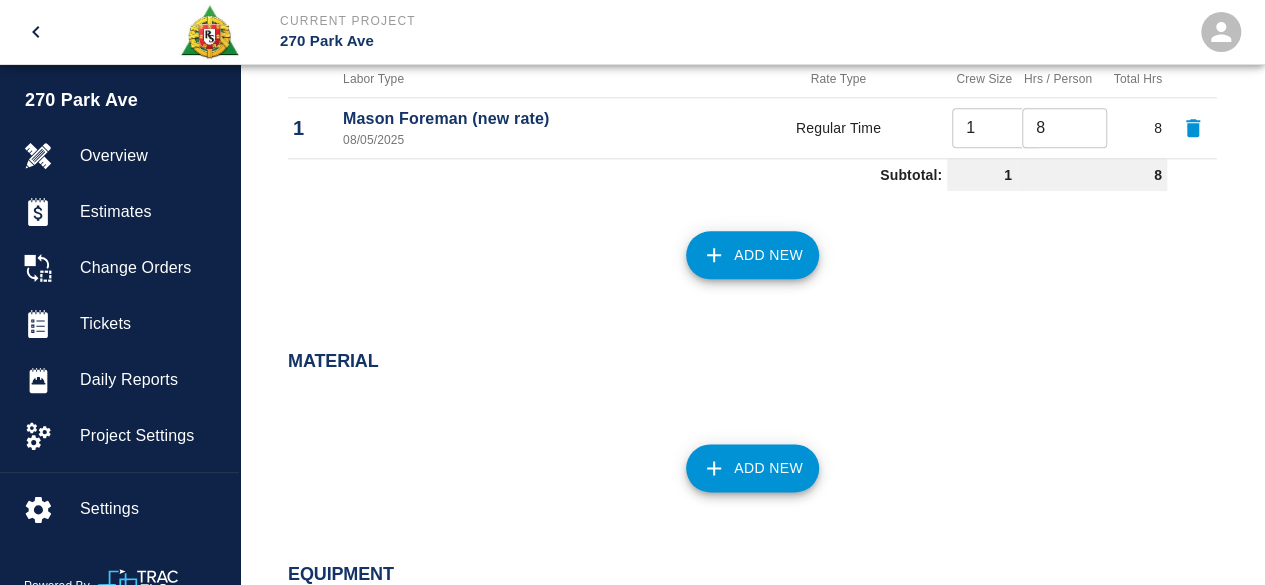 click on "Add New" at bounding box center (752, 255) 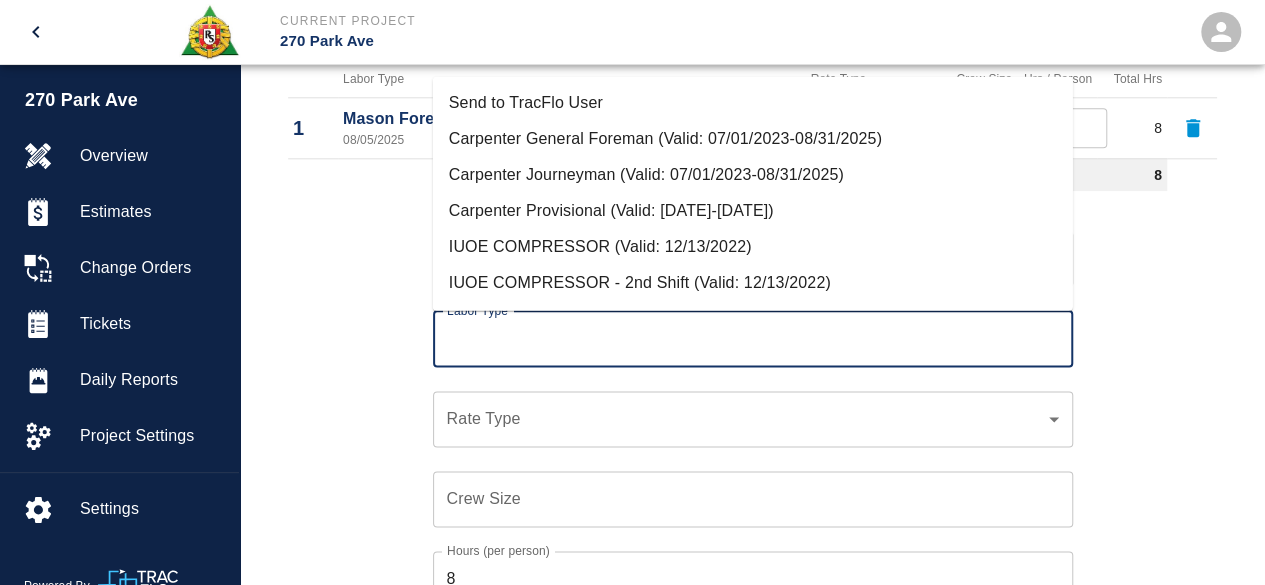 click on "Labor Type" at bounding box center (753, 339) 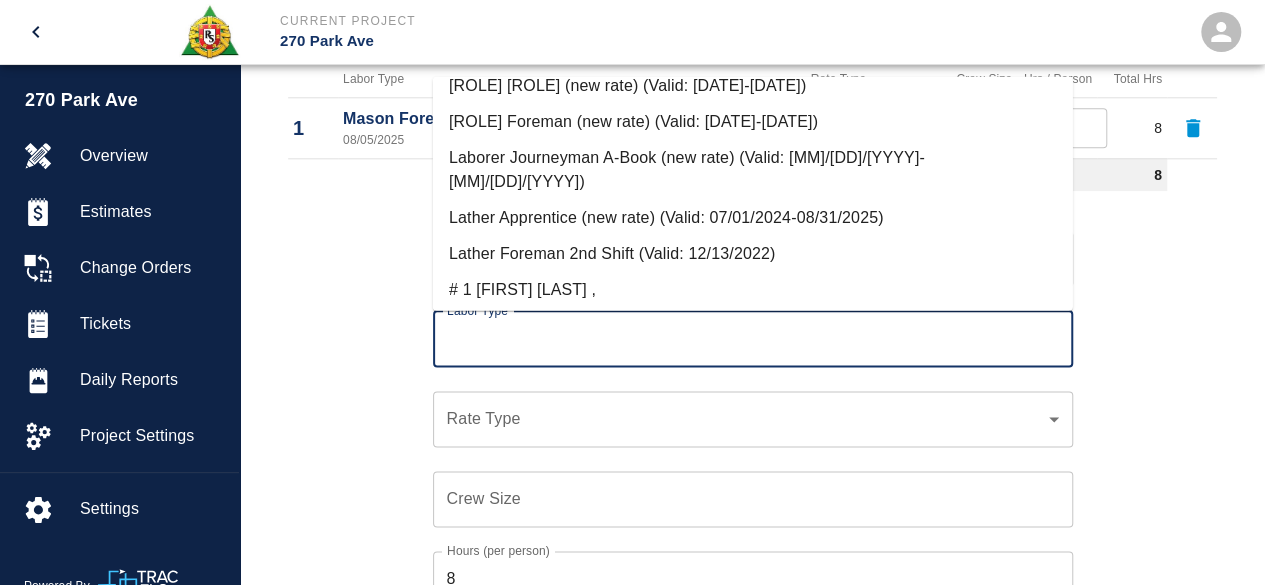 scroll, scrollTop: 600, scrollLeft: 0, axis: vertical 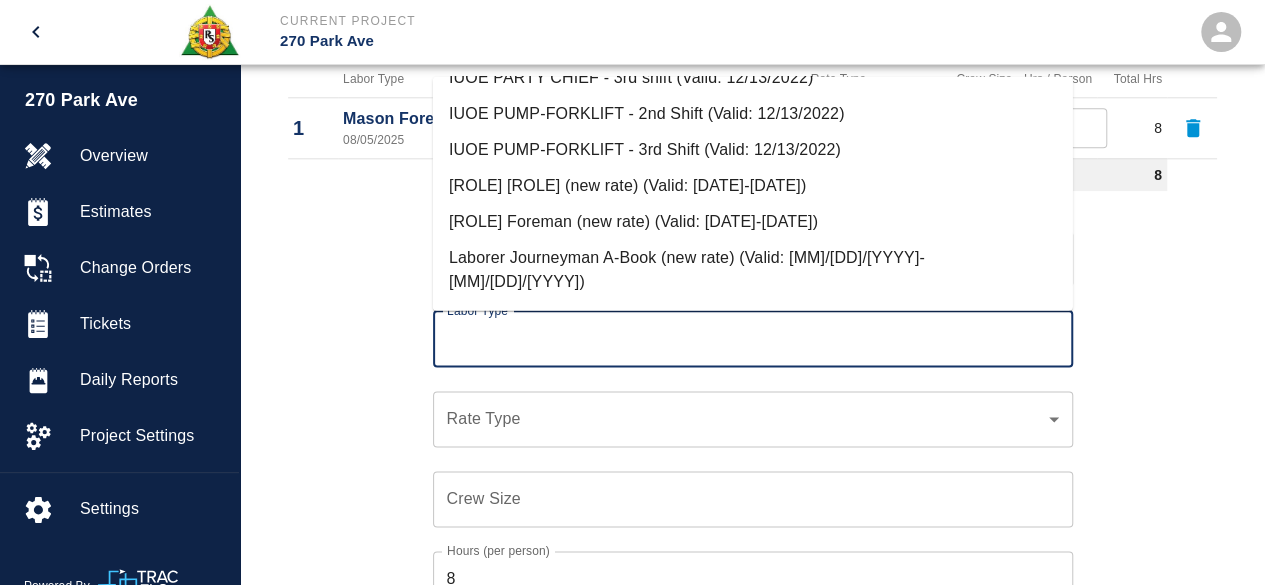 click on "Laborer Journeyman A-Book (new rate) (Valid: [MM]/[DD]/[YYYY]-[MM]/[DD]/[YYYY])" at bounding box center [753, 270] 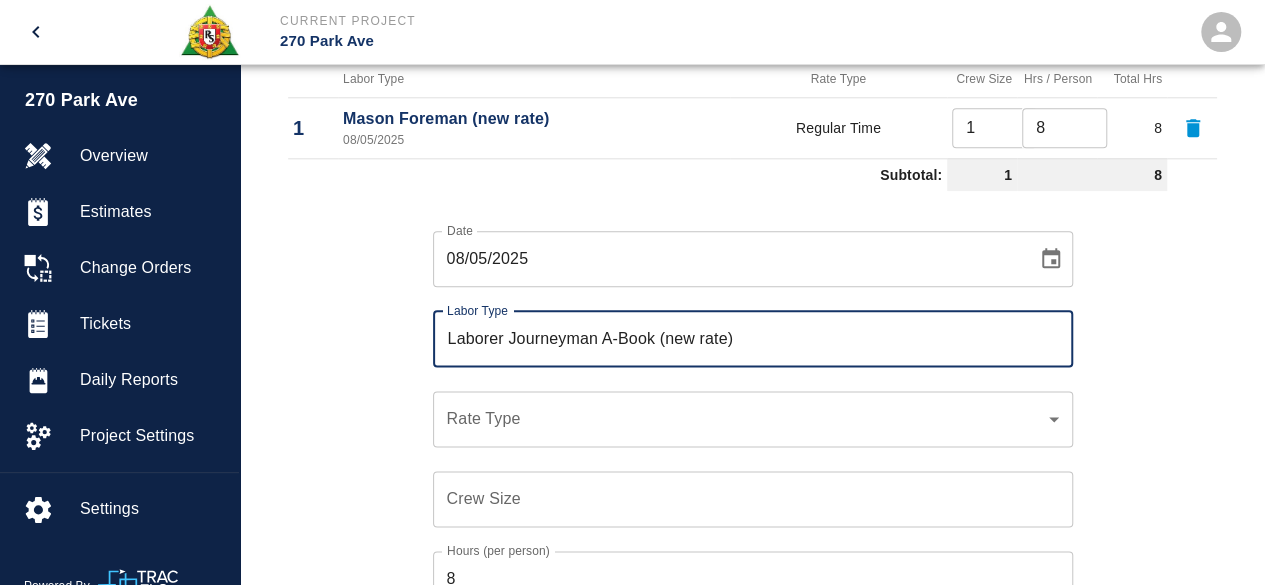 click on "Current Project 270 Park Ave Home 270 Park Ave Overview Estimates Change Orders Tickets Daily Reports Project Settings Settings Powered By Terms of Service  |  Privacy Policy Add Ticket Ticket Number 642 Ticket Number PCO Number 853CS PCO Number Start Date  08/05/2025 Start Date  End Date 08/05/2025 End Date Work Description framing  extra   pads   on 52th loor   x Work Description Notes # 1 William James   # 2 Carlos Zhizhpon  # 3 Bryan Dinnen  x Notes Subject extra pad of 52th floor Subject Invoice Number Invoice Number Invoice Date Invoice Date Upload Attachments (50MB limit) Choose file No file chosen Upload Another File Add Costs Labor Labor Type Rate Type Crew Size Hrs / Person Total Hrs 1 Mason Foreman (new rate) 08/05/2025 Regular Time 1 ​ 8 ​ 8 Subtotal: 1 8 Date 08/05/2025 Date Labor Type Laborer Journeyman A-Book (new rate) Labor Type Rate Type ​ Rate Type Crew Size Crew Size Hours (per person) 8 Hours (per person) Cancel Add Labor Material Add New Equipment Add New Cancel Create Ticket" at bounding box center [632, -774] 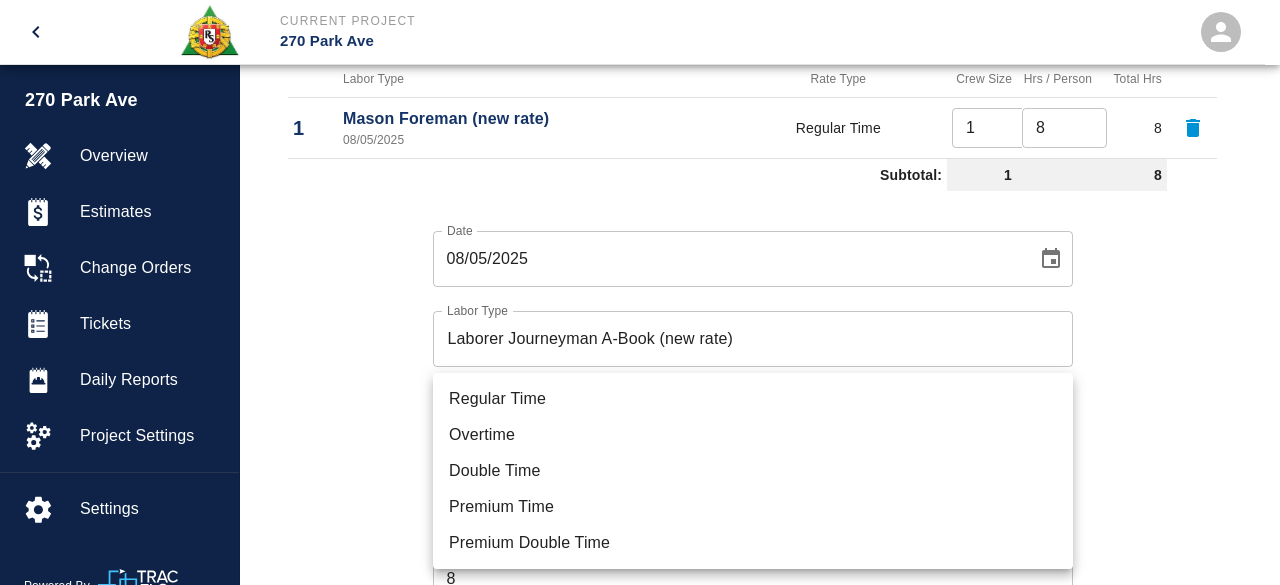 click on "Regular Time" at bounding box center [753, 399] 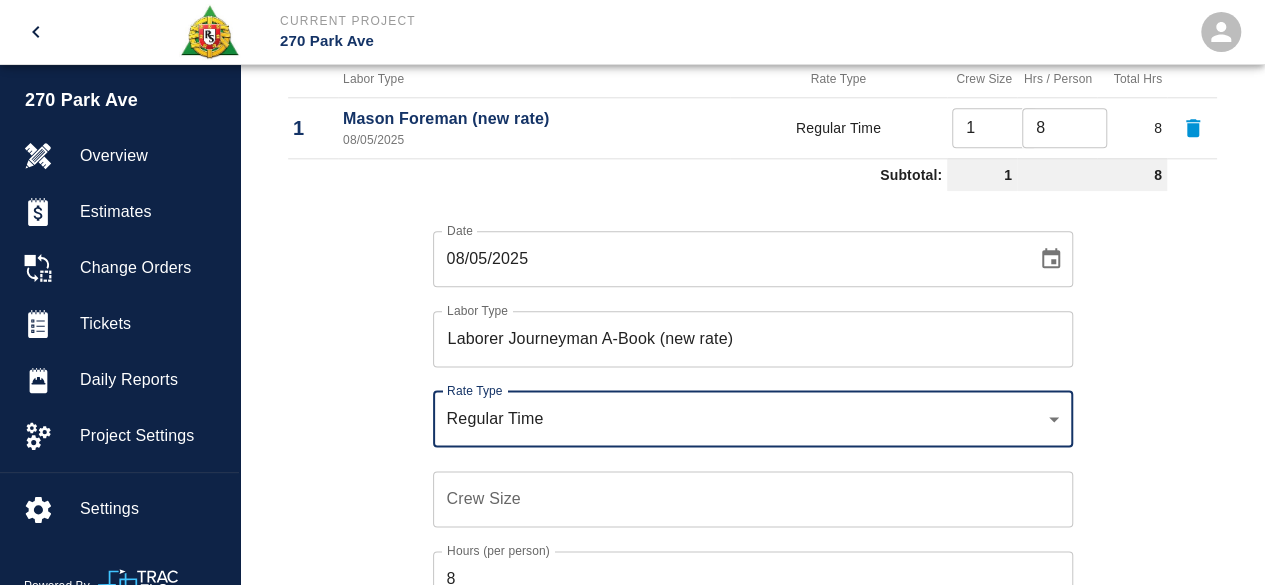 click on "Crew Size" at bounding box center (753, 499) 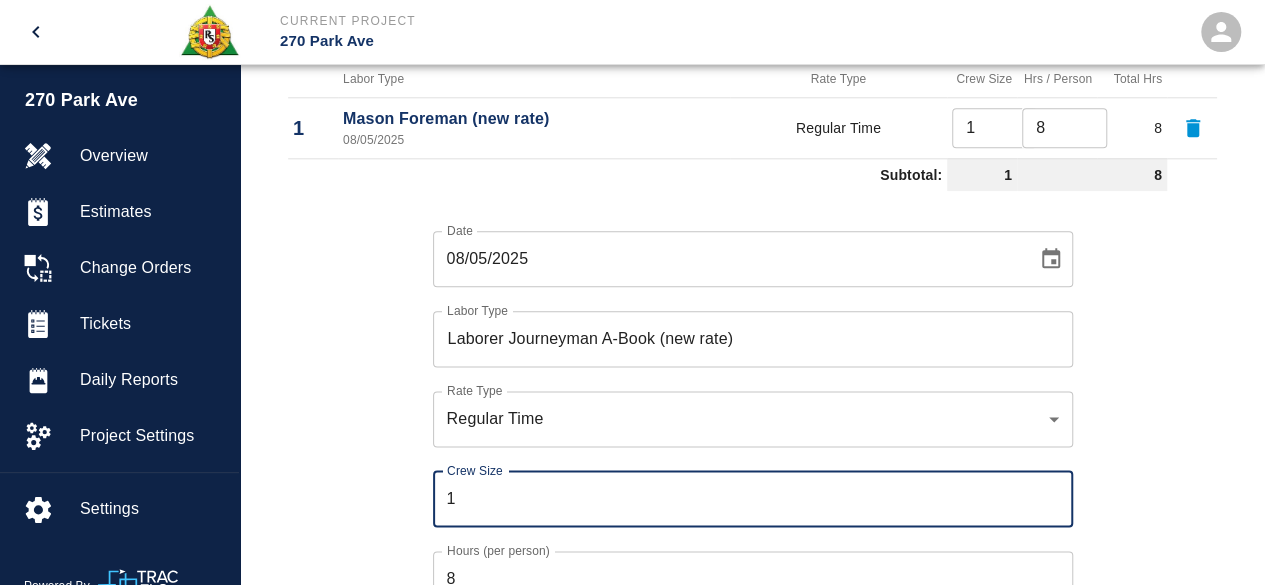 type on "1" 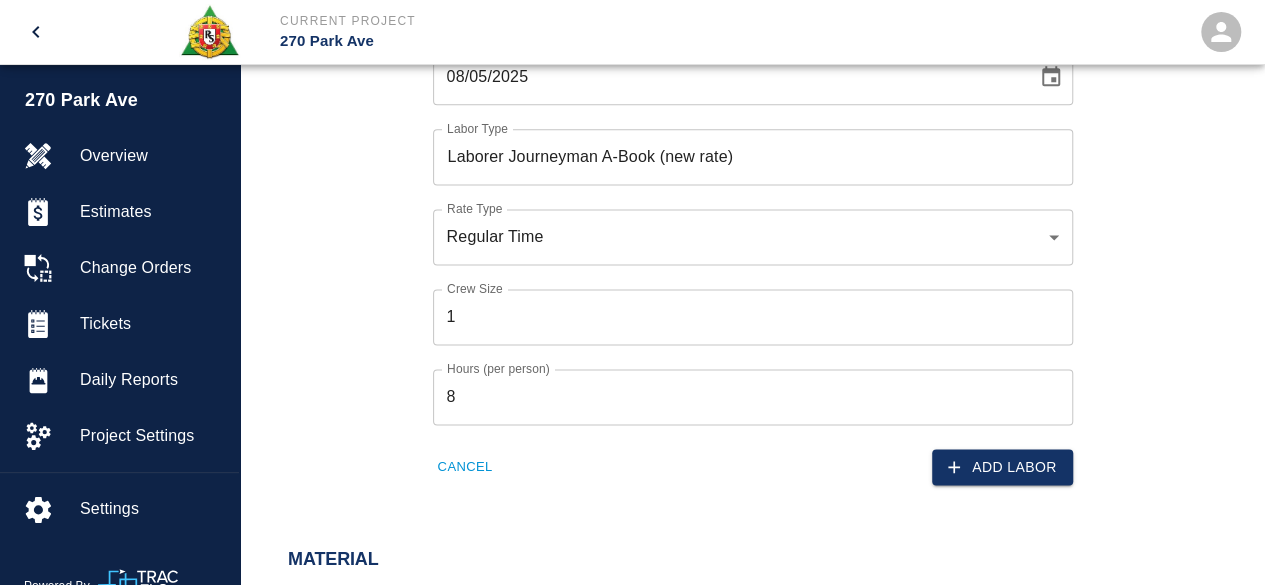 scroll, scrollTop: 1266, scrollLeft: 0, axis: vertical 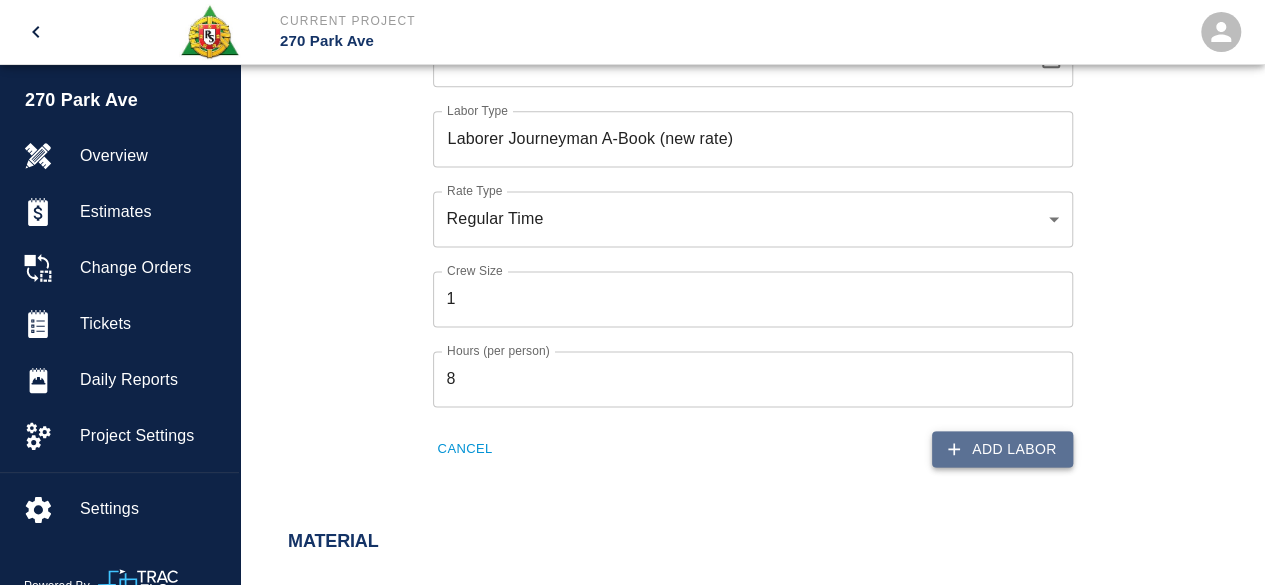 click on "Add Labor" at bounding box center [1002, 449] 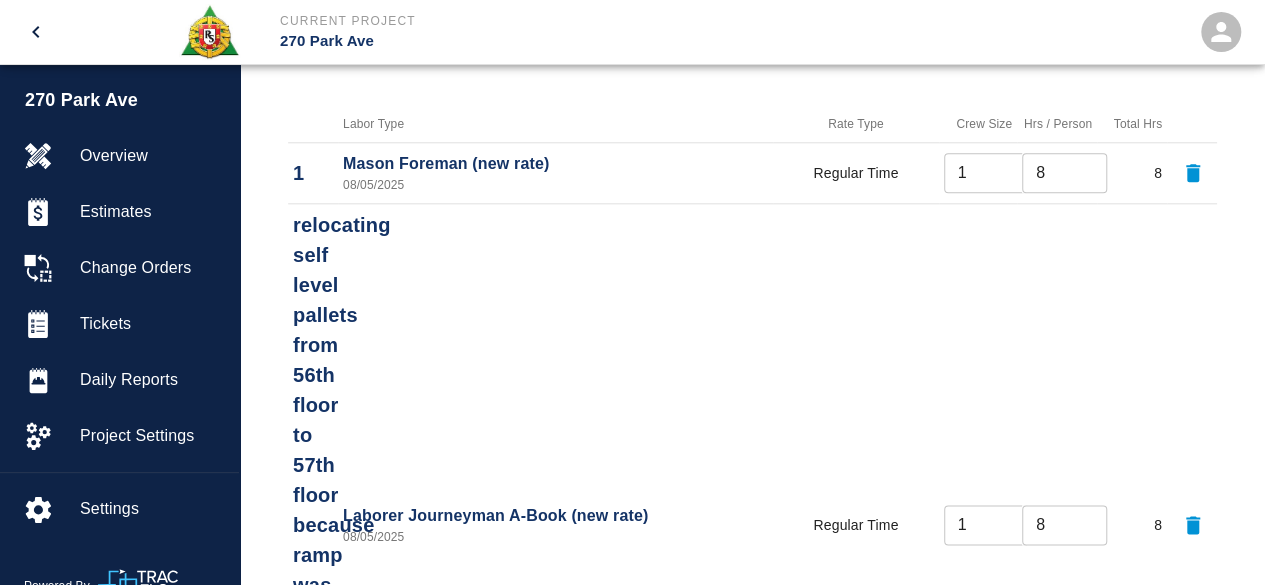 scroll, scrollTop: 1027, scrollLeft: 0, axis: vertical 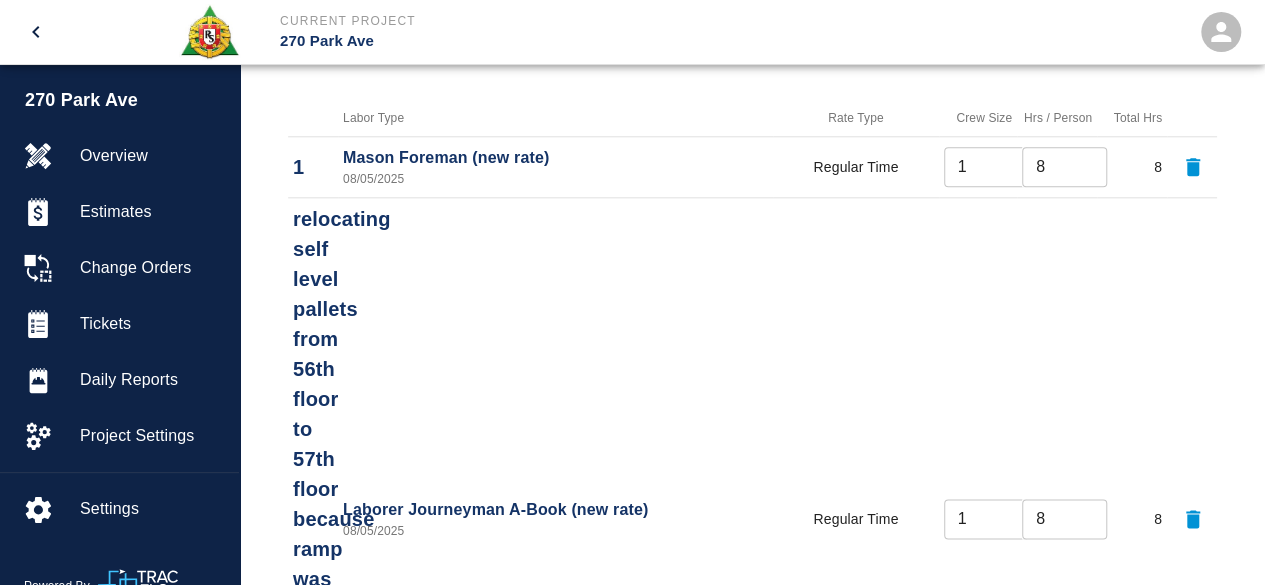 click on "Add New" at bounding box center [752, 1157] 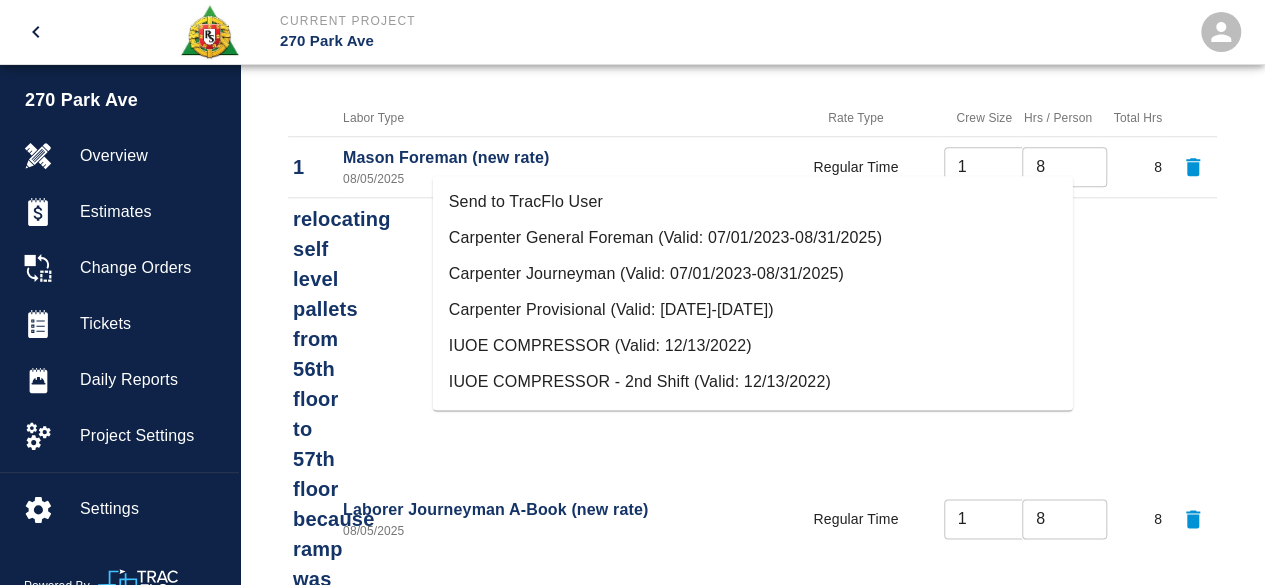 click on "Labor Type" at bounding box center [753, 1241] 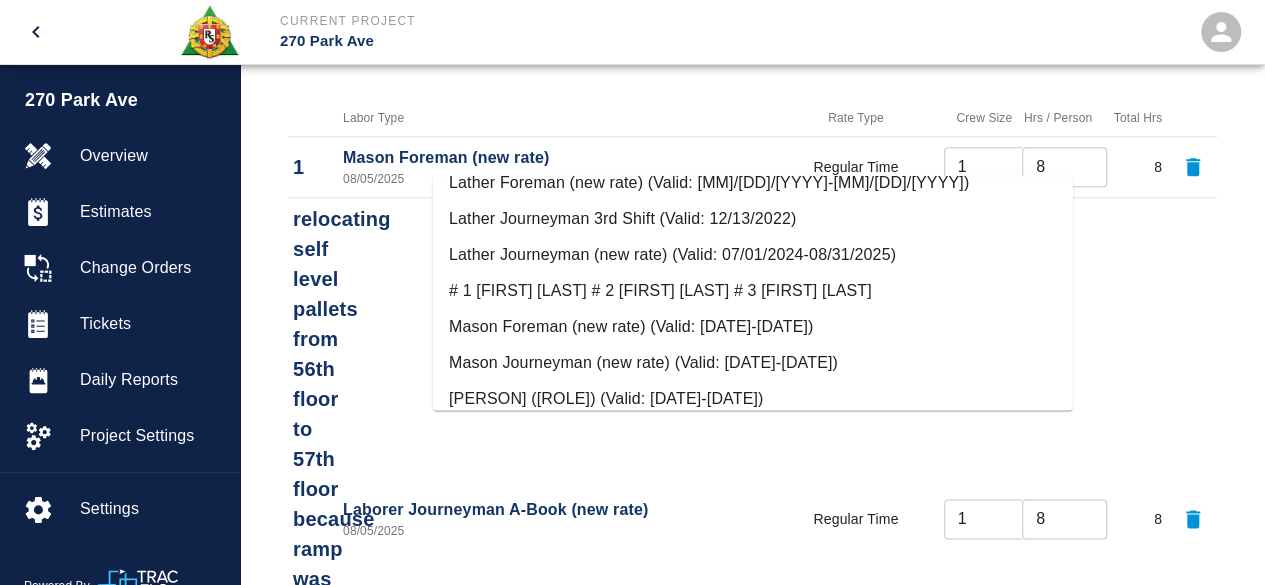 scroll, scrollTop: 1000, scrollLeft: 0, axis: vertical 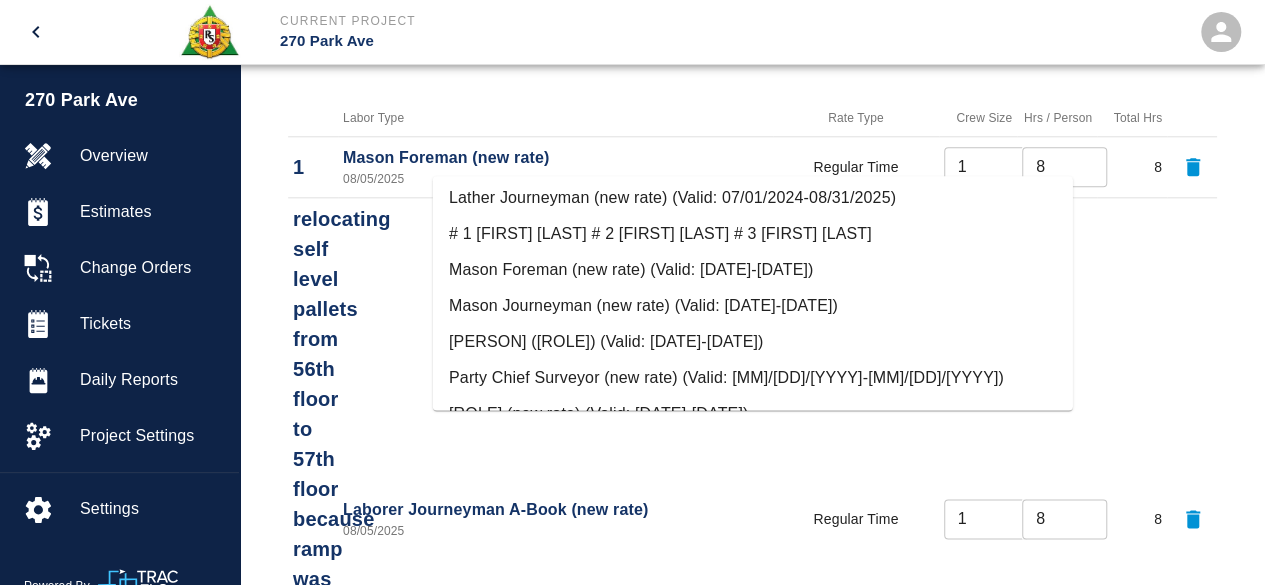 click on "Mason Journeyman (new rate) (Valid: [DATE]-[DATE])" at bounding box center [753, 306] 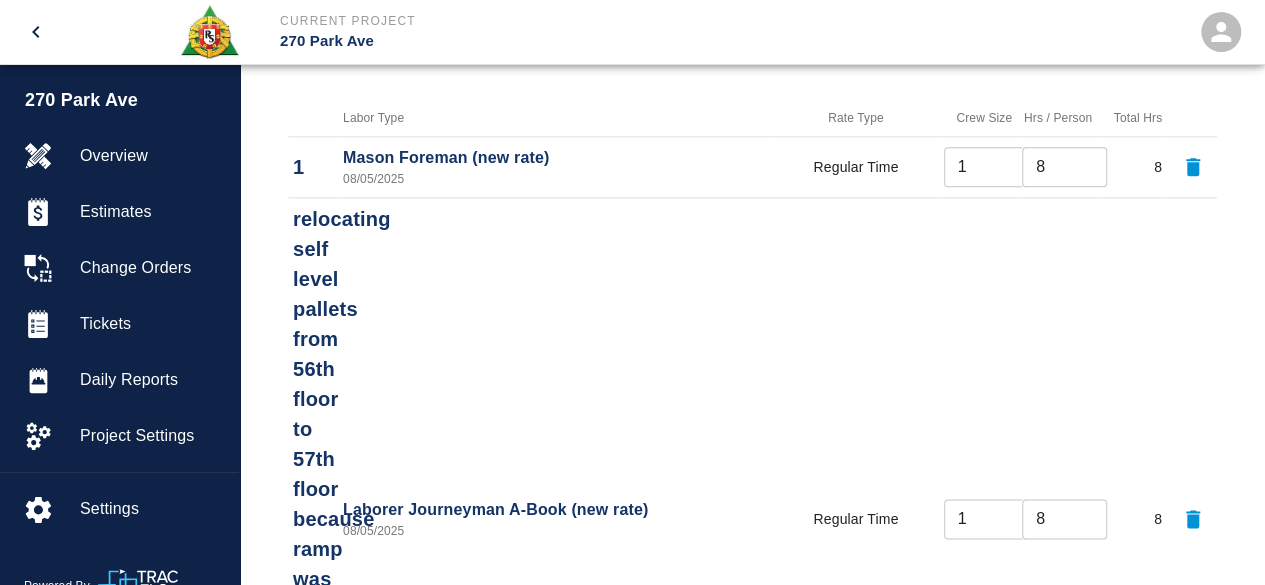 click on "​ Rate Type" at bounding box center [753, 1321] 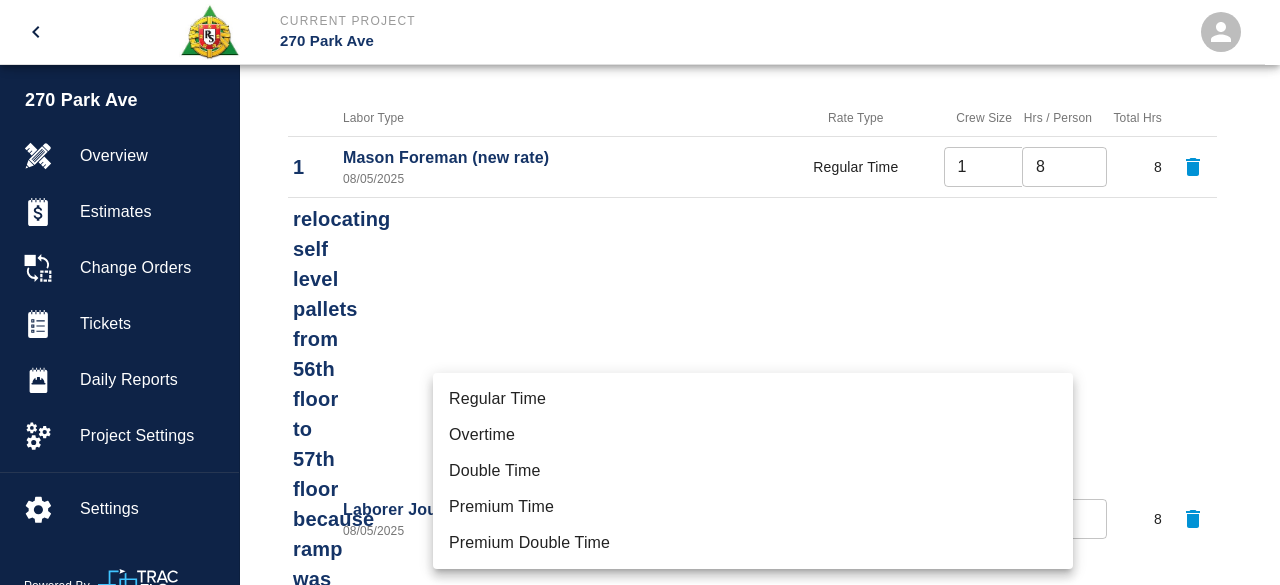 click on "Current Project 270 Park Ave Home 270 Park Ave Overview Estimates Change Orders Tickets Daily Reports Project Settings Settings Powered By Terms of Service | Privacy Policy Add Ticket Ticket Number 642 Ticket Number PCO Number 853CS PCO Number Start Date [DATE] Start Date End Date [DATE] End Date Work Description framing extra pads on 52th loor x Work Description Notes # 1 [FIRST] [LAST] # 2 [FIRST] [LAST] # 3 [FIRST] [LAST] x Notes Subject extra pad of 52th floor Subject Invoice Number Invoice Number Invoice Date Invoice Date Upload Attachments (50MB limit) Choose file No file chosen Upload Another File Add Costs Labor Labor Type Rate Type Crew Size Hrs / Person Total Hrs 1 [ROLE] Foreman (new rate) [DATE] Regular Time 1 8 8 2 [ROLE] [ROLE] (new rate) [DATE] Regular Time 1 8 8 Subtotal: 2 16 Date [DATE] Date Labor Type [ROLE] [ROLE] (new rate) Labor Type Rate Type Rate Type Crew Size Crew Size Hours (per person) 8 Hours (per person) Cancel" at bounding box center [640, -735] 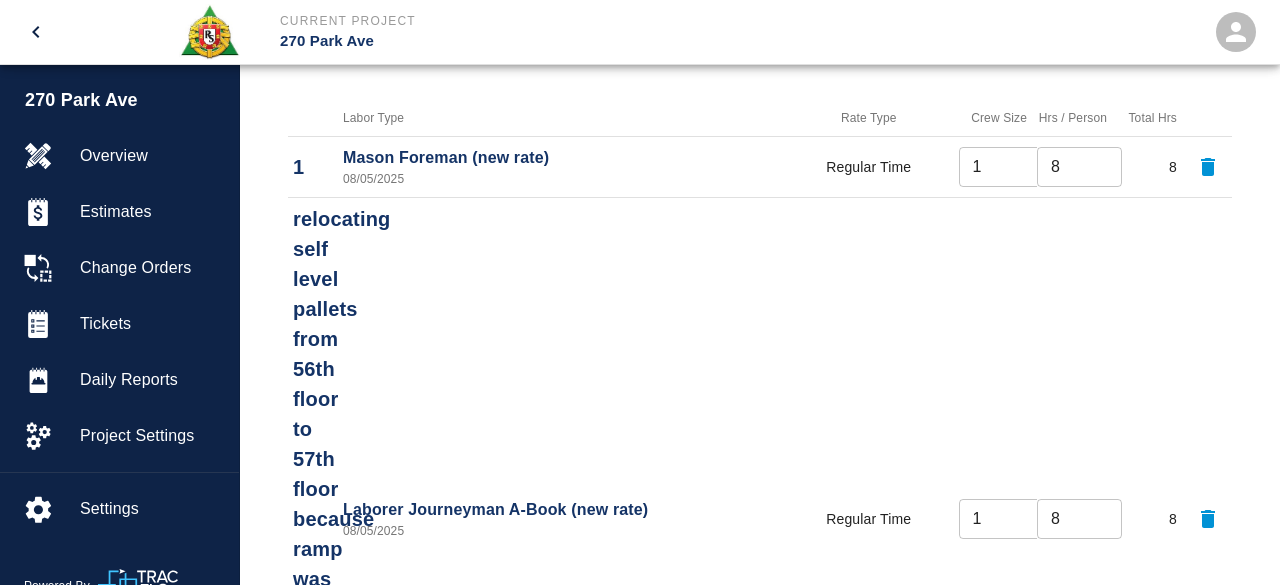 click on "Current Project 270 Park Ave Home 270 Park Ave Overview Estimates Change Orders Tickets Daily Reports Project Settings Settings Powered By Terms of Service | Privacy Policy Add Ticket Ticket Number 642 Ticket Number PCO Number 853CS PCO Number Start Date [DATE] Start Date End Date [DATE] End Date Work Description framing extra pads on 52th loor x Work Description Notes # 1 [FIRST] [LAST] # 2 [FIRST] [LAST] # 3 [FIRST] [LAST] x Notes Subject extra pad of 52th floor Subject Invoice Number Invoice Number Invoice Date Invoice Date Upload Attachments (50MB limit) Choose file No file chosen Upload Another File Add Costs Labor Labor Type Rate Type Crew Size Hrs / Person Total Hrs 1 [ROLE] Foreman (new rate) [DATE] Regular Time 1 8 8 2 [ROLE] [ROLE] (new rate) [DATE] Regular Time 1 8 8 Subtotal: 2 16 Date [DATE] Date Labor Type [ROLE] [ROLE] (new rate) Labor Type Rate Type Rate Type Crew Size Crew Size Hours (per person) 8 Hours (per person) Cancel" at bounding box center [640, -735] 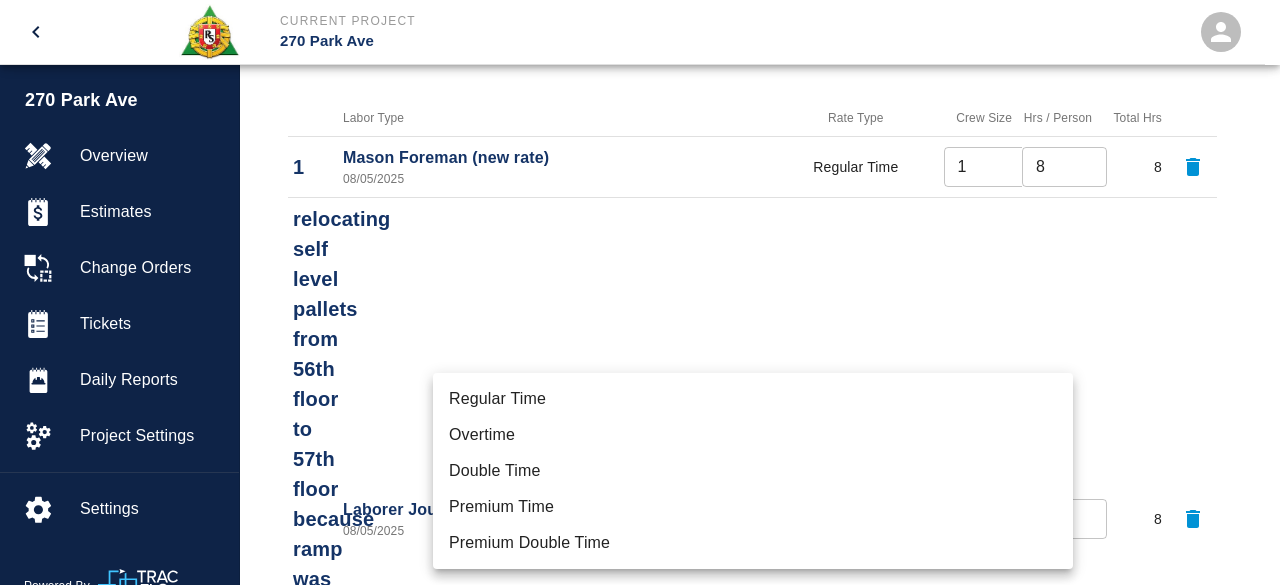 click on "Regular Time" at bounding box center (753, 399) 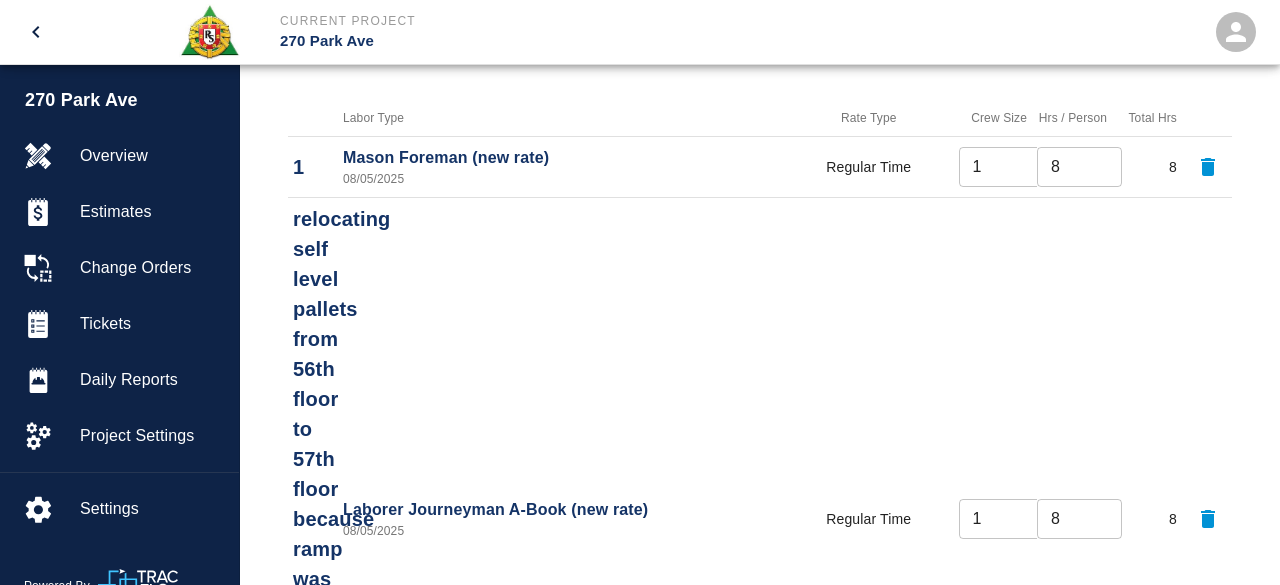 type on "rate_rt" 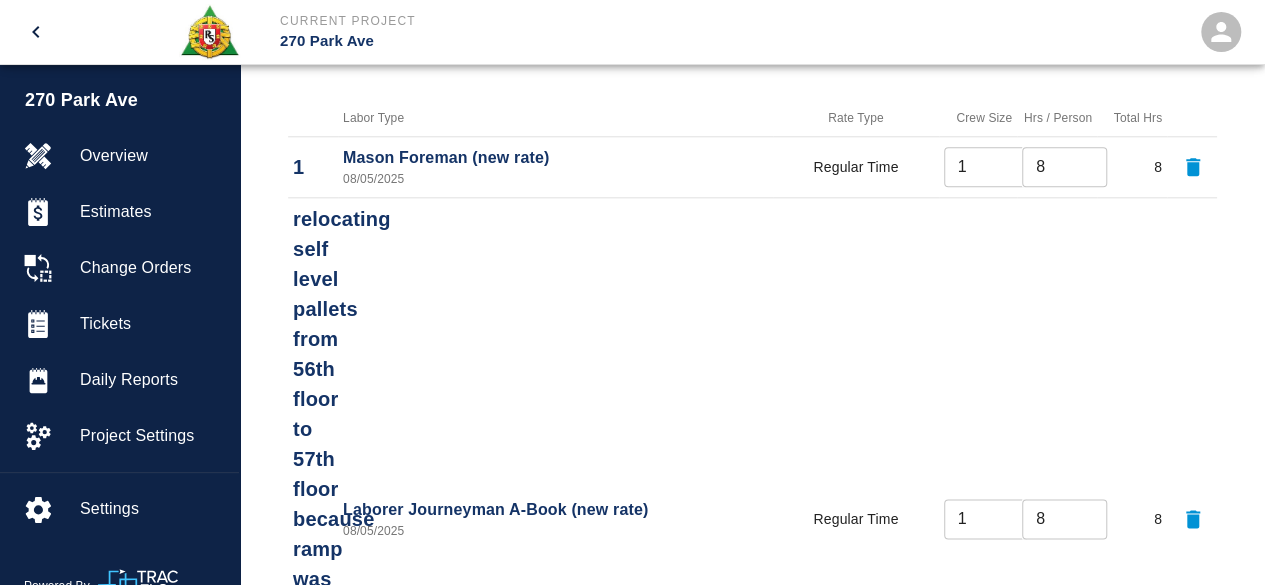 click on "Date [DATE] Date Labor Type Mason Journeyman (new rate) Labor Type Rate Type Regular Time rate_rt Rate Type Crew Size 1 Crew Size Hours (per person) 8 Hours (per person) Cancel Add Labor" at bounding box center [740, 1335] 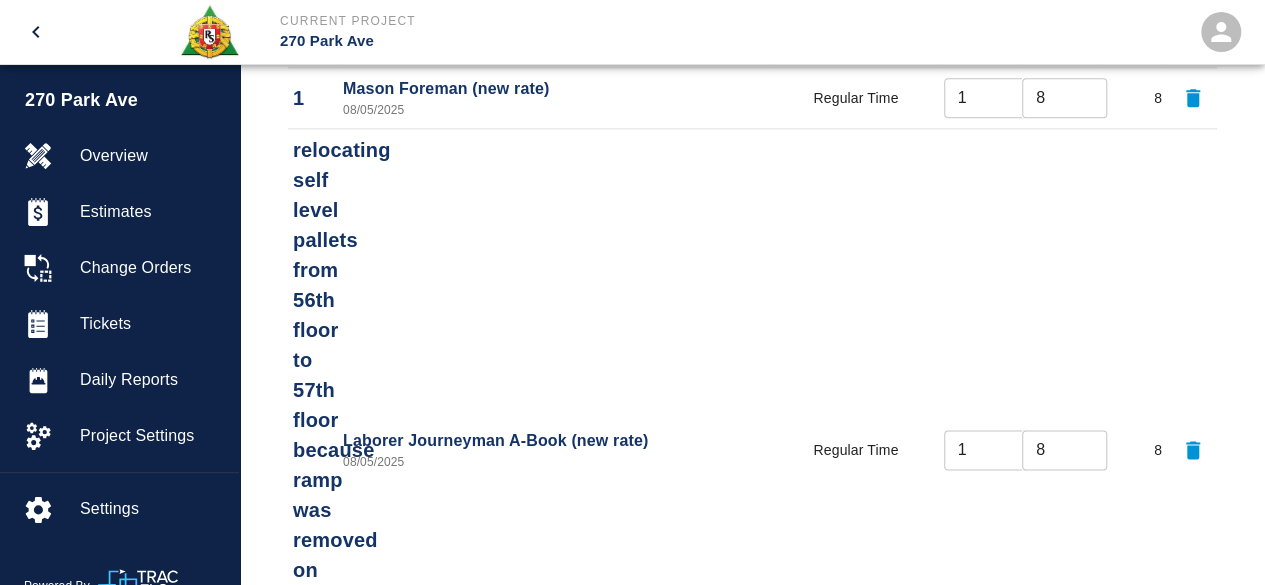 scroll, scrollTop: 1127, scrollLeft: 0, axis: vertical 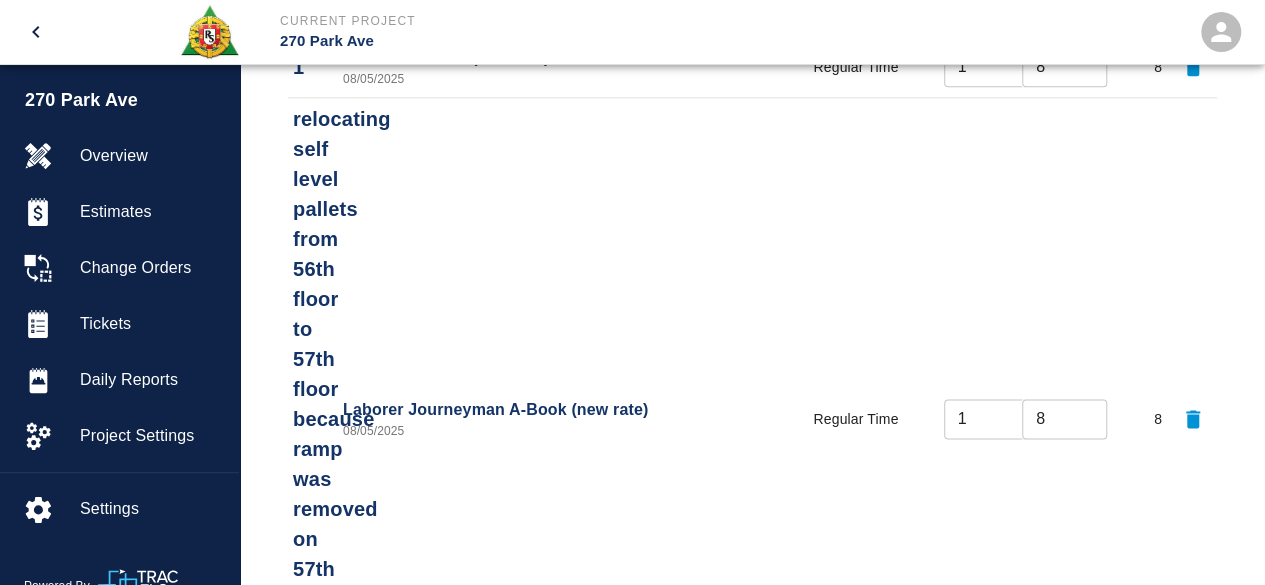 click on "Crew Size" at bounding box center (753, 1301) 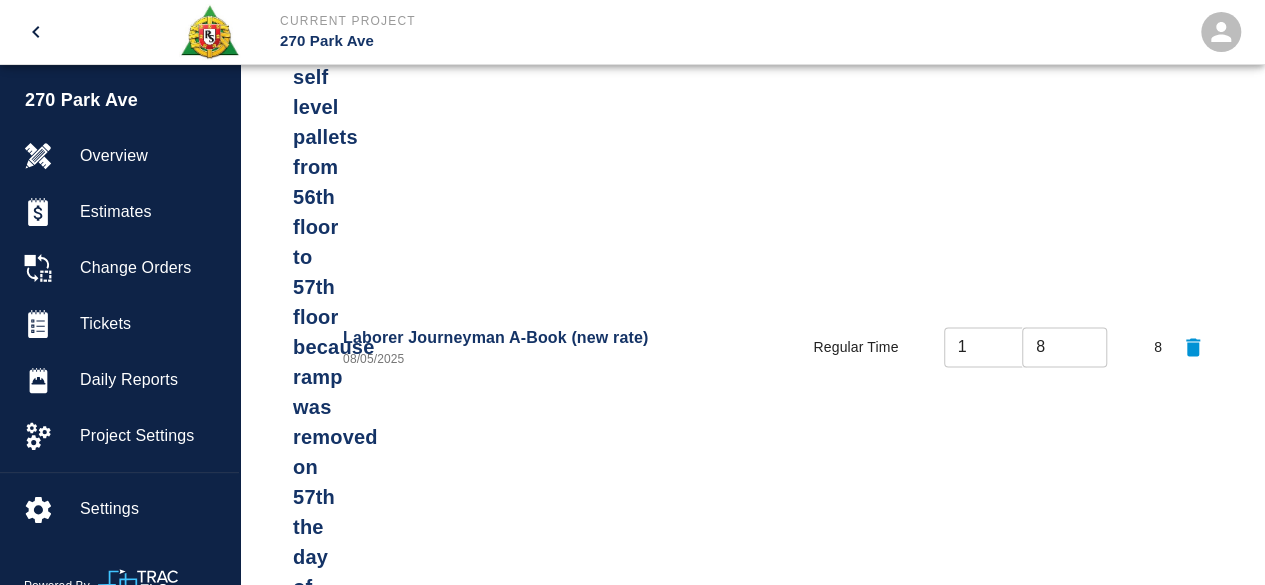 scroll, scrollTop: 1227, scrollLeft: 0, axis: vertical 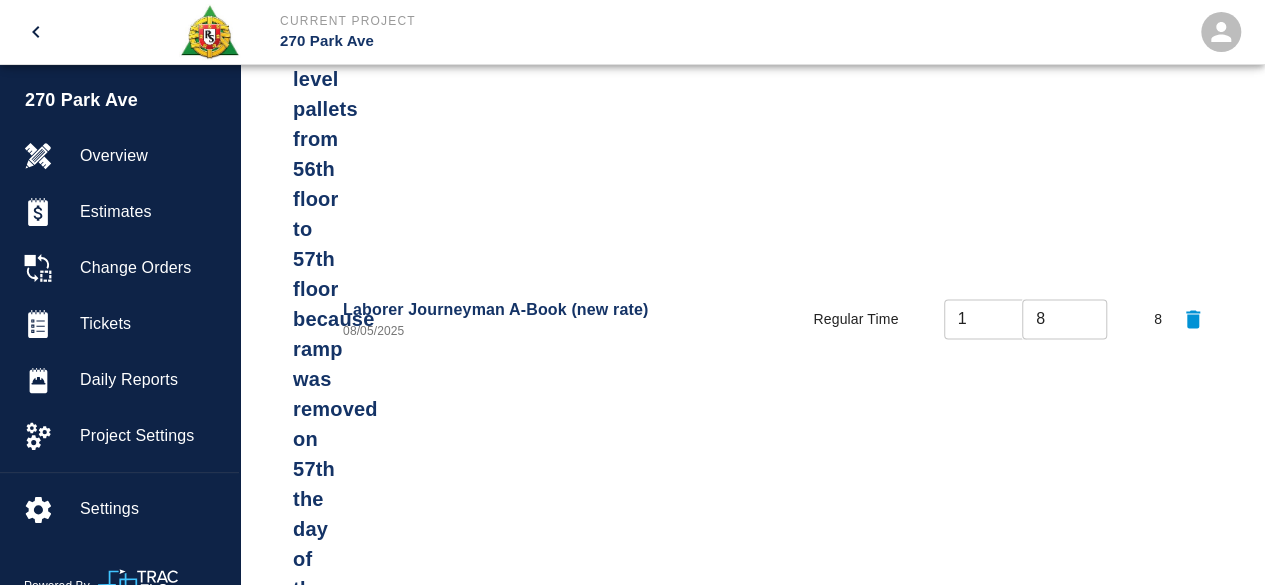 drag, startPoint x: 1001, startPoint y: 533, endPoint x: 1001, endPoint y: 550, distance: 17 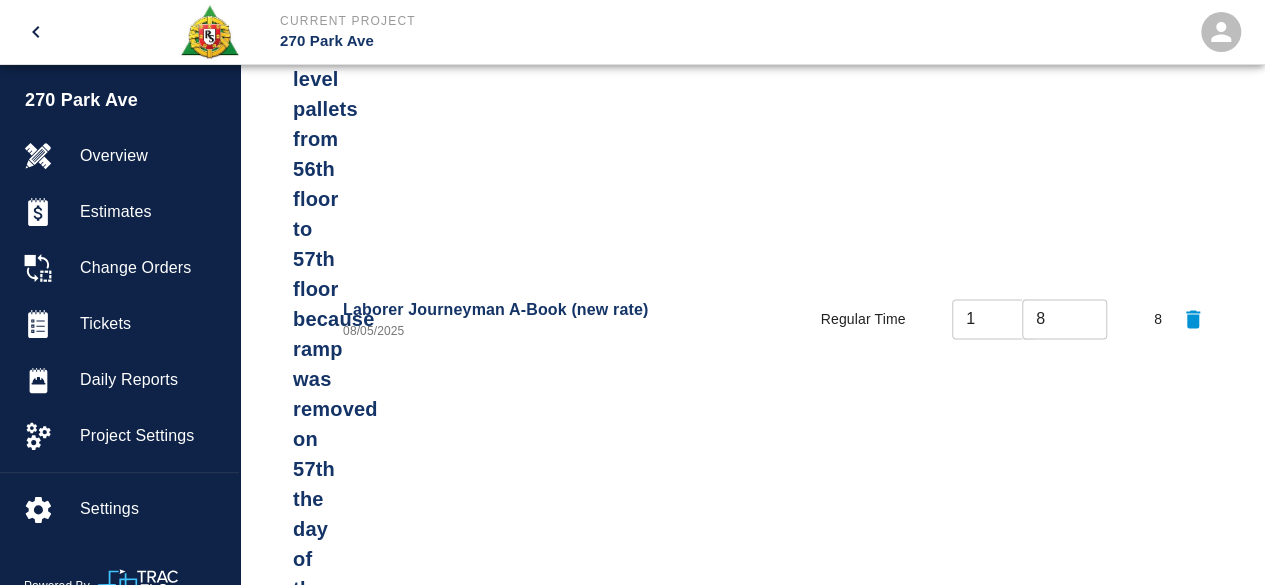 click on "Add New" at bounding box center (752, 1223) 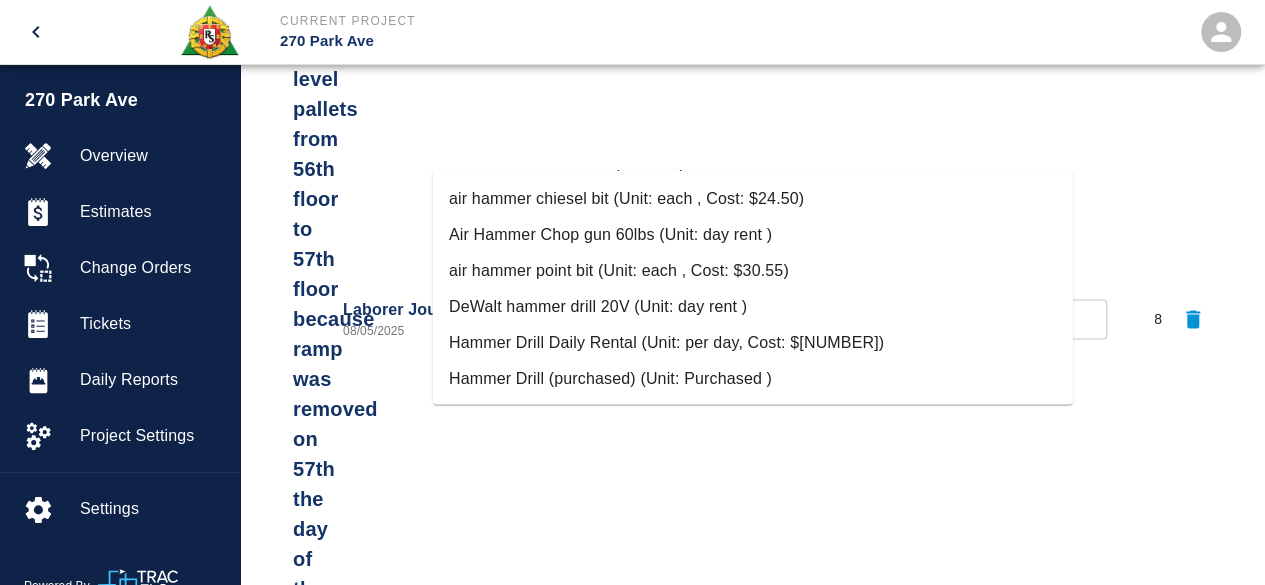 scroll, scrollTop: 394, scrollLeft: 0, axis: vertical 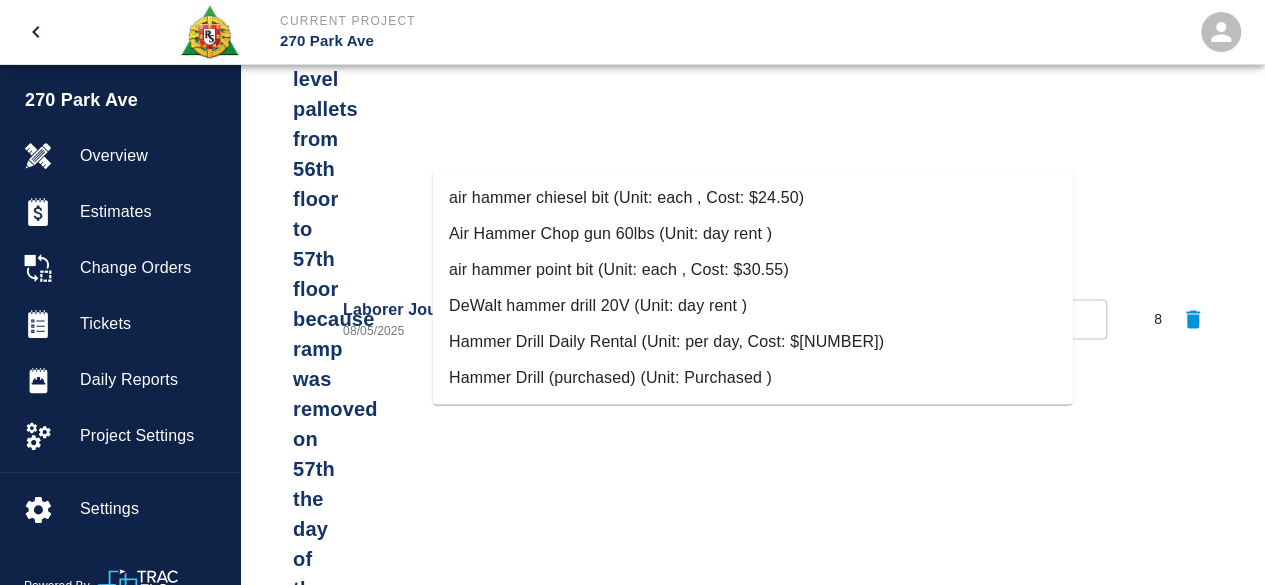 click on "Hammer Drill Daily Rental (Unit: per day, Cost: $[NUMBER])" at bounding box center (753, 342) 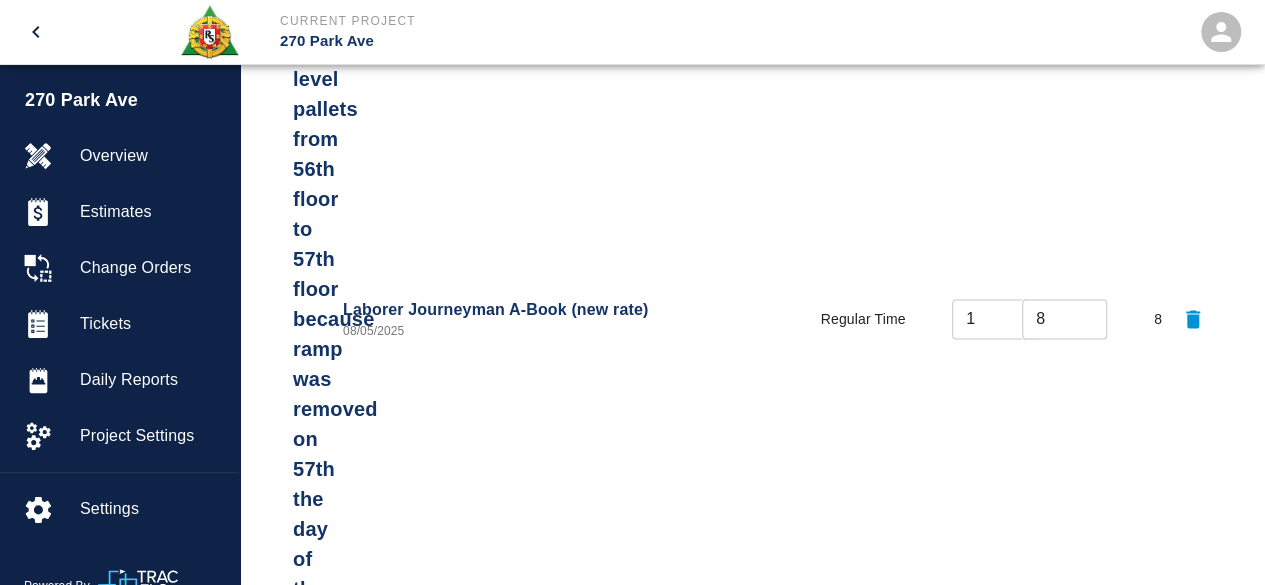 type on "Hammer Drill Daily Rental (Unit: per day, Cost: $[NUMBER])" 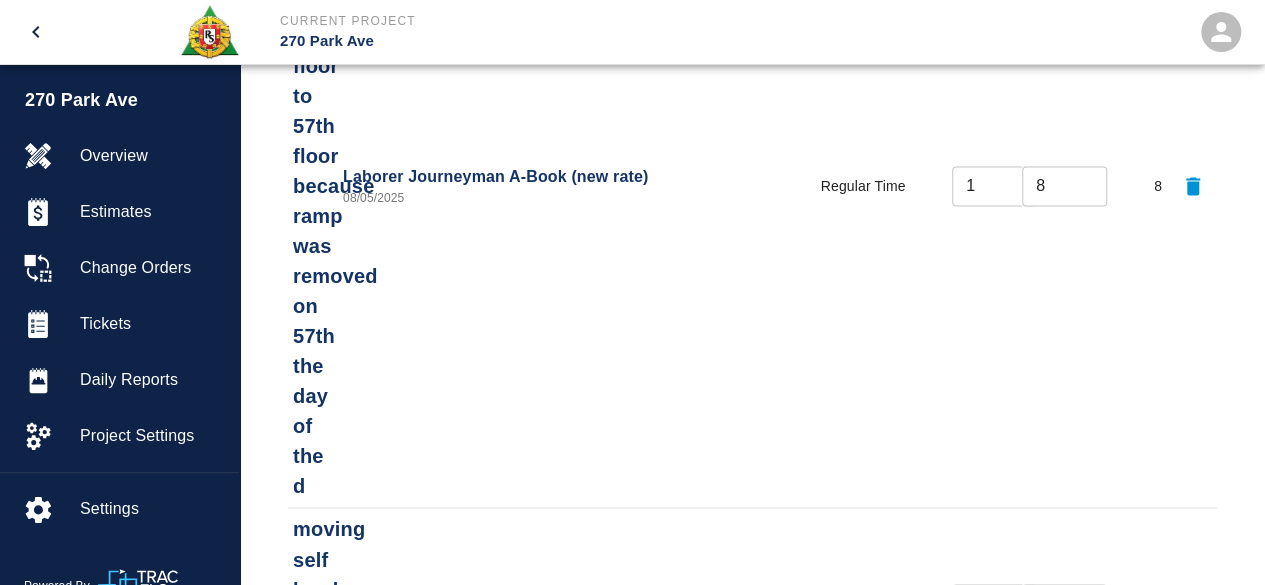 scroll, scrollTop: 1427, scrollLeft: 0, axis: vertical 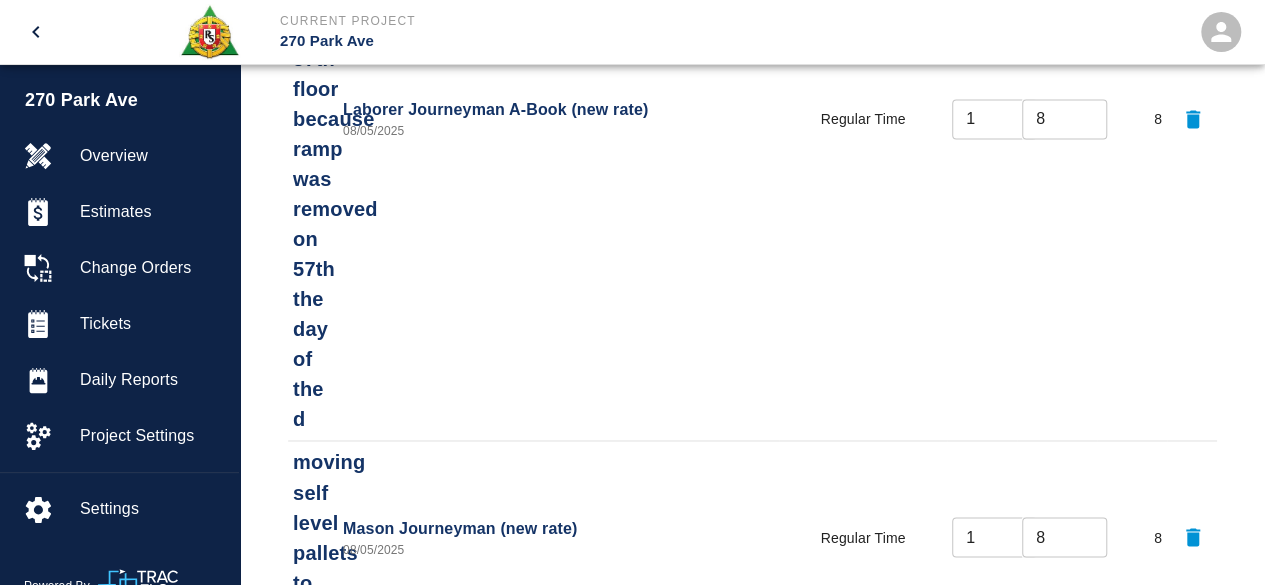 click on "Add" at bounding box center [1029, 1257] 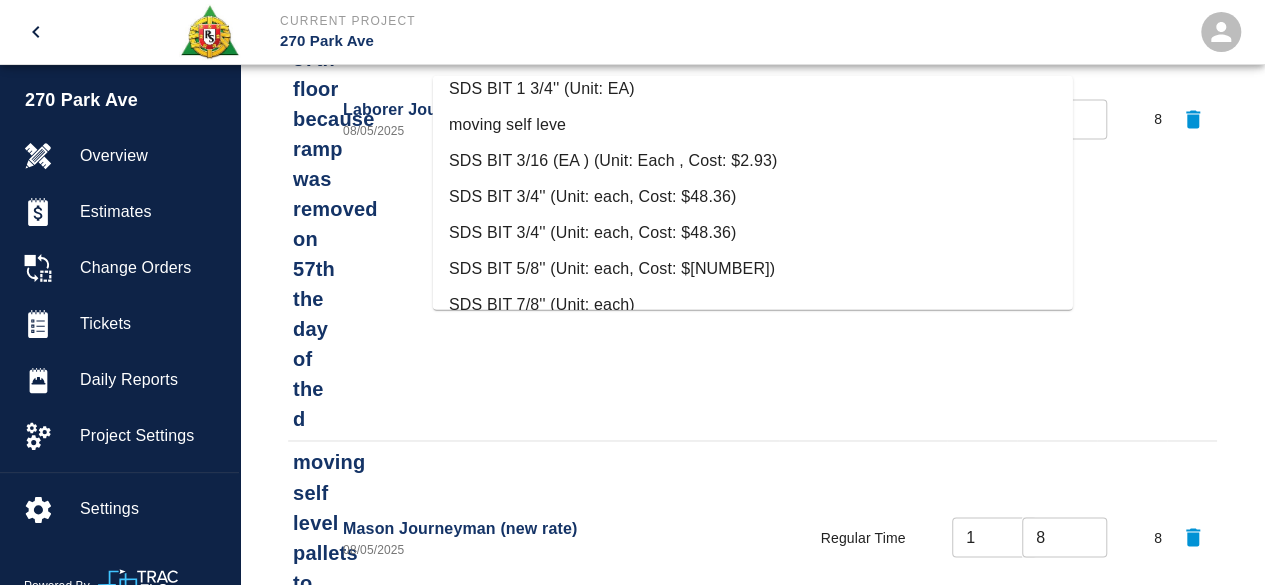 scroll, scrollTop: 358, scrollLeft: 0, axis: vertical 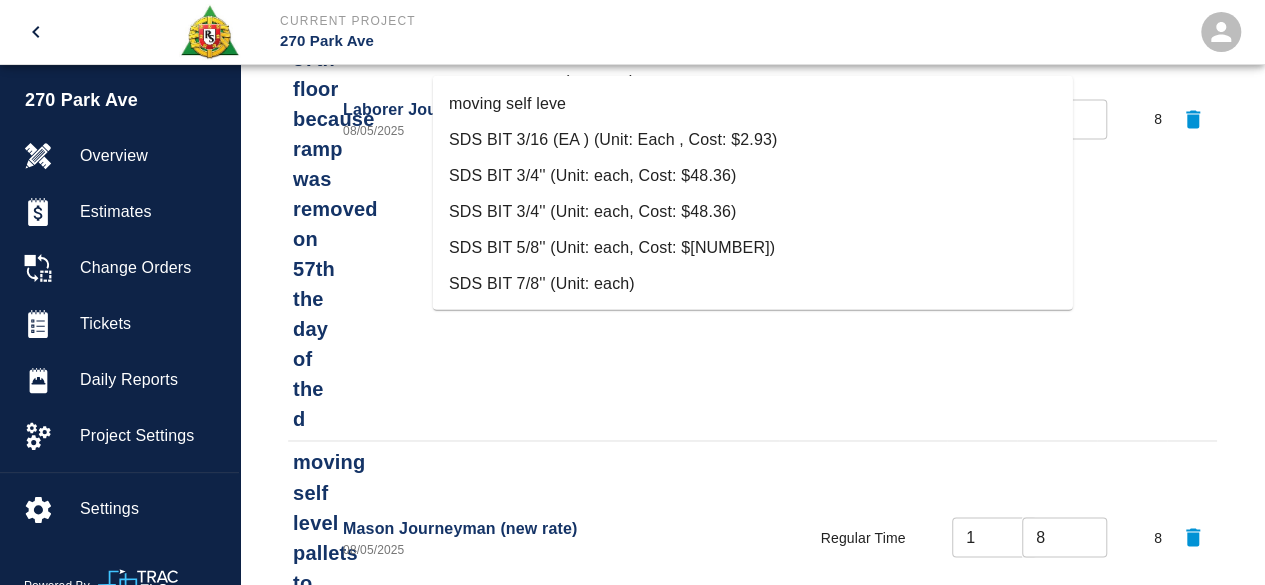 click on "SDS BIT 5/8'' (Unit: each, Cost: $[NUMBER])" at bounding box center (753, 247) 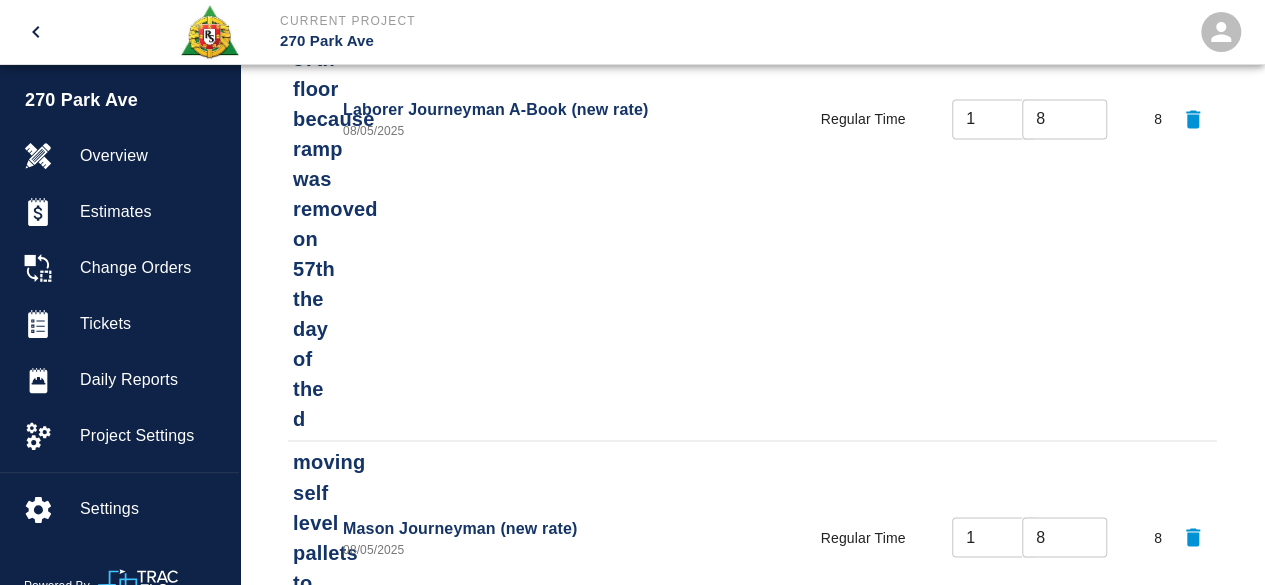 type on "SDS BIT 5/8'' (Unit: each, Cost: $[NUMBER])" 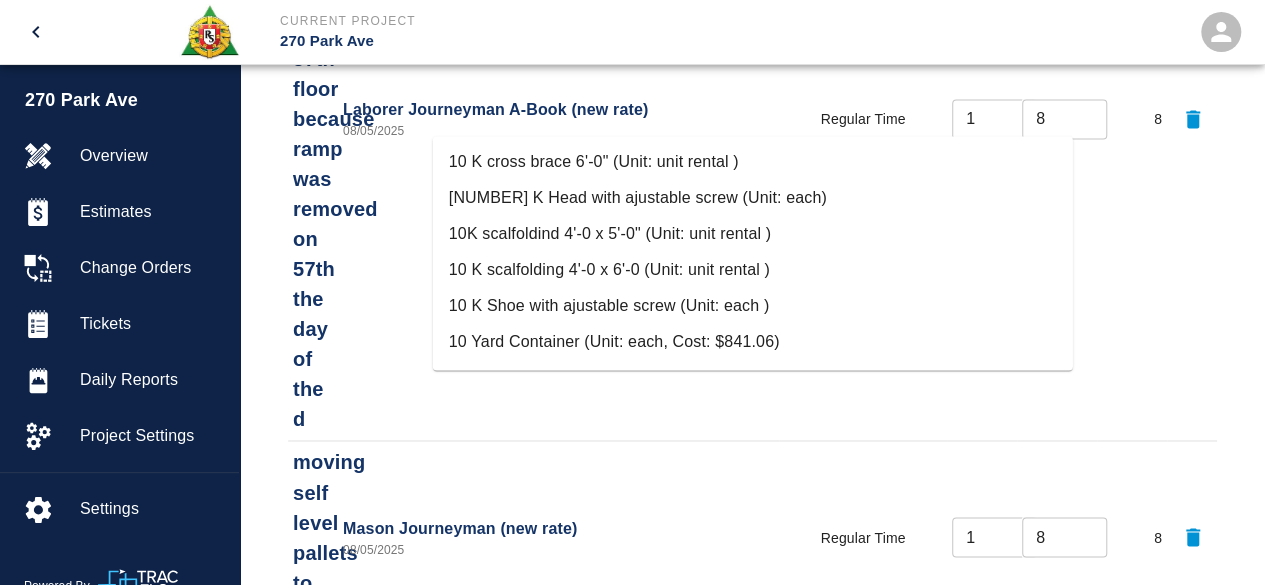 click on "Type" at bounding box center (753, 1716) 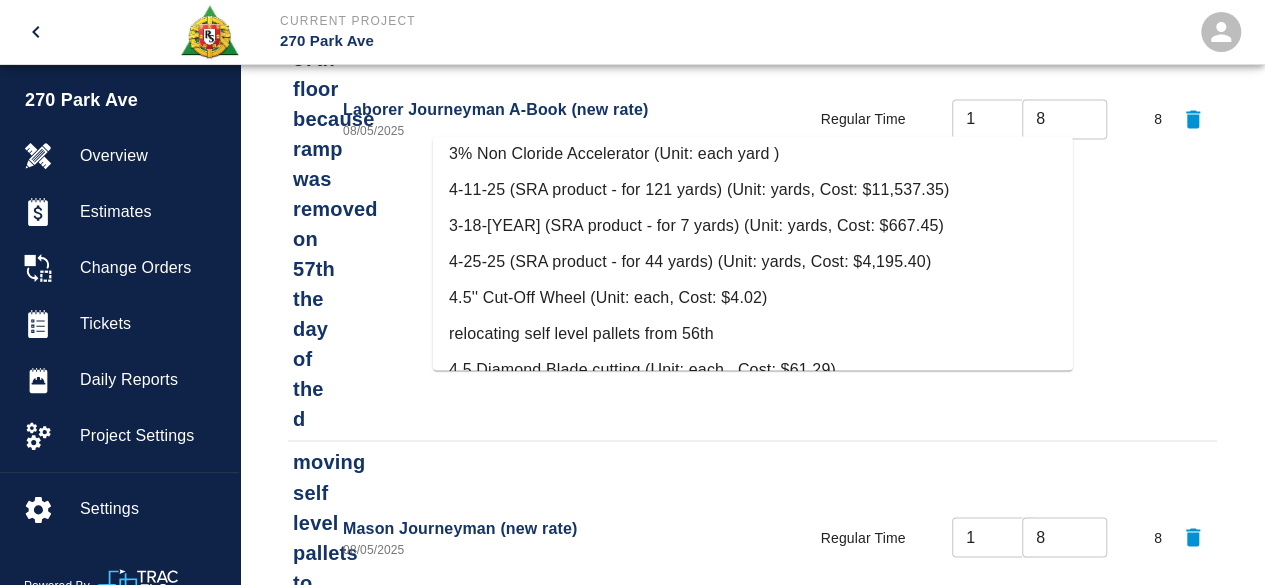 scroll, scrollTop: 1500, scrollLeft: 0, axis: vertical 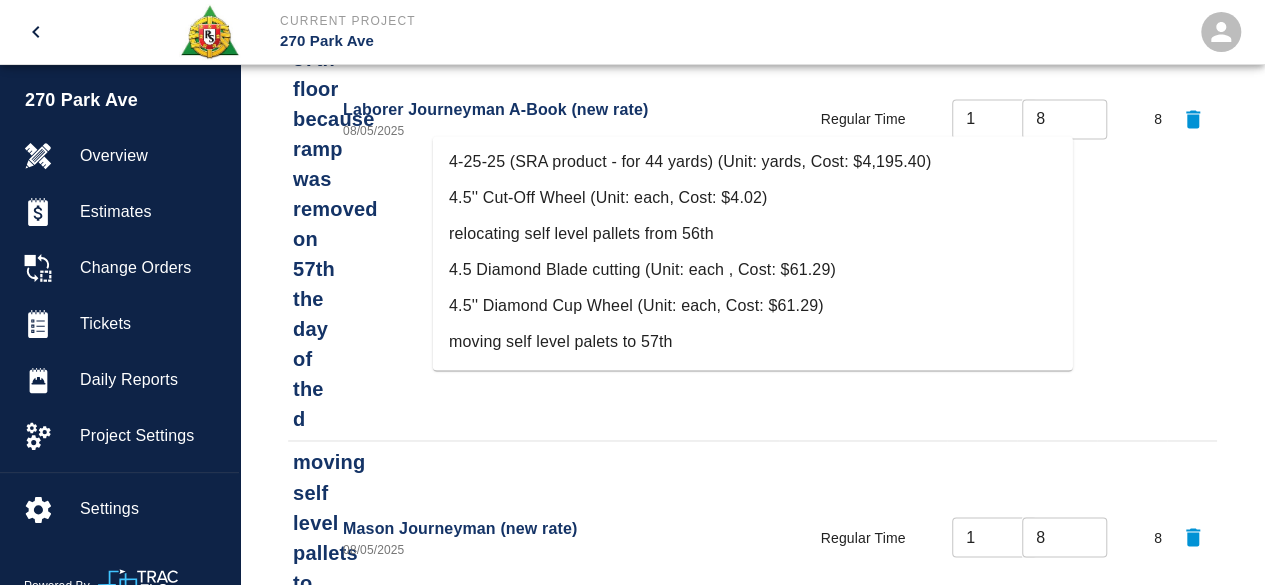 click on "Type" at bounding box center [753, 1716] 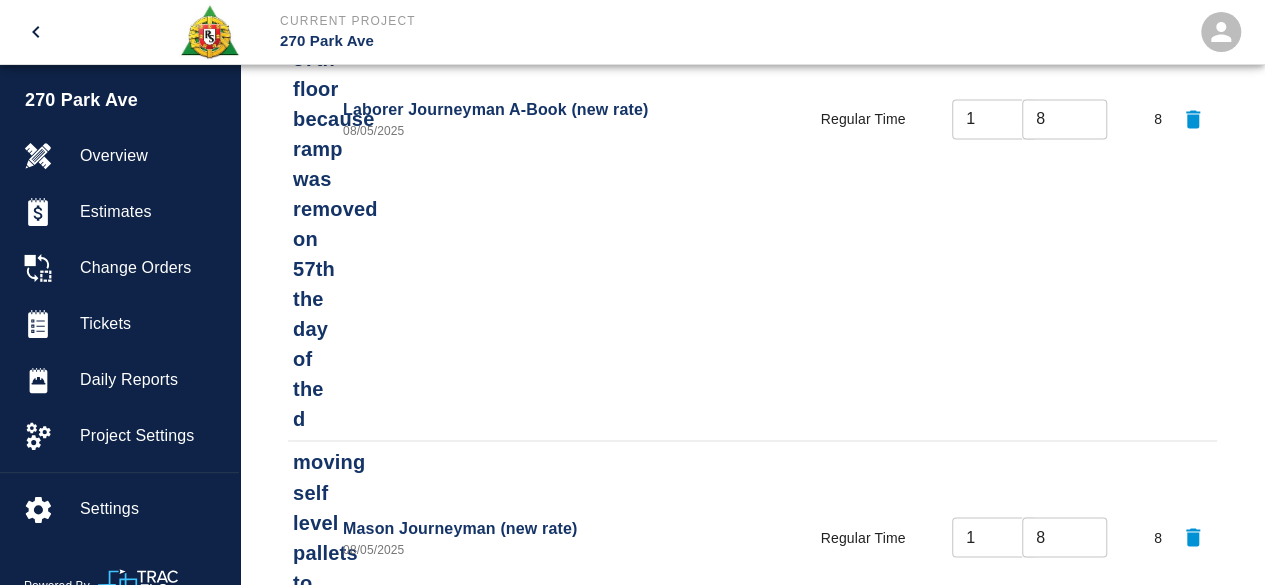 type on "4" 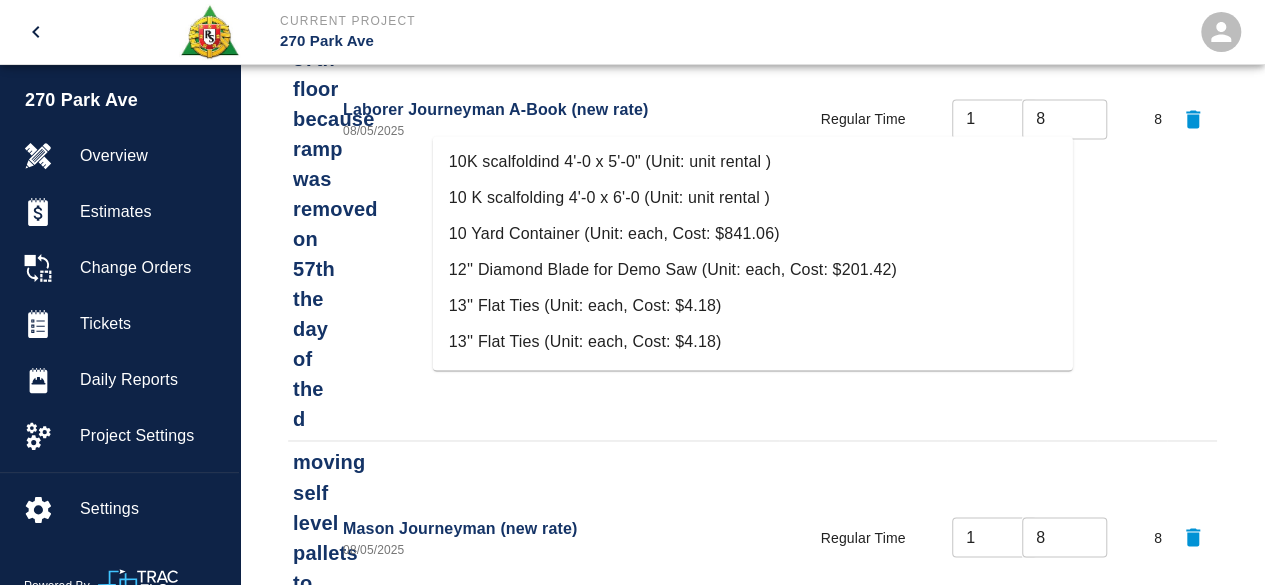 click on "4" at bounding box center [753, 1716] 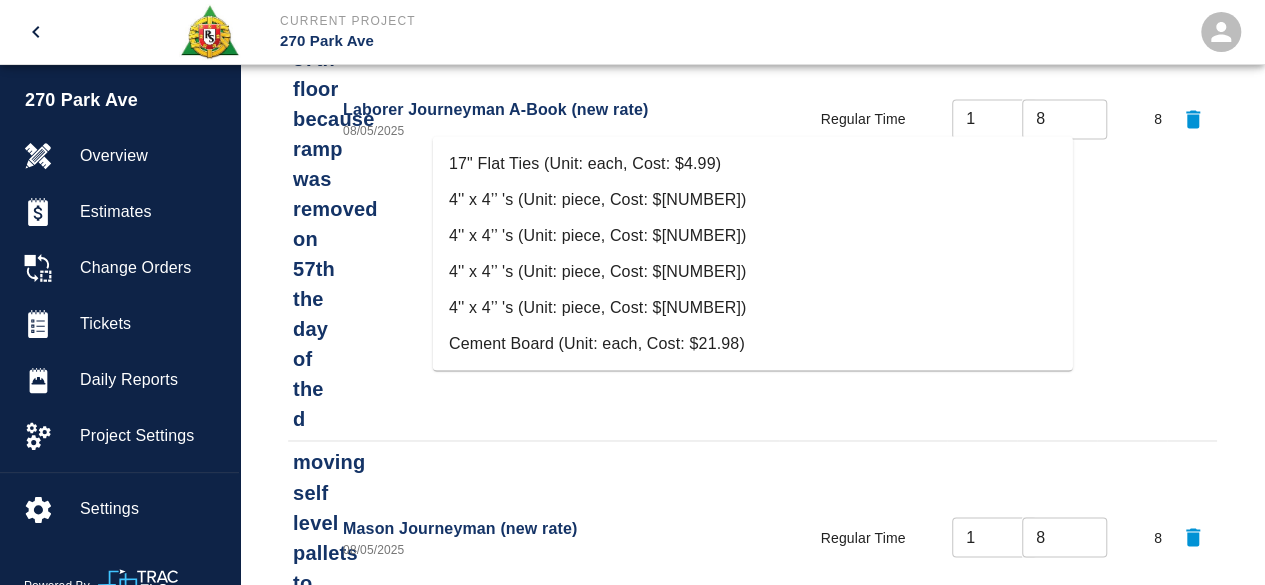 scroll, scrollTop: 0, scrollLeft: 0, axis: both 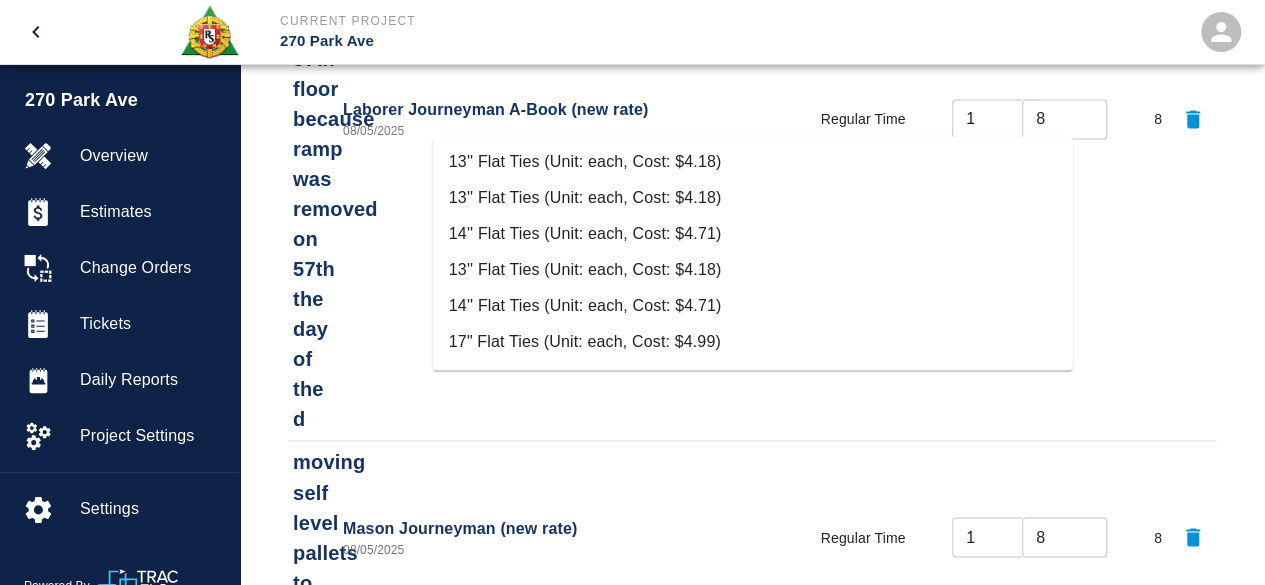 type on "c" 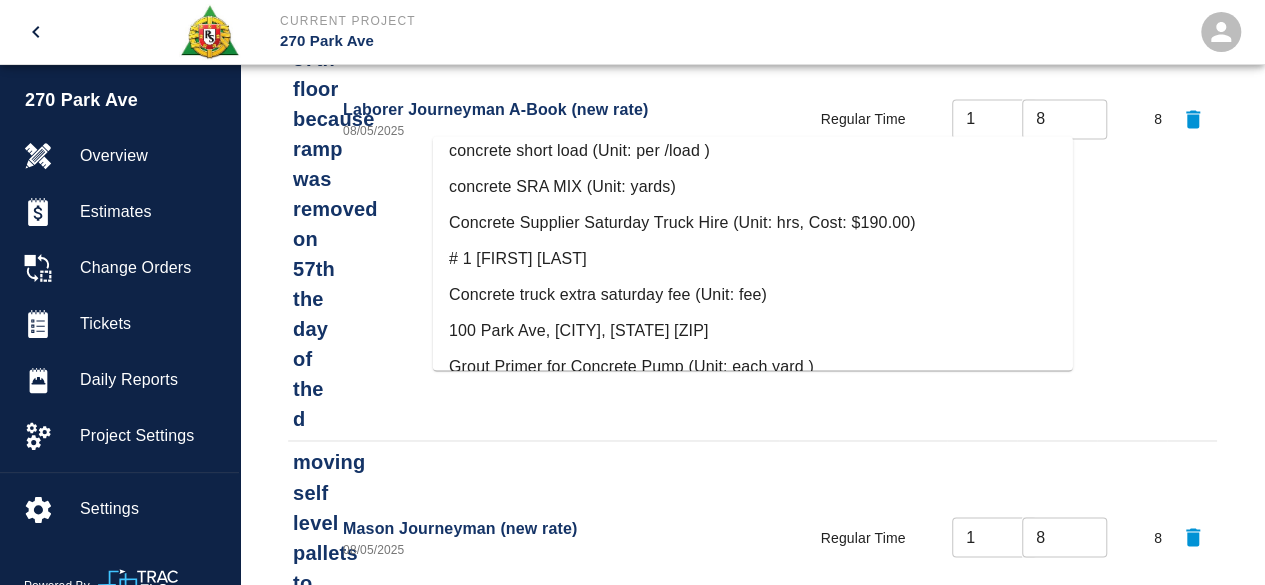 scroll, scrollTop: 2158, scrollLeft: 0, axis: vertical 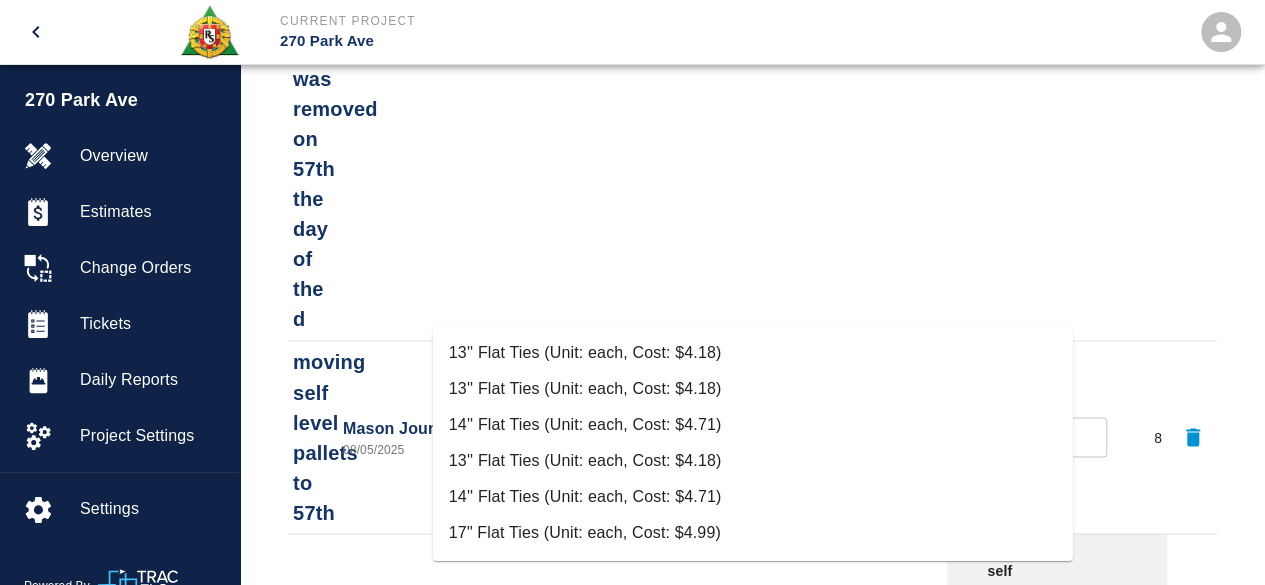 type on "c" 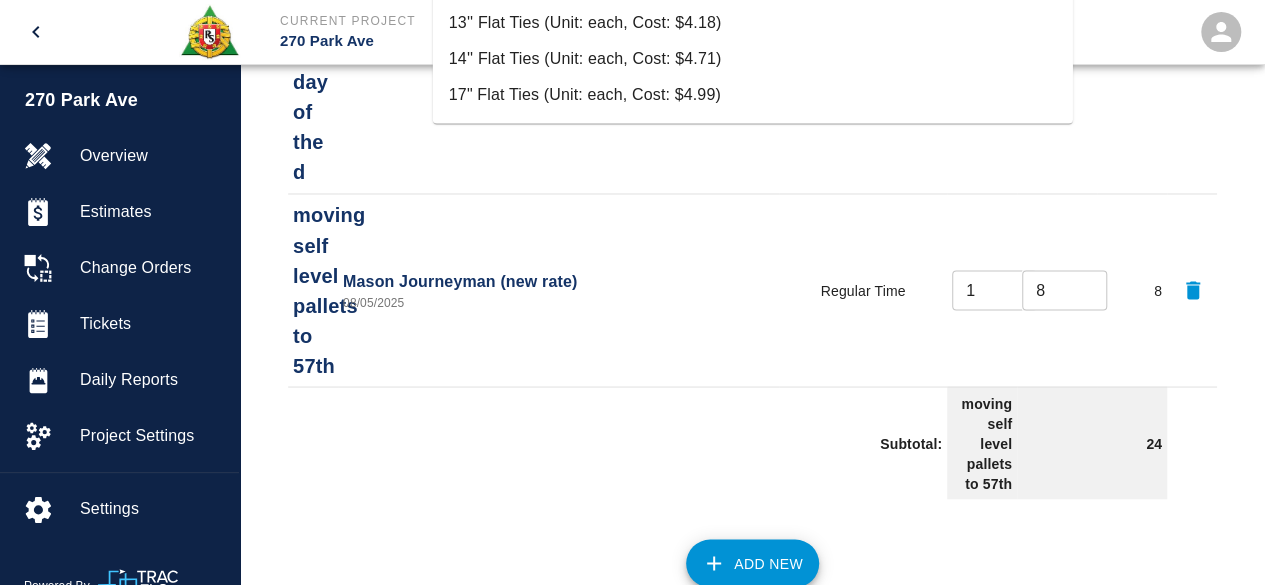 scroll, scrollTop: 1427, scrollLeft: 0, axis: vertical 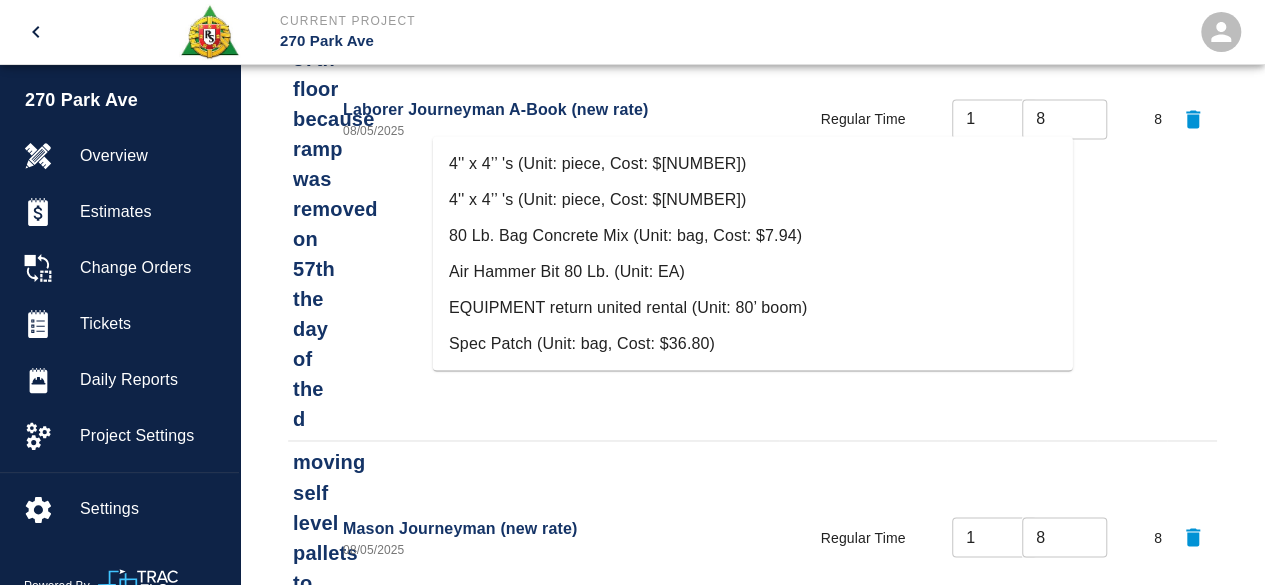 click on "80 Lb. Bag Concrete Mix (Unit: bag, Cost: $7.94)" at bounding box center (753, 236) 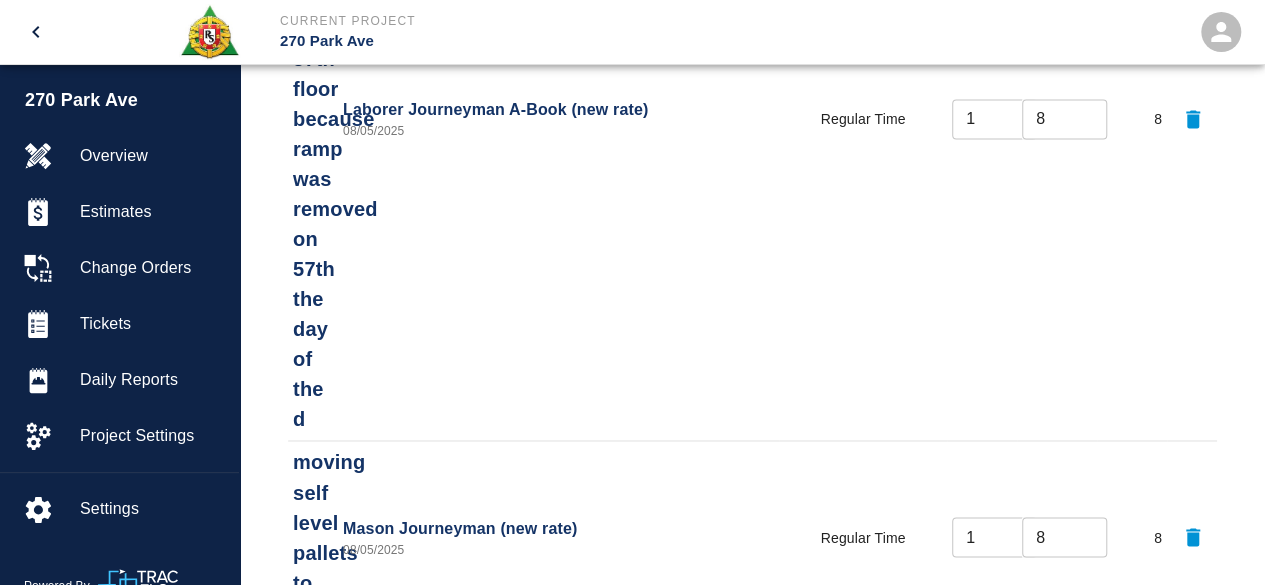 type on "80 Lb. Bag Concrete Mix (Unit: bag, Cost: $7.94)" 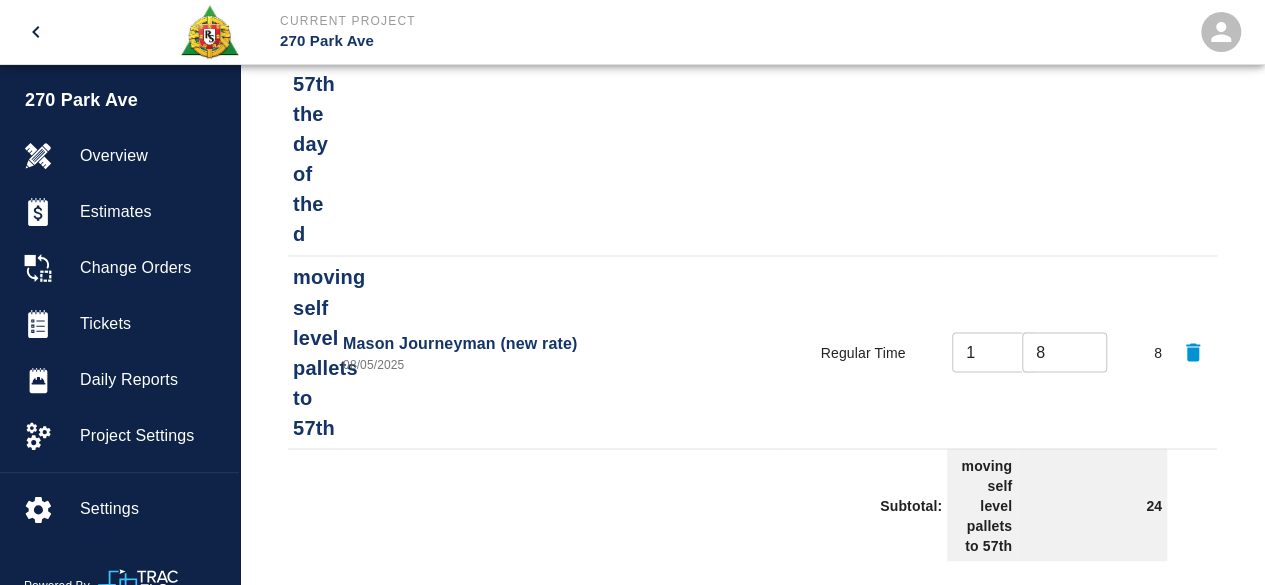 scroll, scrollTop: 1627, scrollLeft: 0, axis: vertical 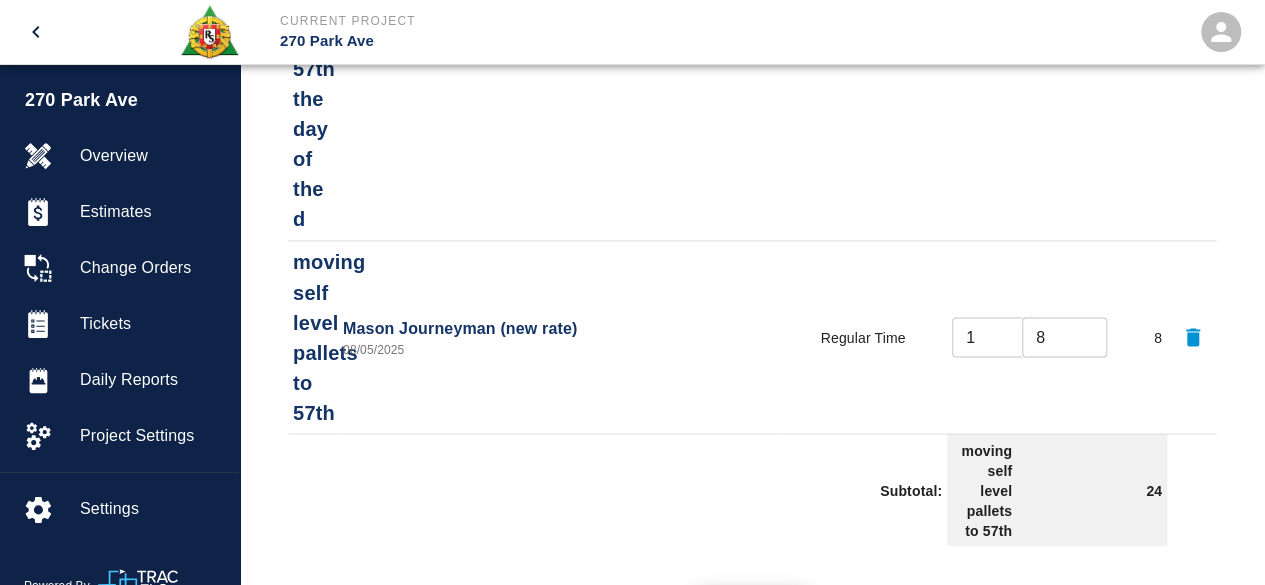 click on "Add" 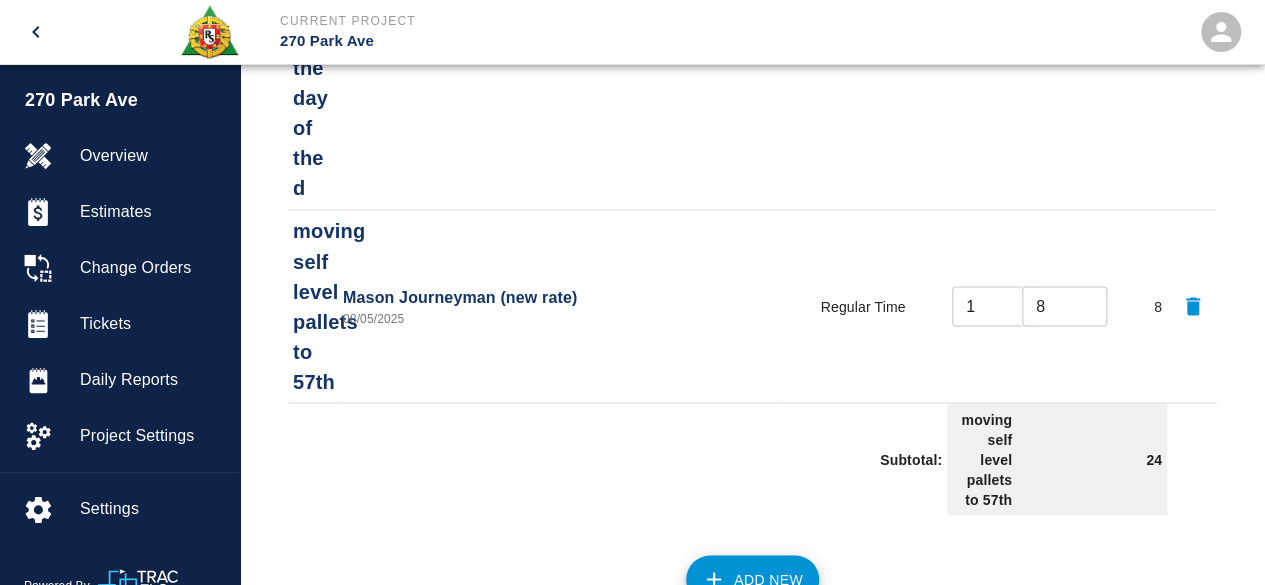 scroll, scrollTop: 1708, scrollLeft: 0, axis: vertical 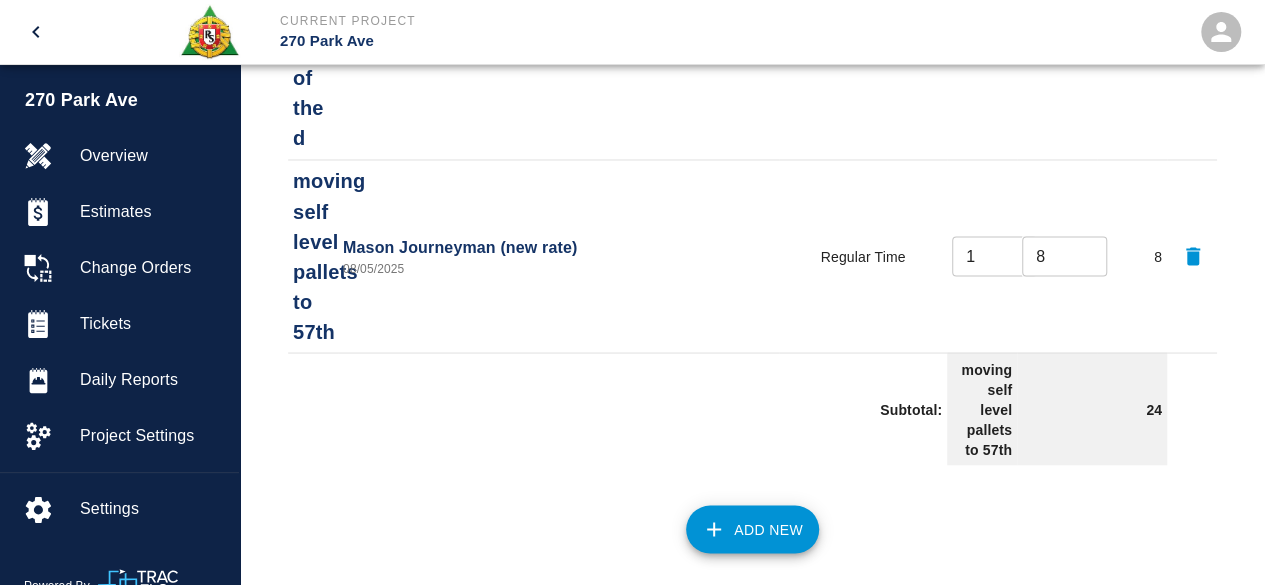 click on "Add New" at bounding box center (752, 1654) 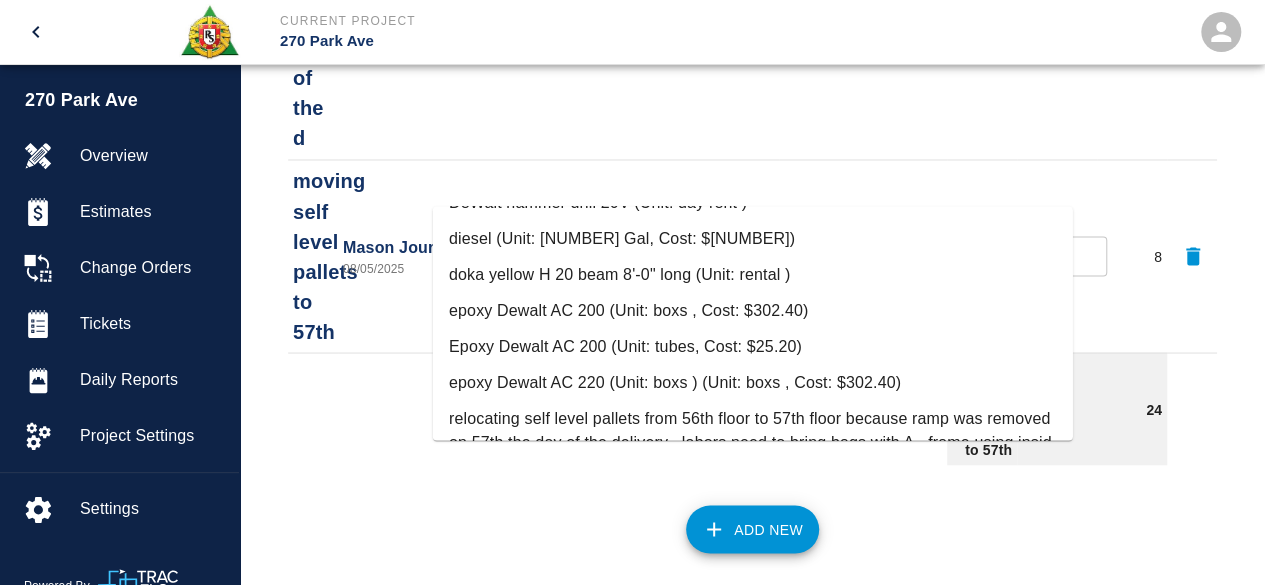 scroll, scrollTop: 200, scrollLeft: 0, axis: vertical 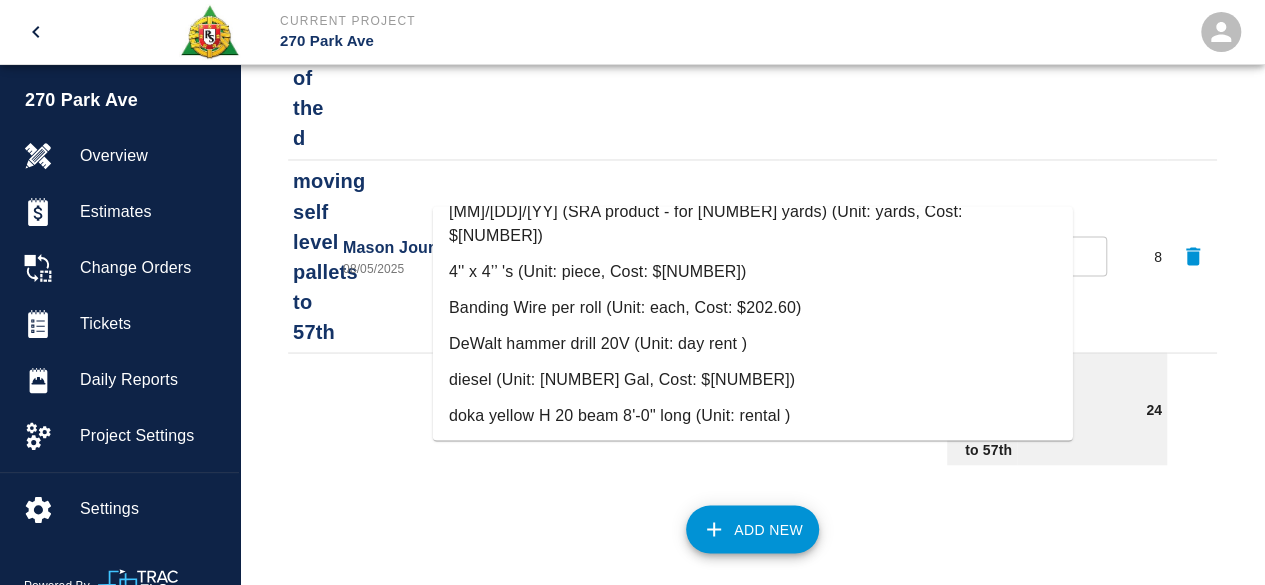 click on "DeWalt hammer drill 20V (Unit: day rent )" at bounding box center (753, 344) 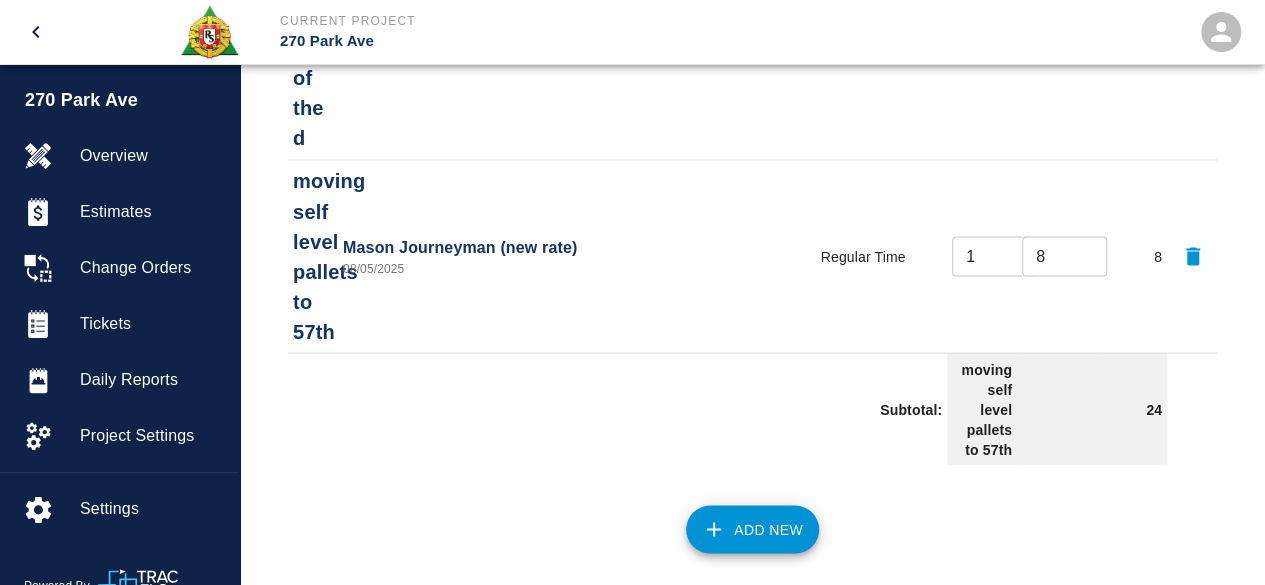 type on "DeWalt hammer drill 20V (Unit: day rent )" 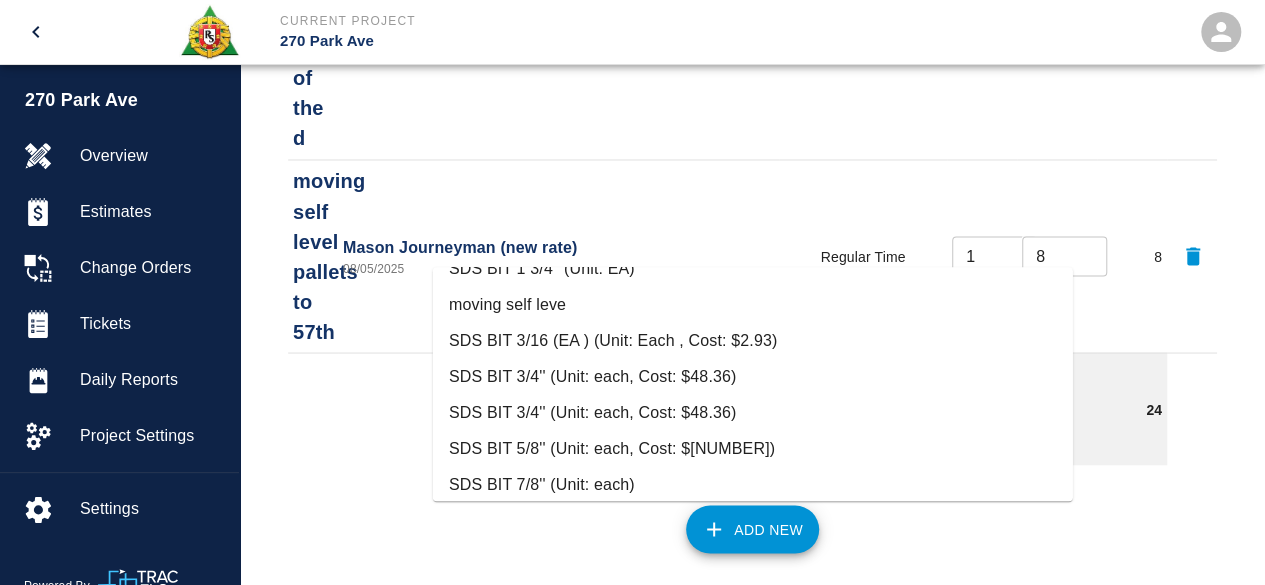 scroll, scrollTop: 358, scrollLeft: 0, axis: vertical 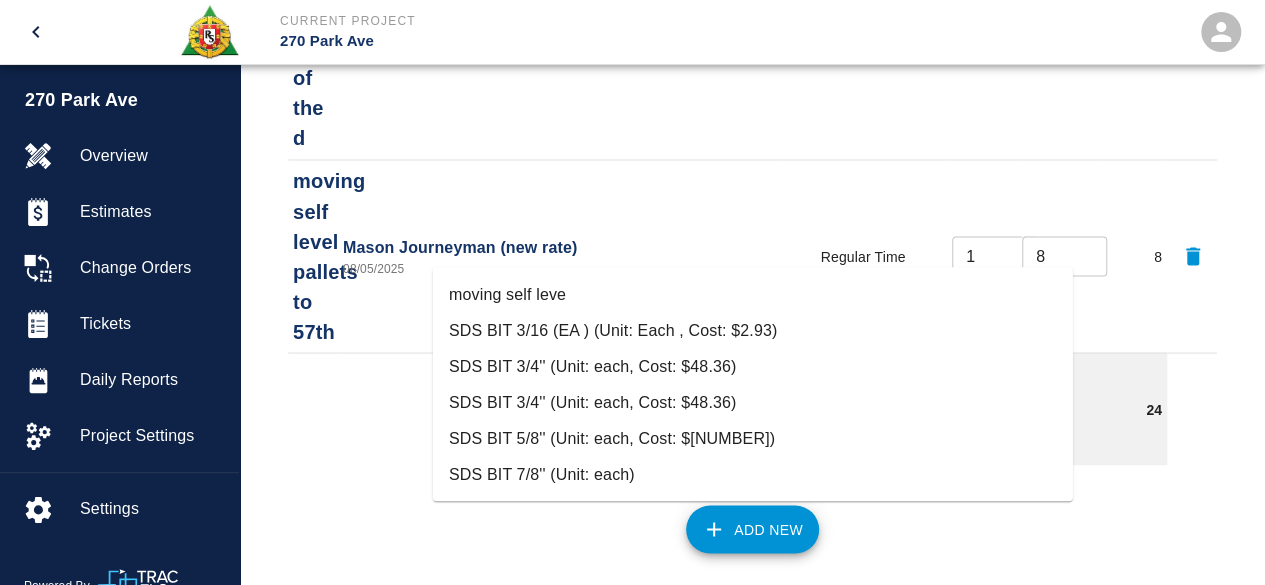 click on "SDS BIT 3/16 (EA ) (Unit: Each , Cost: $2.93)" at bounding box center (753, 331) 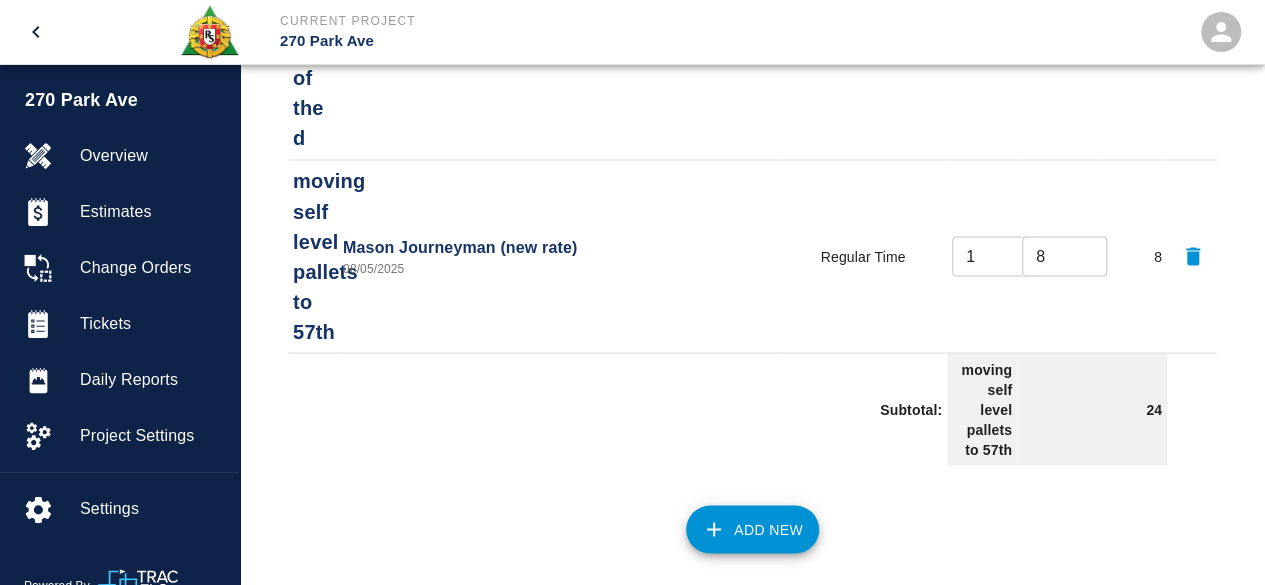 type on "SDS BIT 3/16 (EA ) (Unit: Each , Cost: $2.93)" 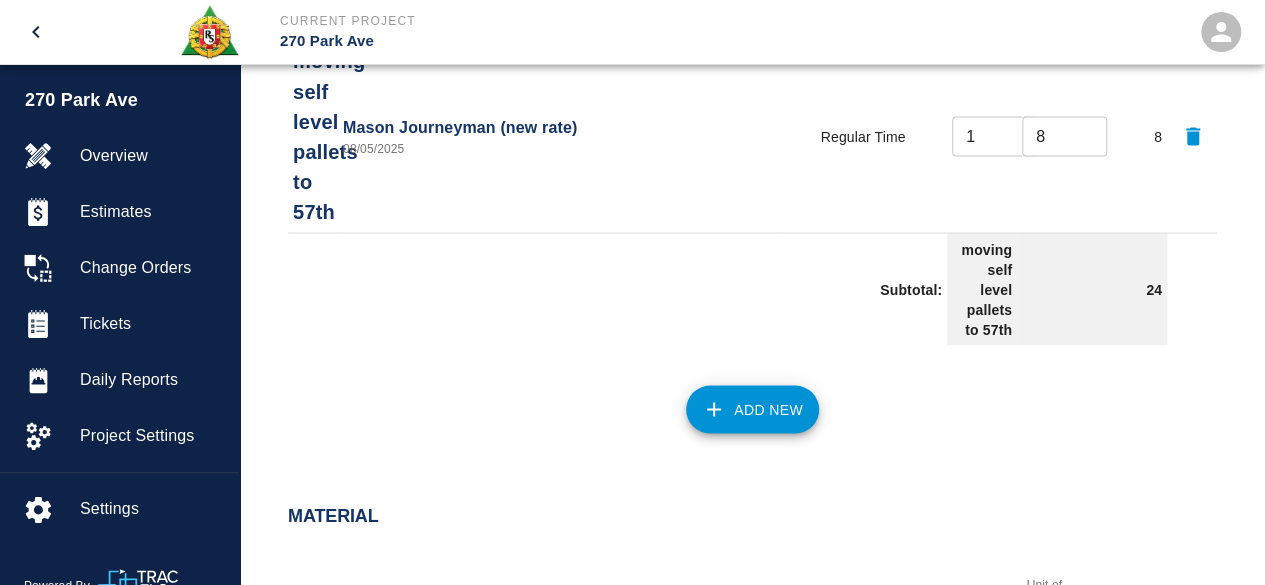 scroll, scrollTop: 1829, scrollLeft: 0, axis: vertical 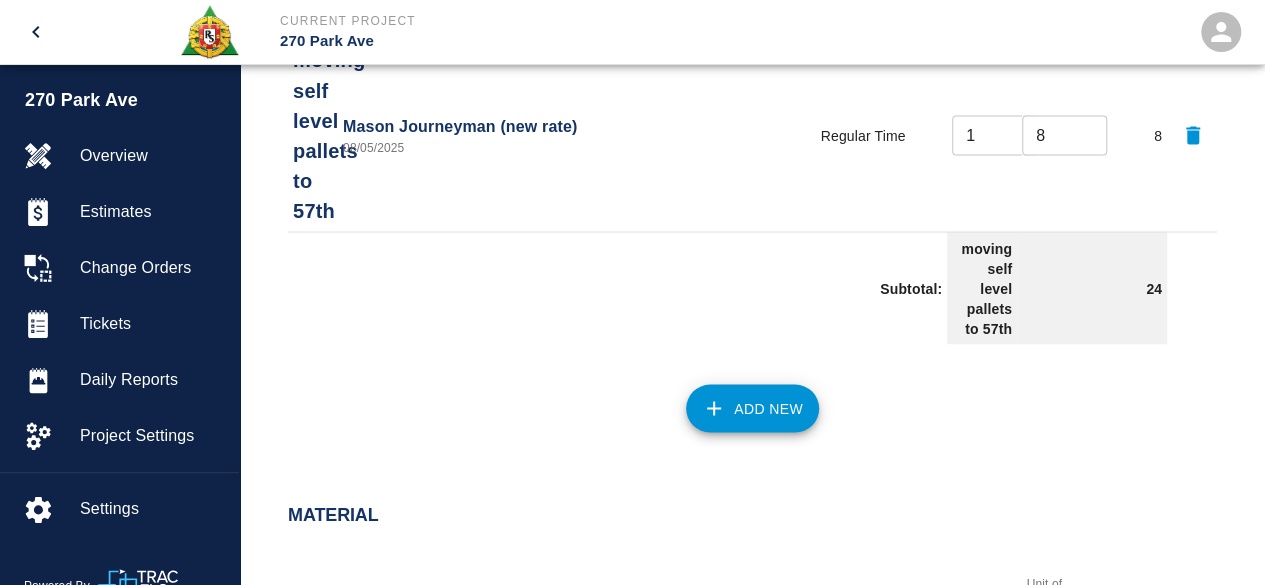 click on "Create Ticket" at bounding box center [1092, 2038] 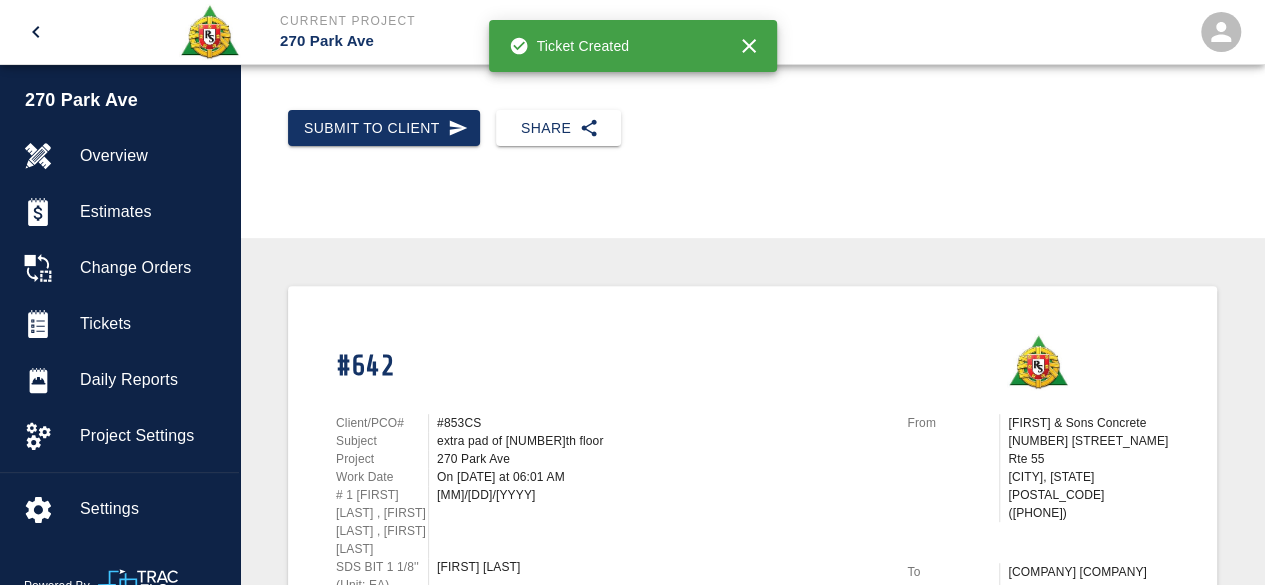 scroll, scrollTop: 0, scrollLeft: 0, axis: both 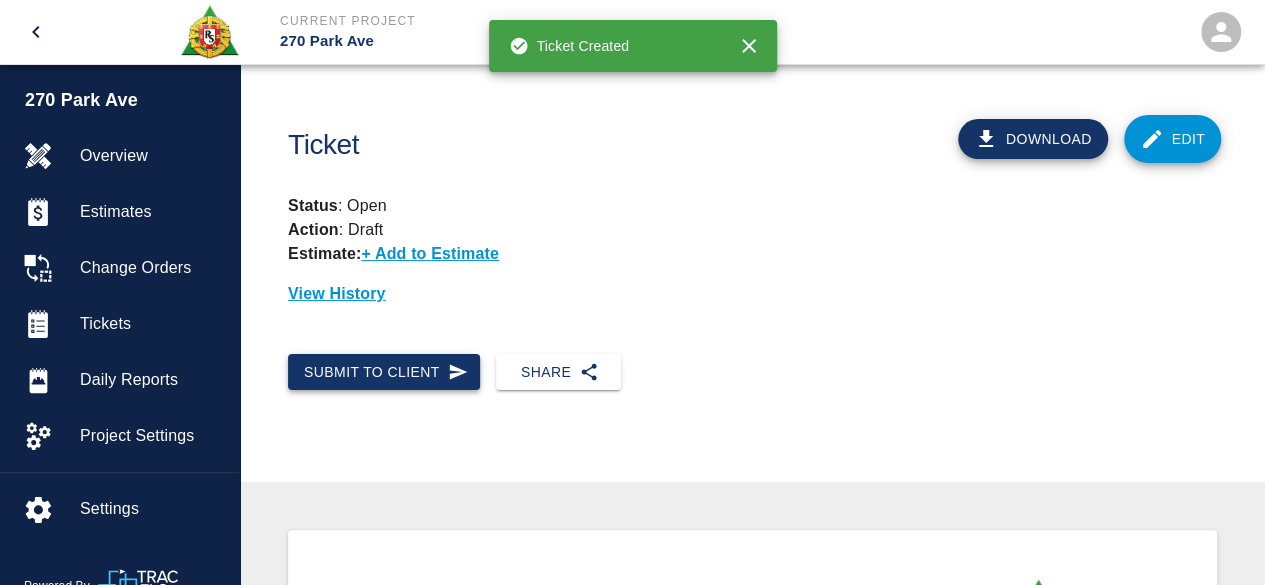 click on "Submit to Client" at bounding box center [384, 372] 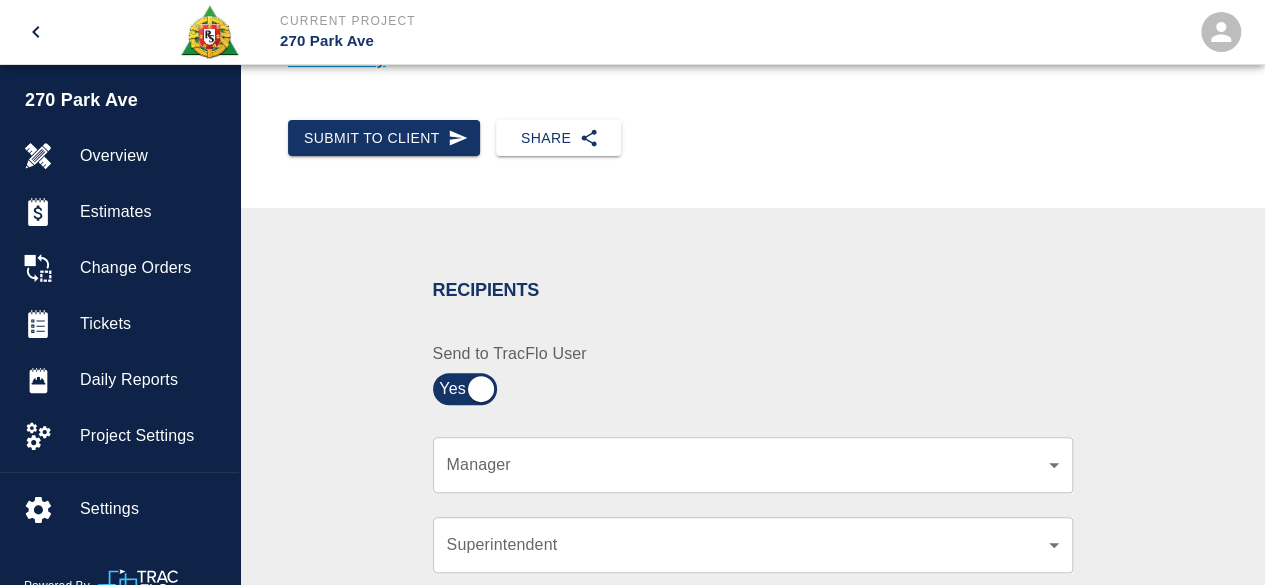 scroll, scrollTop: 300, scrollLeft: 0, axis: vertical 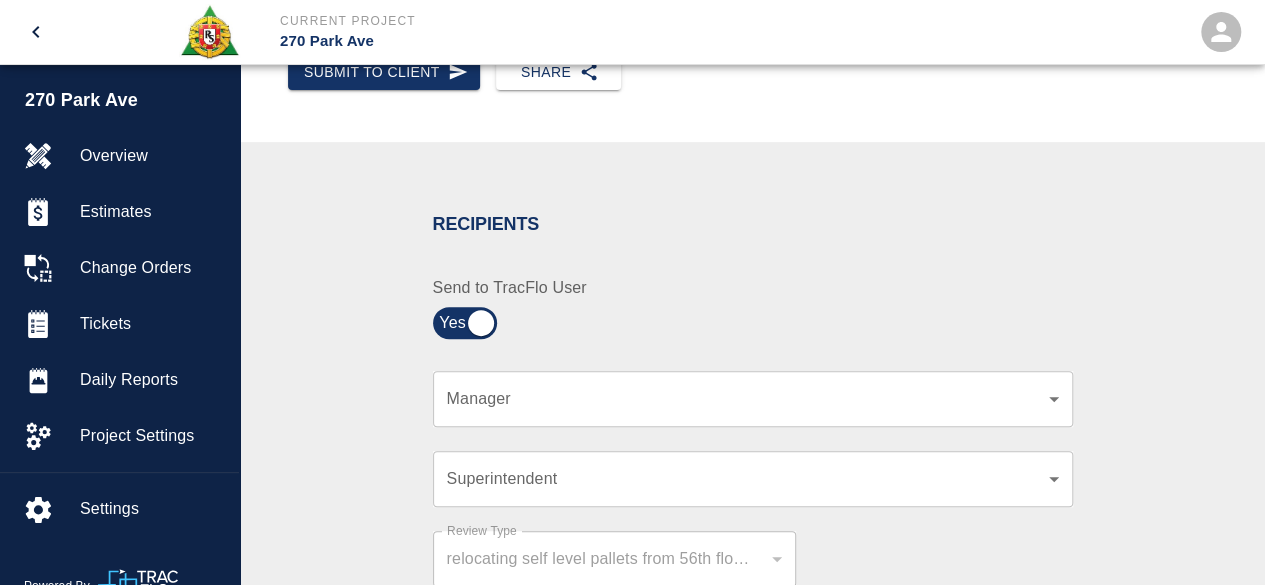click on "Current Project 270 Park Ave Home 270 Park Ave Overview Estimates Change Orders Tickets Daily Reports Project Settings Settings Powered By Terms of Service  |  Privacy Policy Ticket Download Edit Status :   Open Action :   Draft Estimate:  + Add to Estimate View History Submit to Client Share Recipients Internal Team ​ Internal Team Notes x Notes Cancel Send Recipients Send to TracFlo User Manager ​ Manager Superintendent ​ Superintendent Review Type Time and Materials tm Review Type Send me a copy Notes x Notes Upload Attachments (10MB limit) Choose file No file chosen Upload Another File Cancel Send Request Time and Material Revision Notes   * x Notes   * Upload Attachments (10MB limit) Choose file No file chosen Upload Another File Cancel Send Time and Materials Reject Notes   * x Notes   * Upload Attachments (10MB limit) Choose file No file chosen Upload Another File Cancel Send Signature acknowledges time and material used, but does not change contractual obligations of either party Signature" at bounding box center [632, -8] 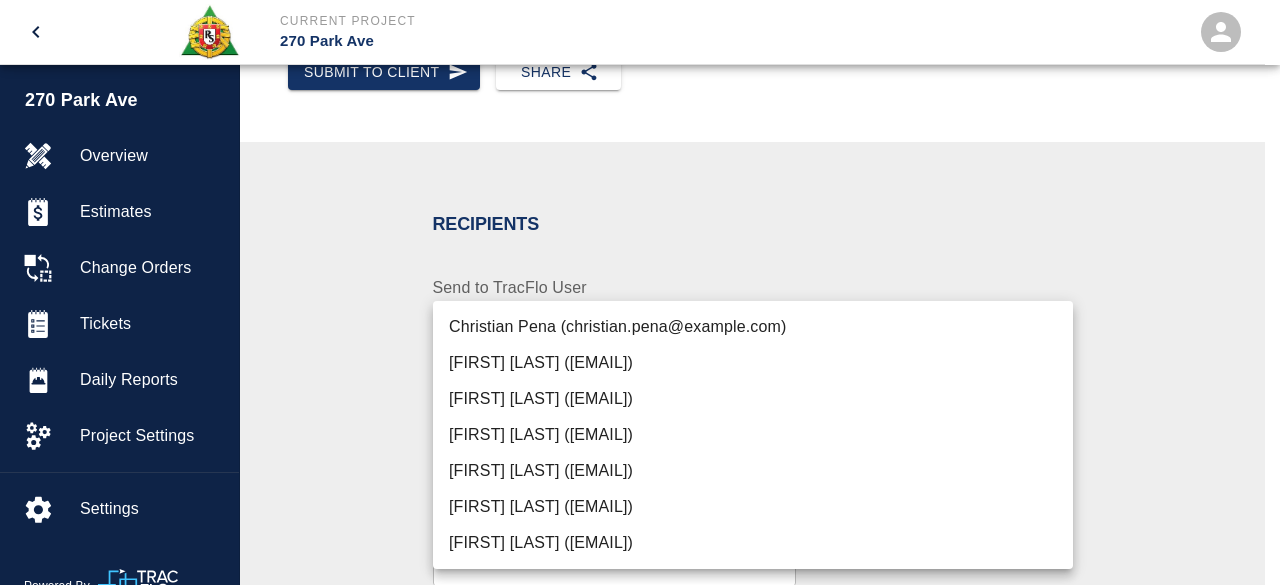 click on "[FIRST] [LAST] ([EMAIL])" at bounding box center (753, 471) 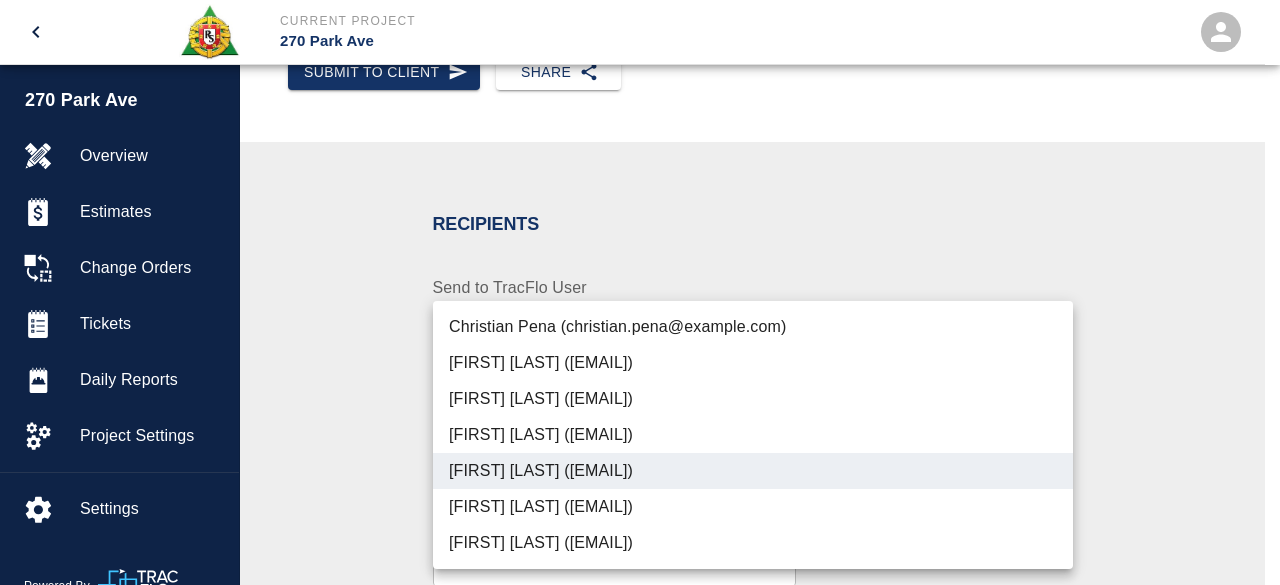 click at bounding box center [640, 292] 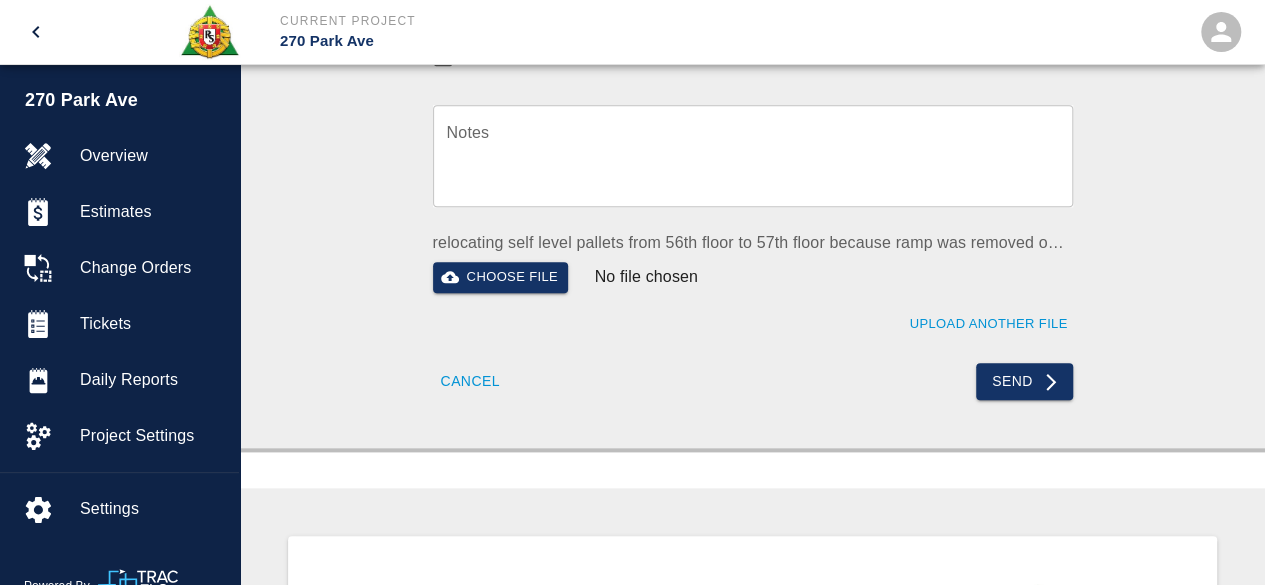 scroll, scrollTop: 900, scrollLeft: 0, axis: vertical 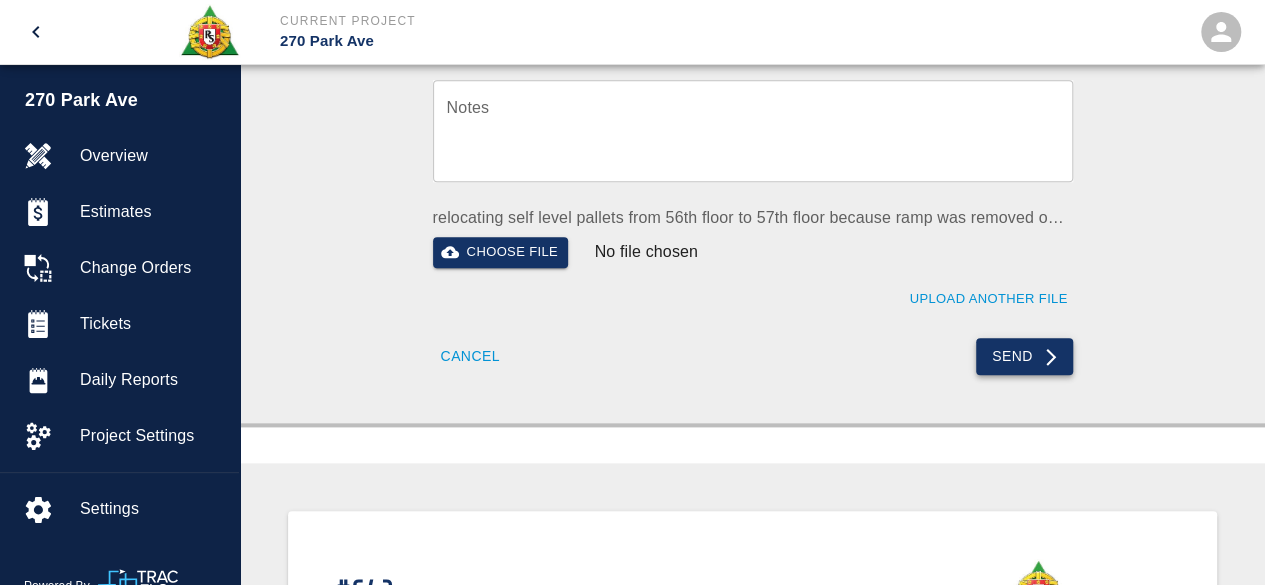 click on "Send" at bounding box center (1024, 356) 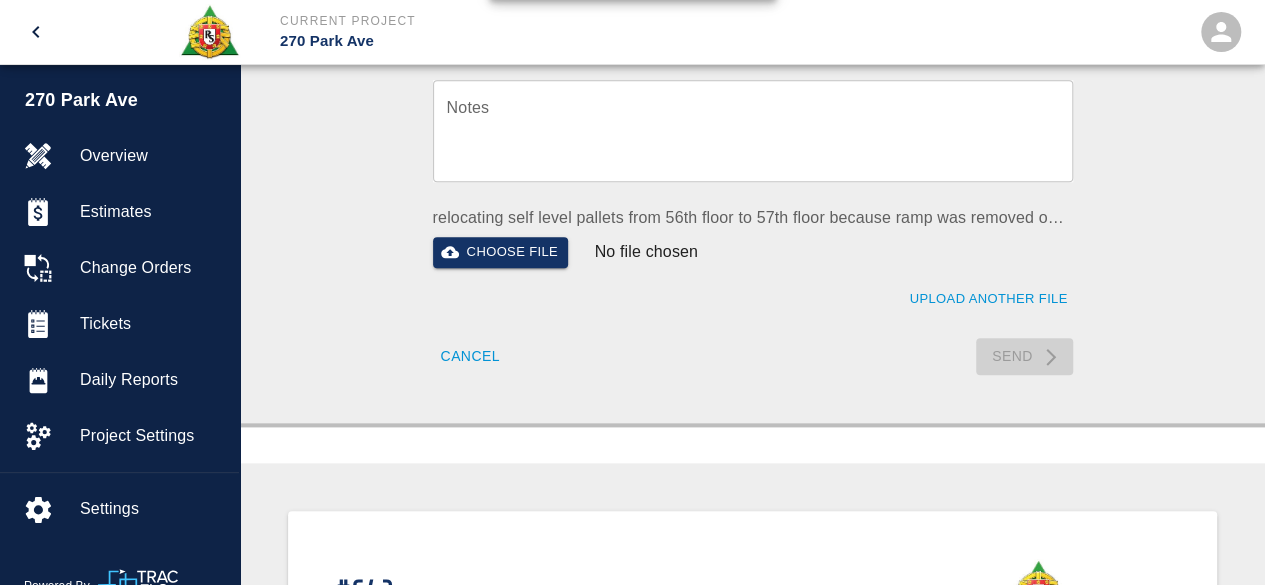 type 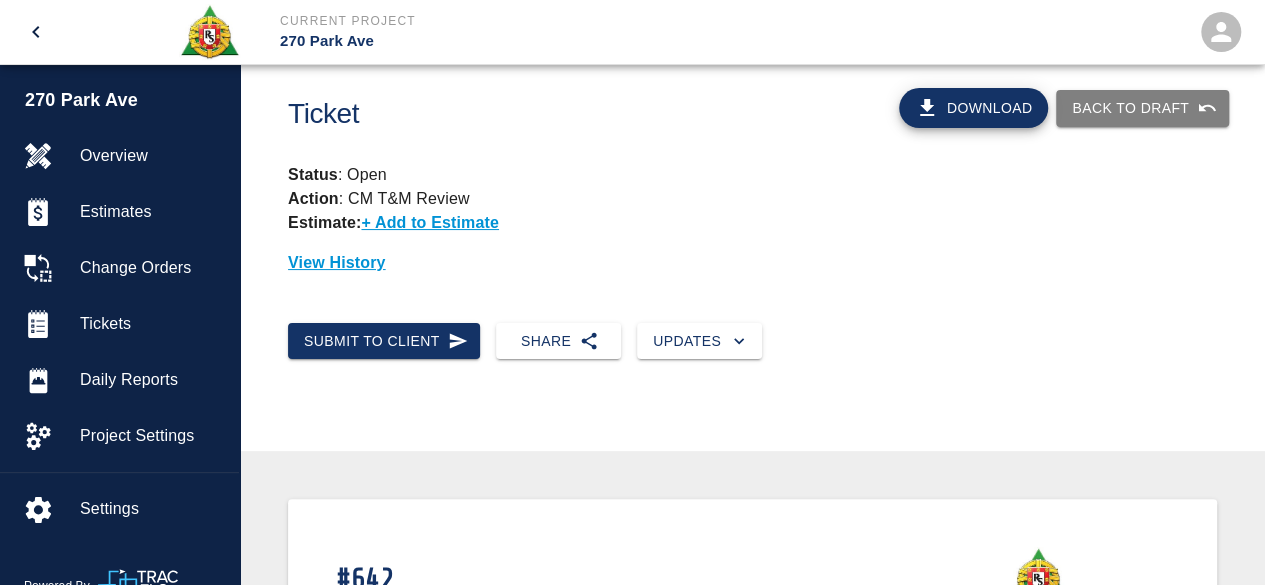 scroll, scrollTop: 0, scrollLeft: 0, axis: both 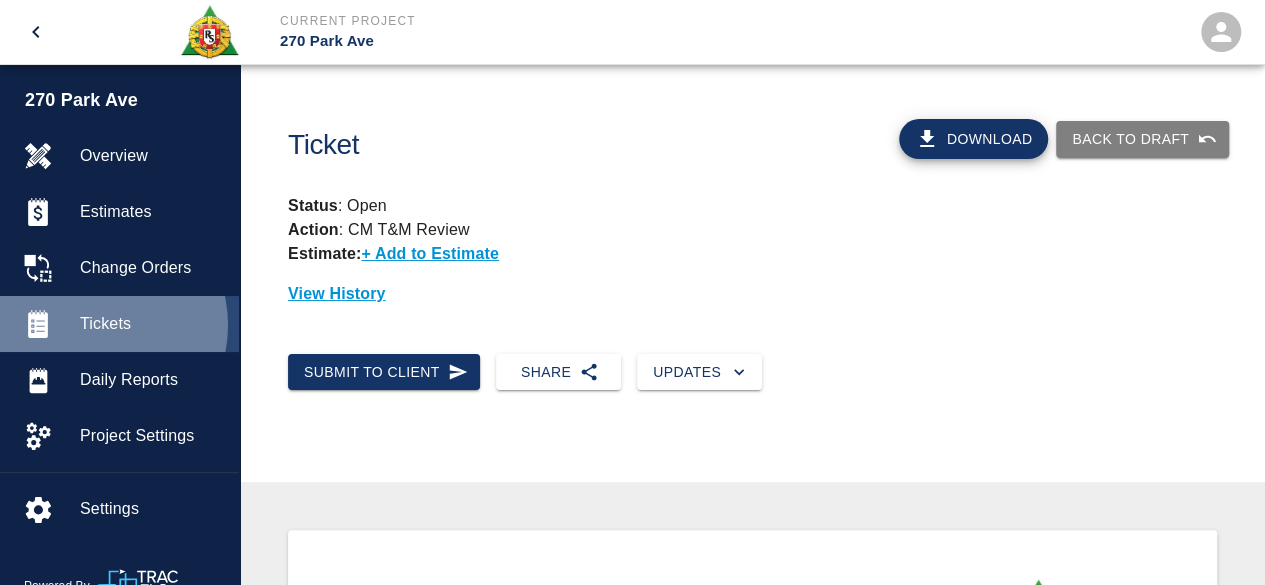 click on "Tickets" at bounding box center (151, 324) 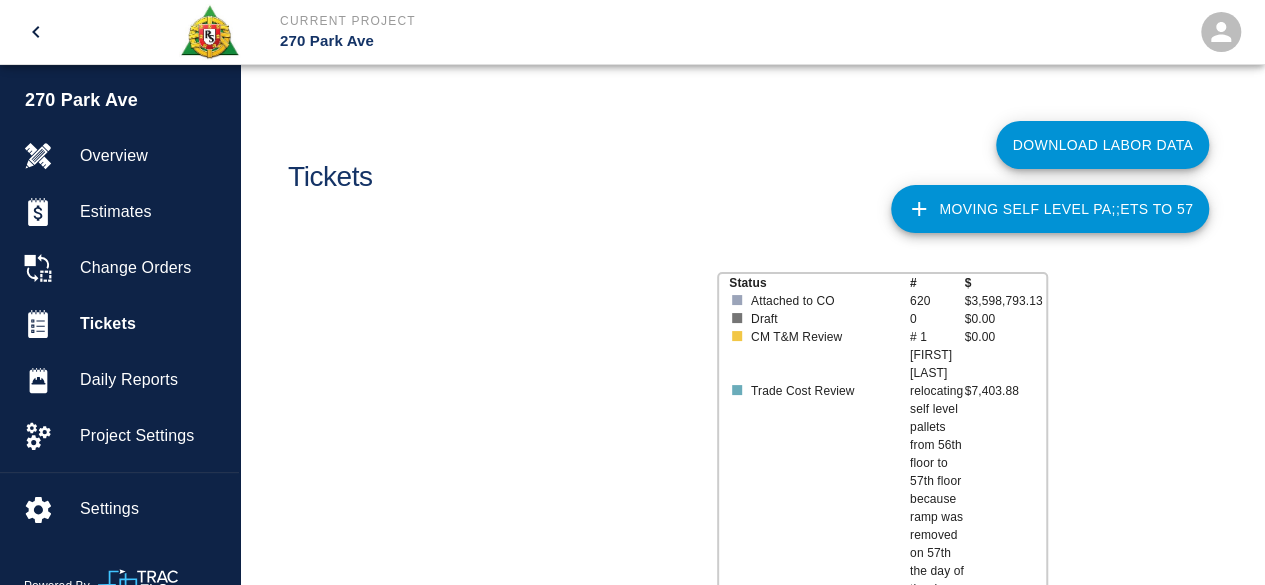 scroll, scrollTop: 16, scrollLeft: 16, axis: both 